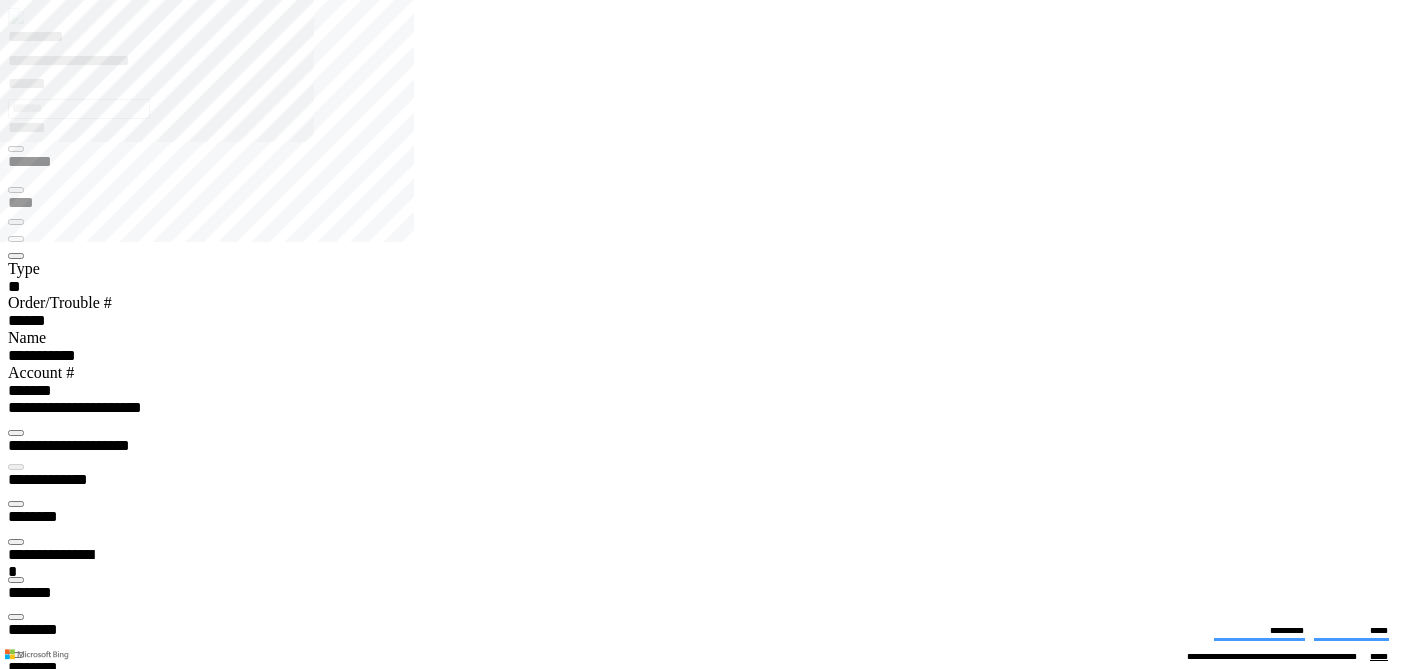 scroll, scrollTop: 0, scrollLeft: 0, axis: both 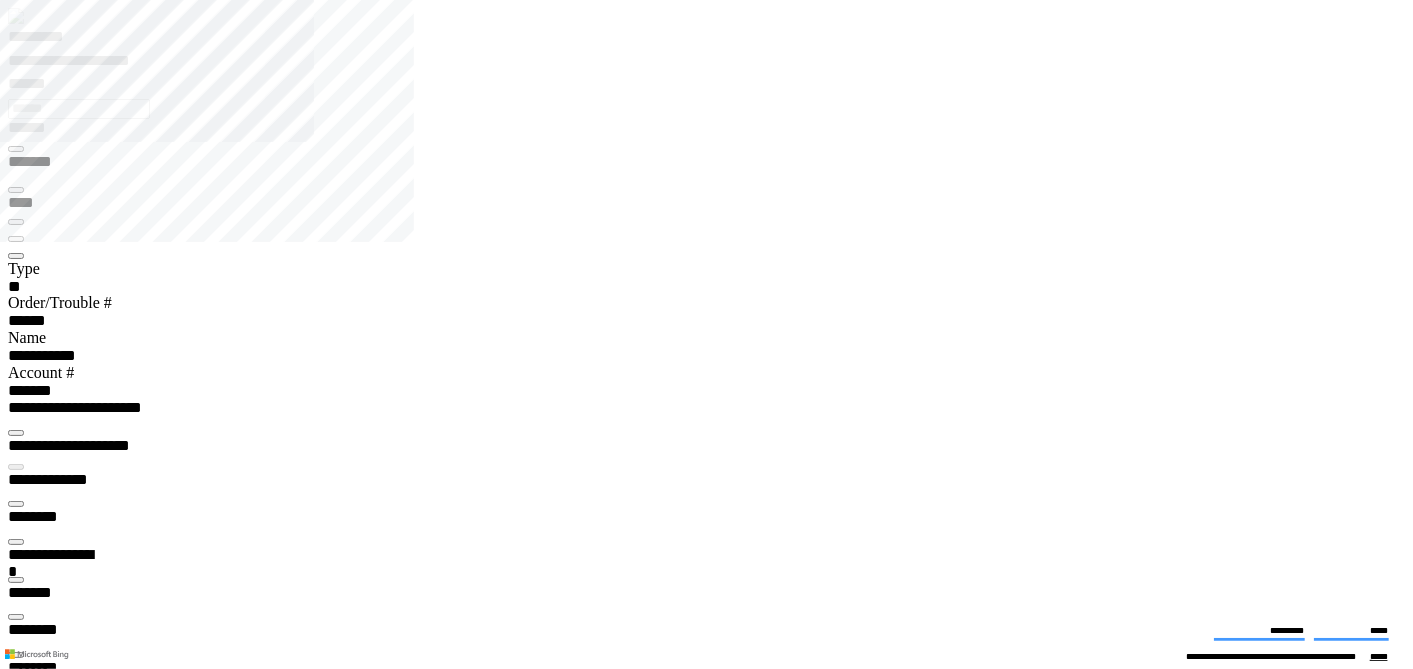 click at bounding box center (16, 28233) 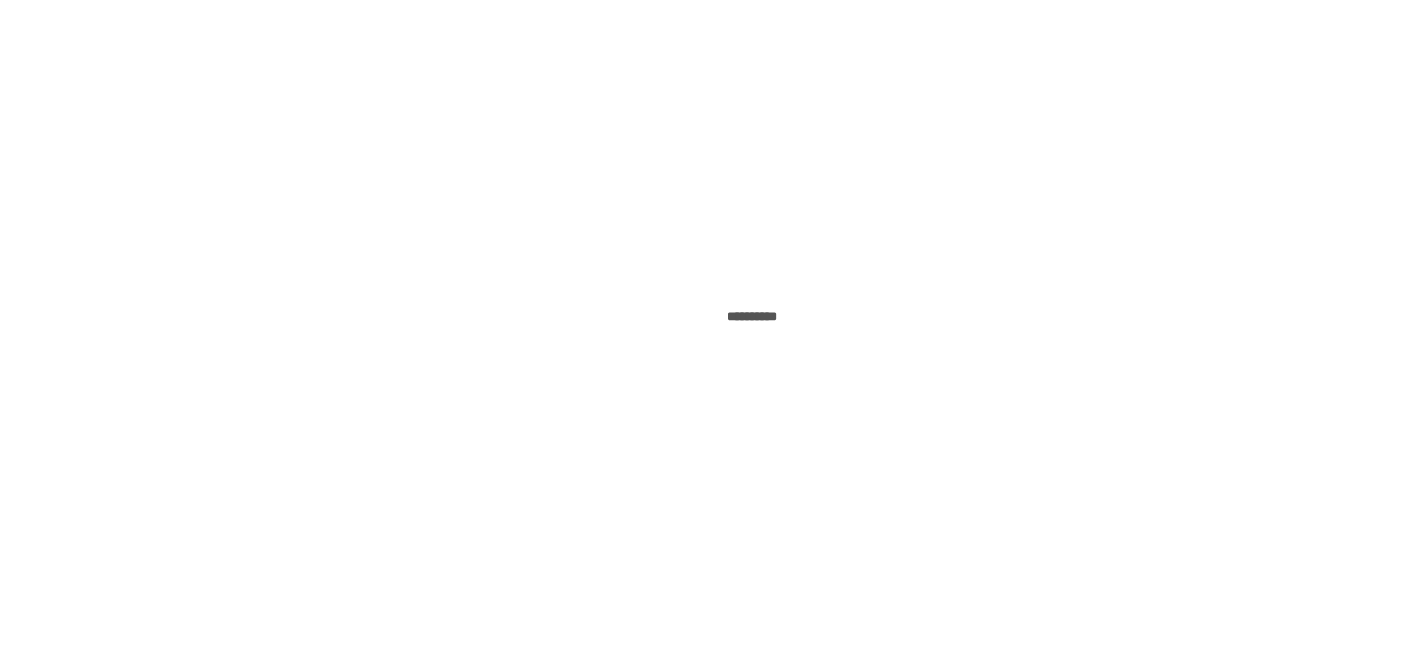 scroll, scrollTop: 0, scrollLeft: 0, axis: both 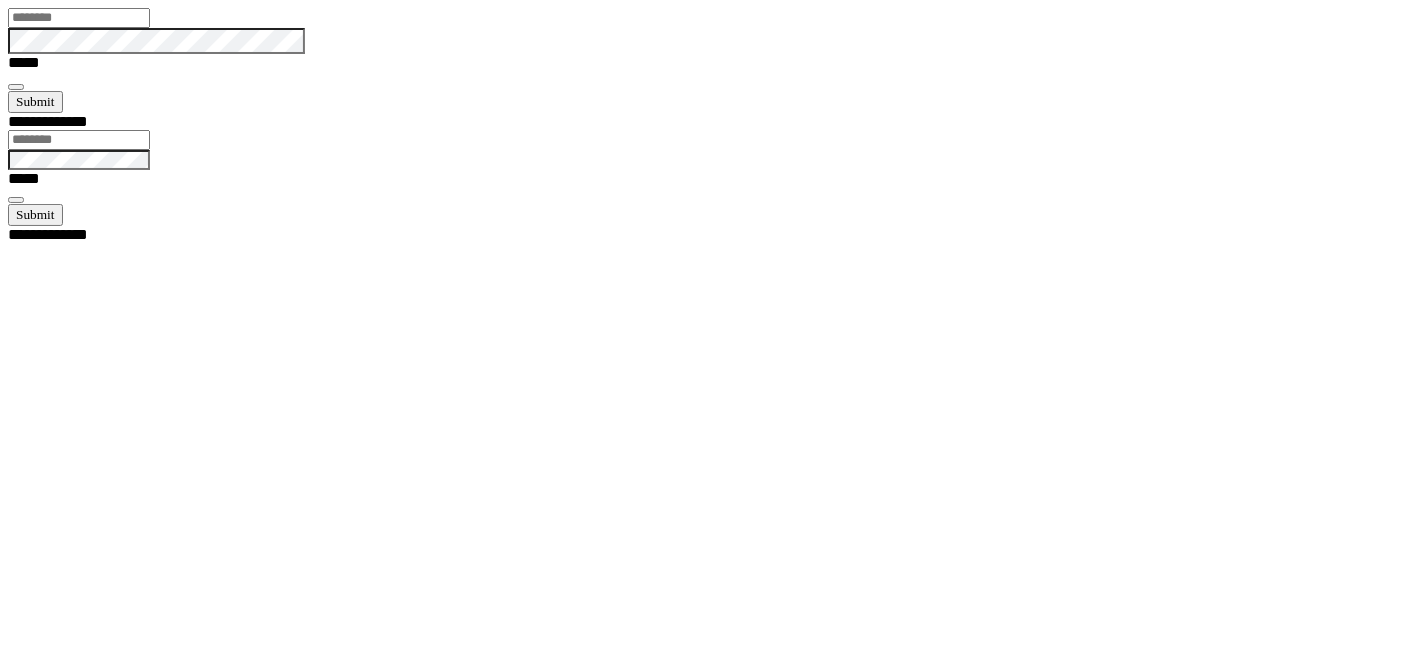 type on "*******" 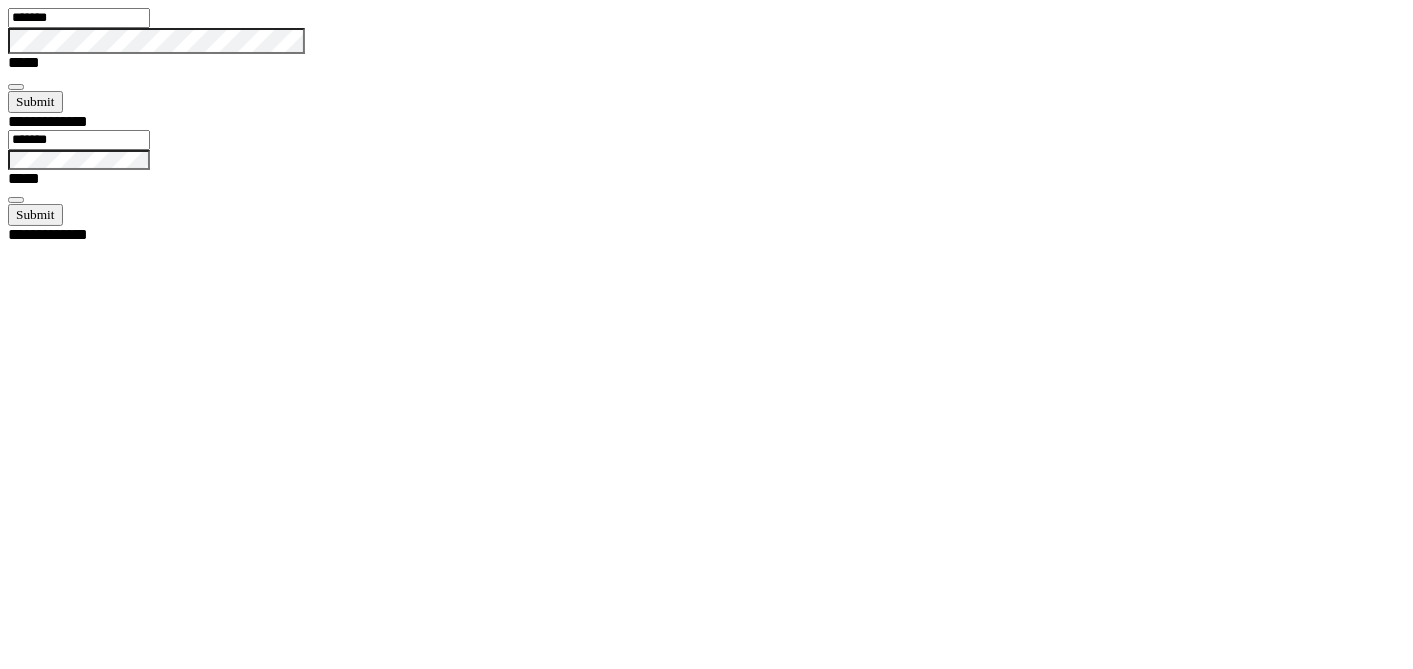 click at bounding box center (16, 87) 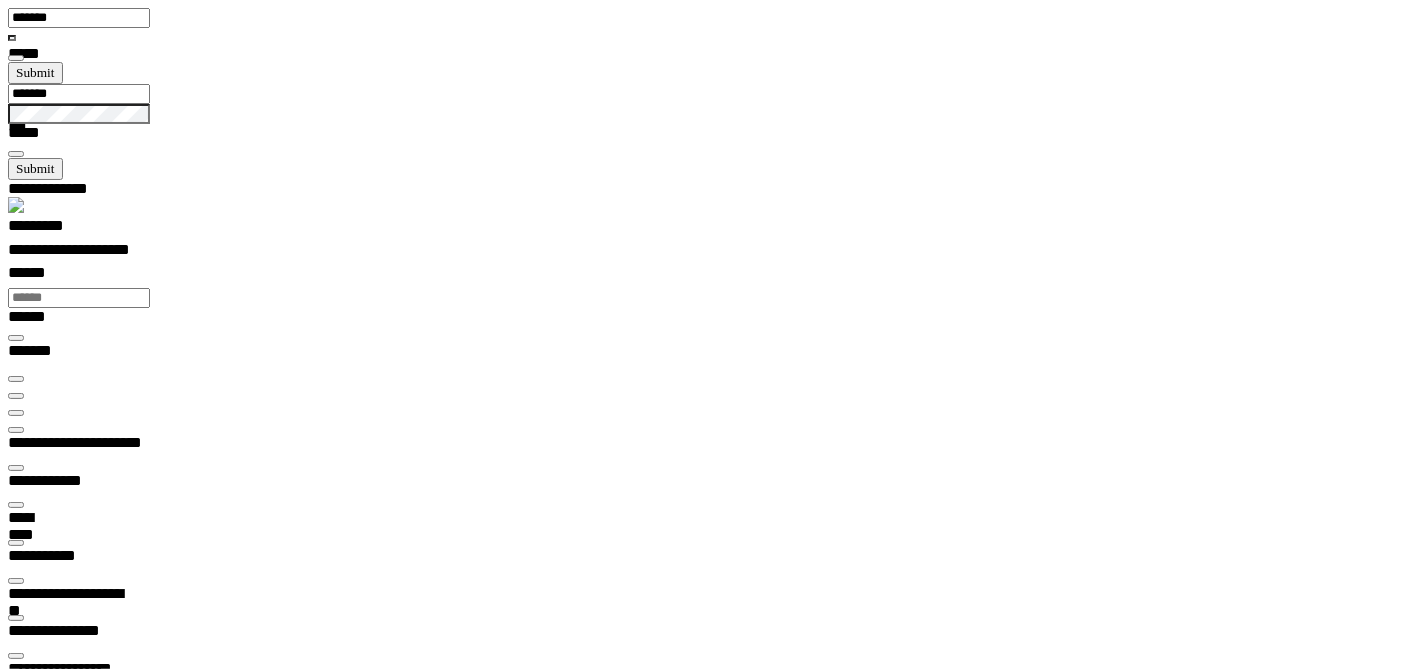 scroll, scrollTop: 99435, scrollLeft: 99800, axis: both 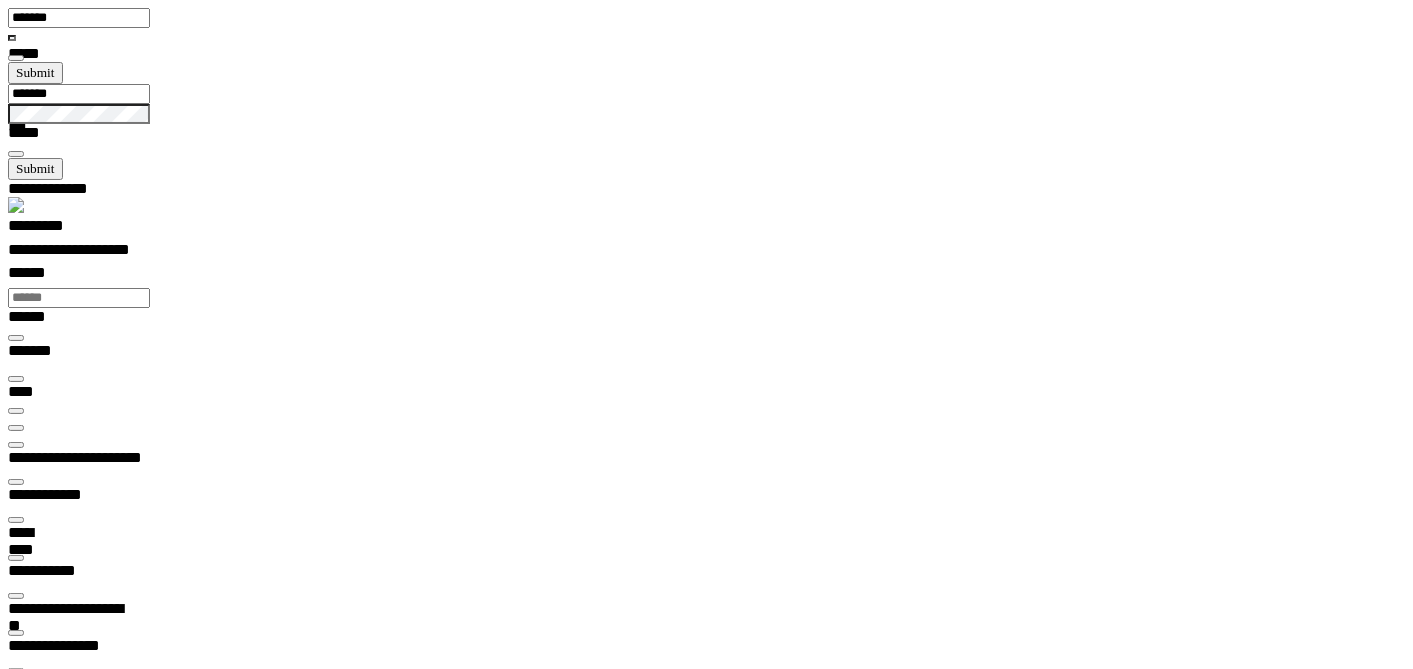click on "**********" at bounding box center (70, 4015) 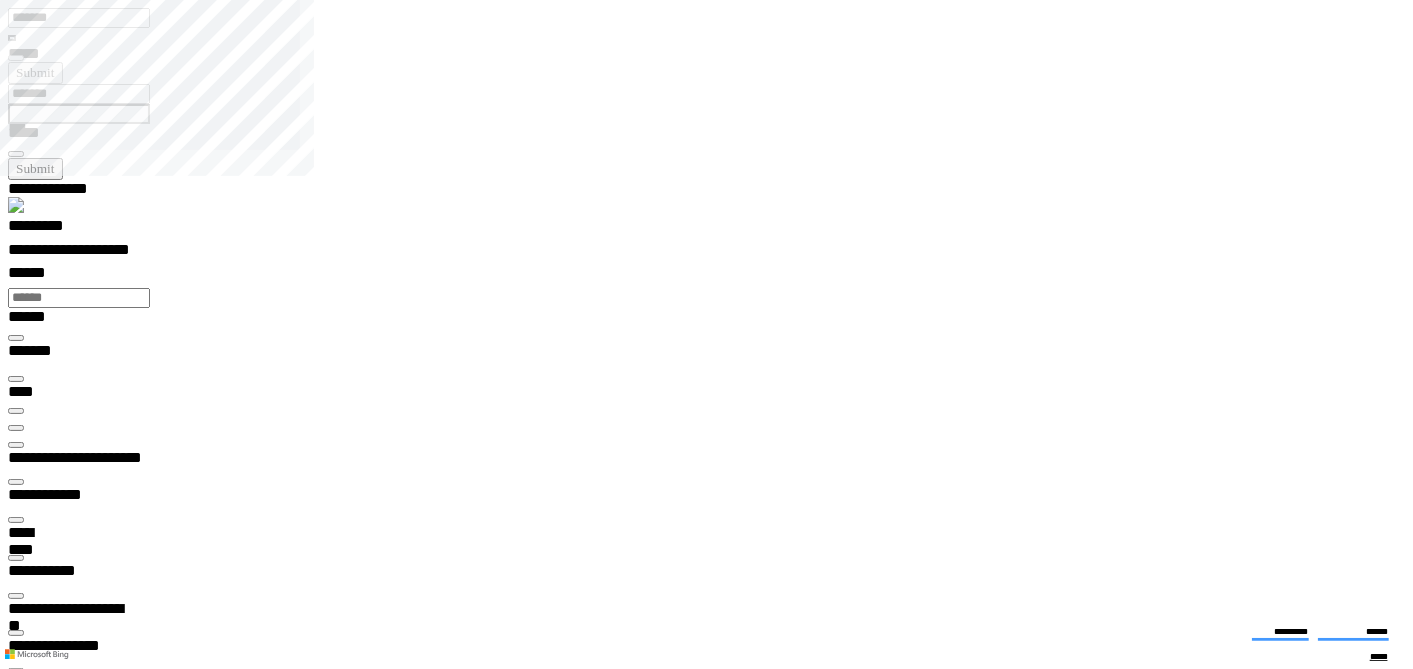 scroll, scrollTop: 99435, scrollLeft: 99800, axis: both 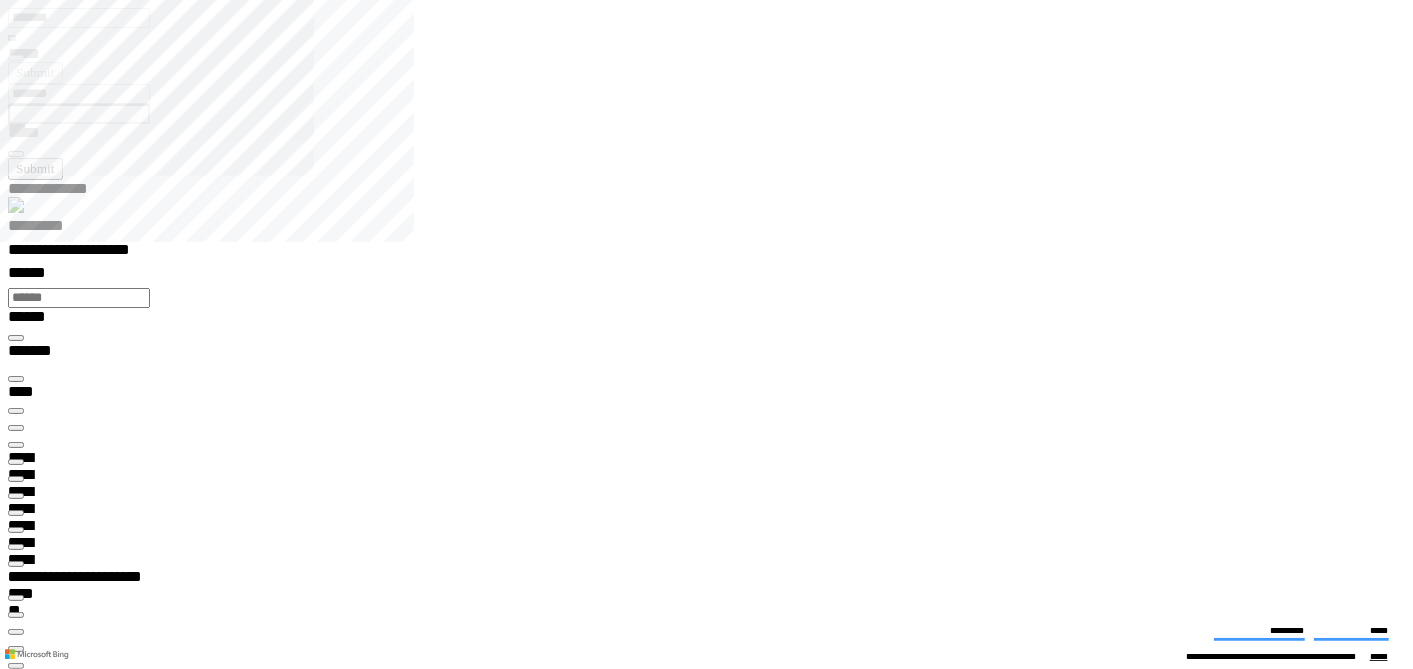 type on "*******" 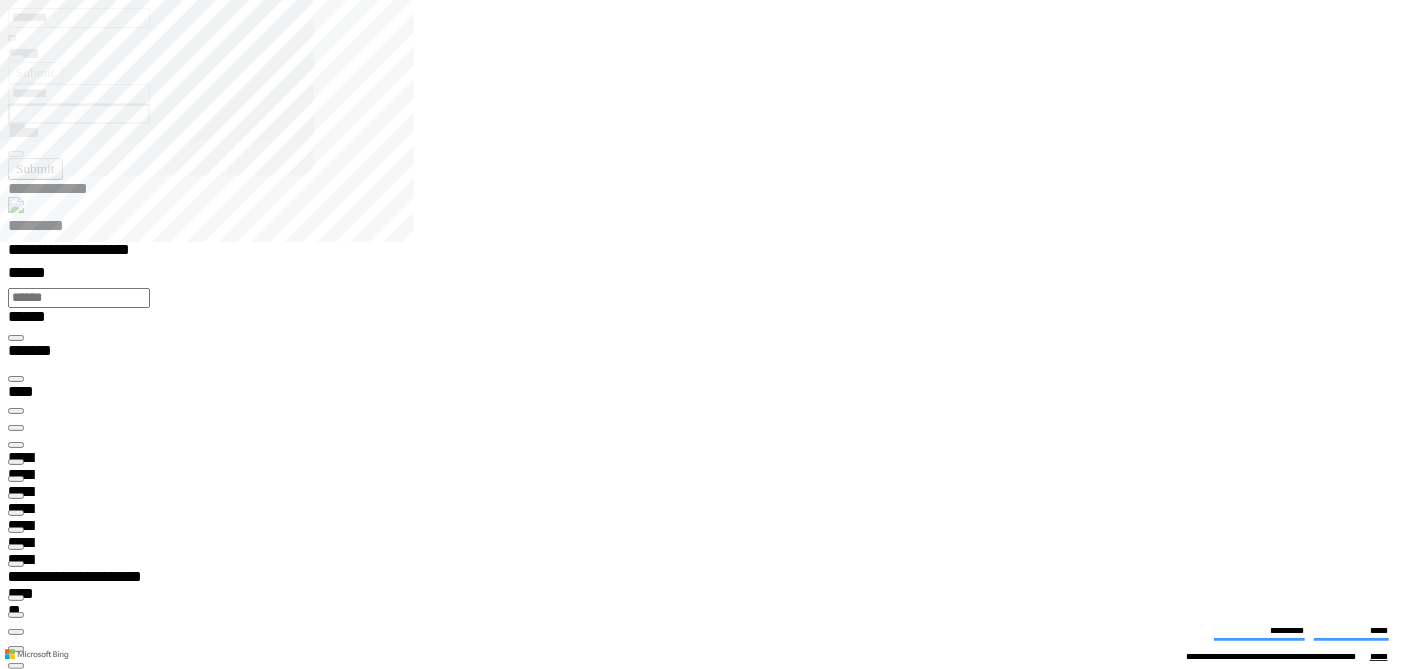 click at bounding box center (16, 9199) 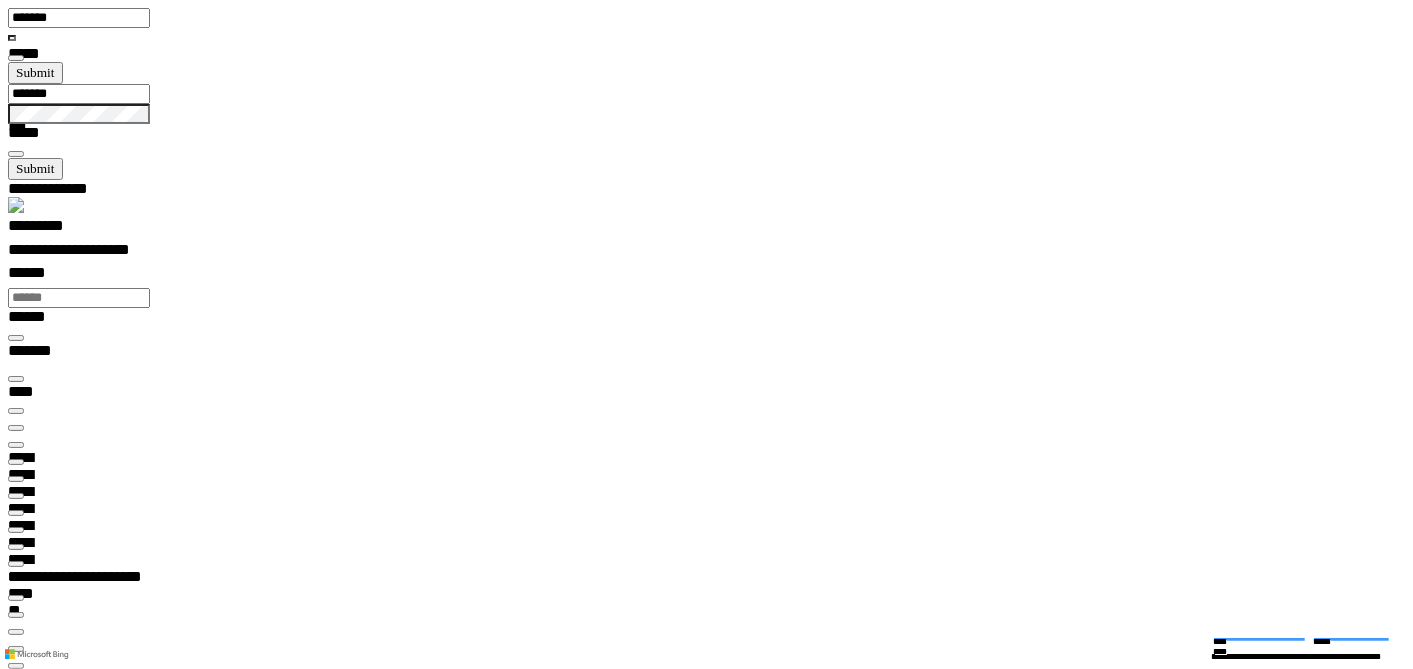 click at bounding box center [16, 12065] 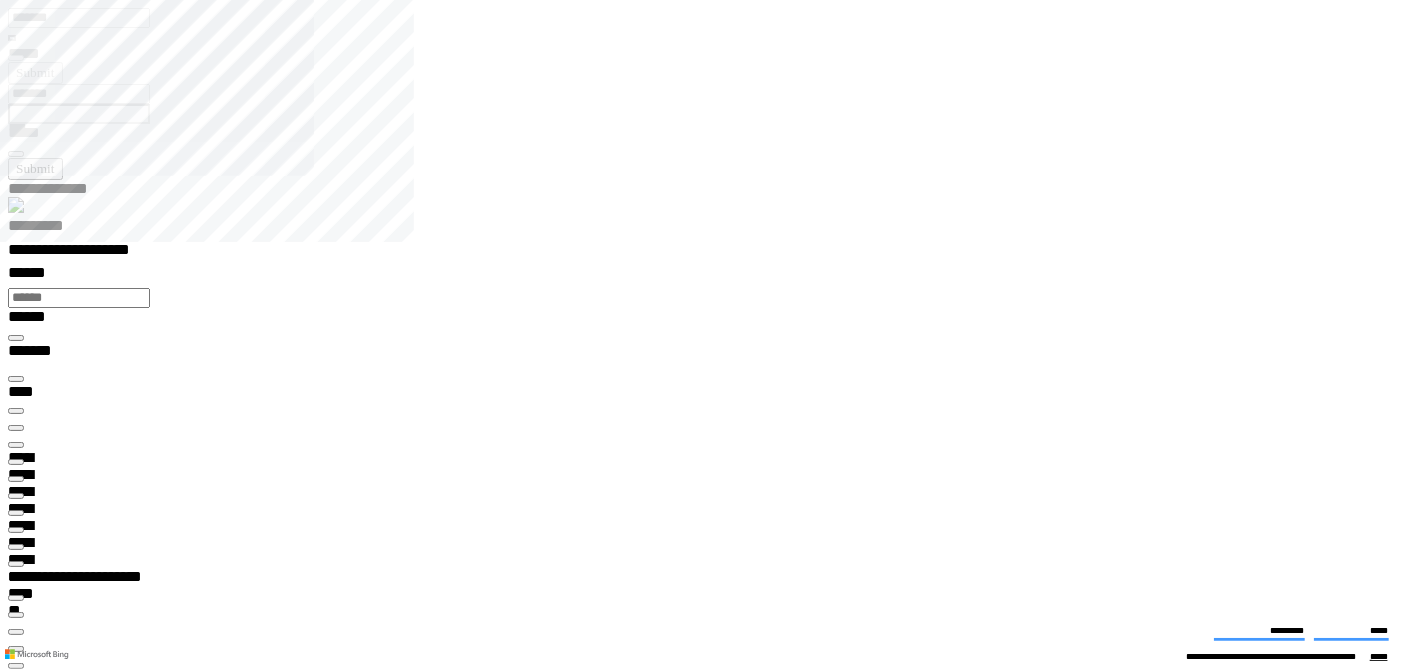 click at bounding box center [16, 9199] 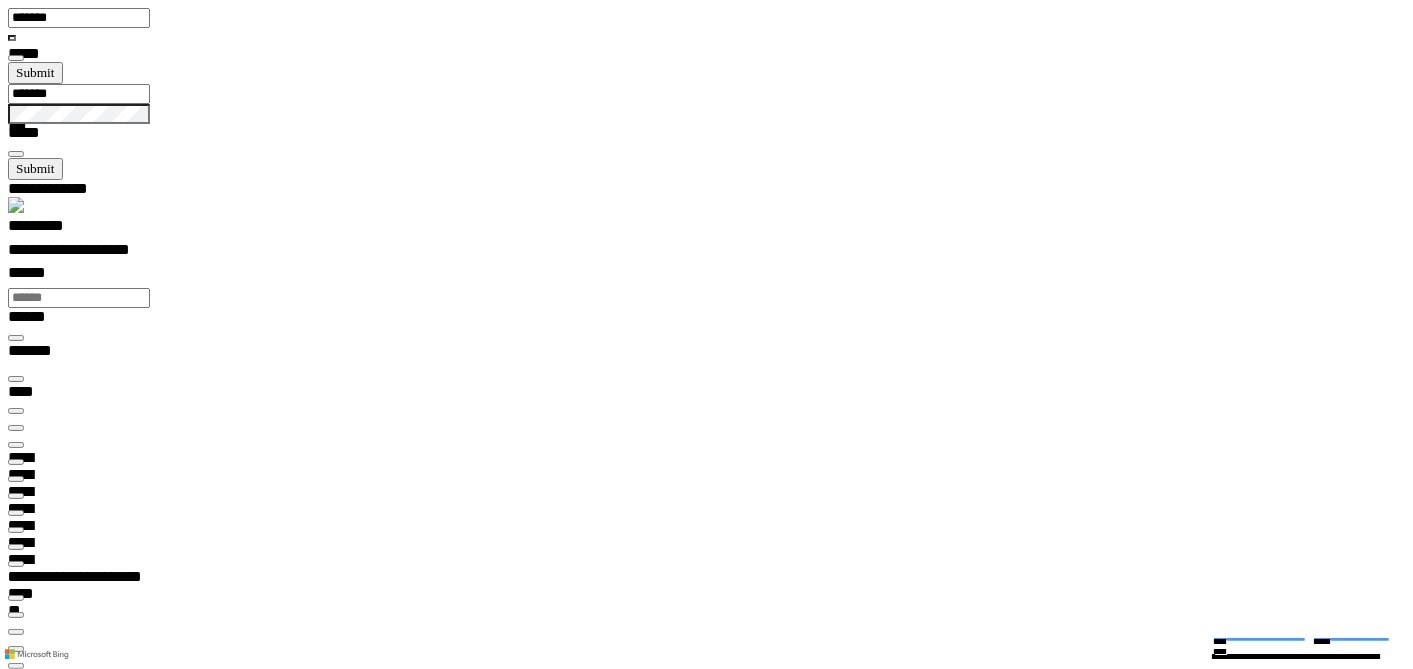 click on "Type ********* Account ******* ******** ******" at bounding box center (714, 12024) 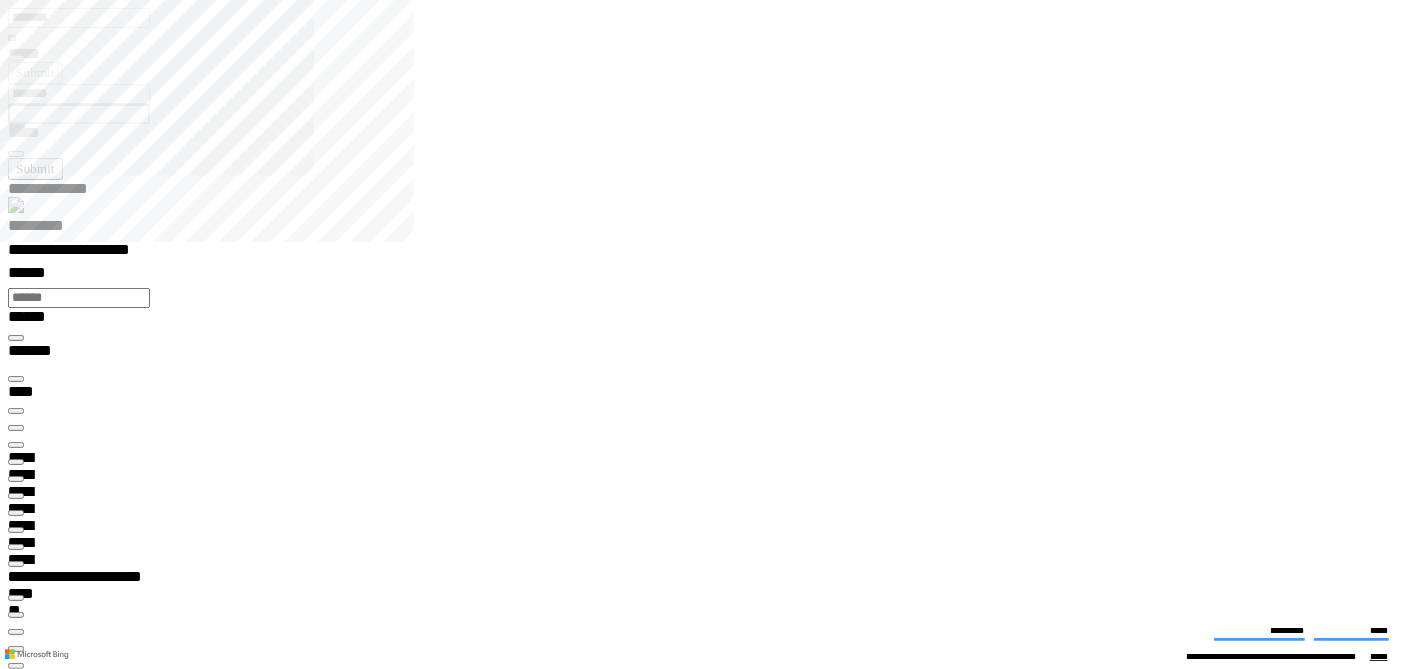 click at bounding box center (16, 9199) 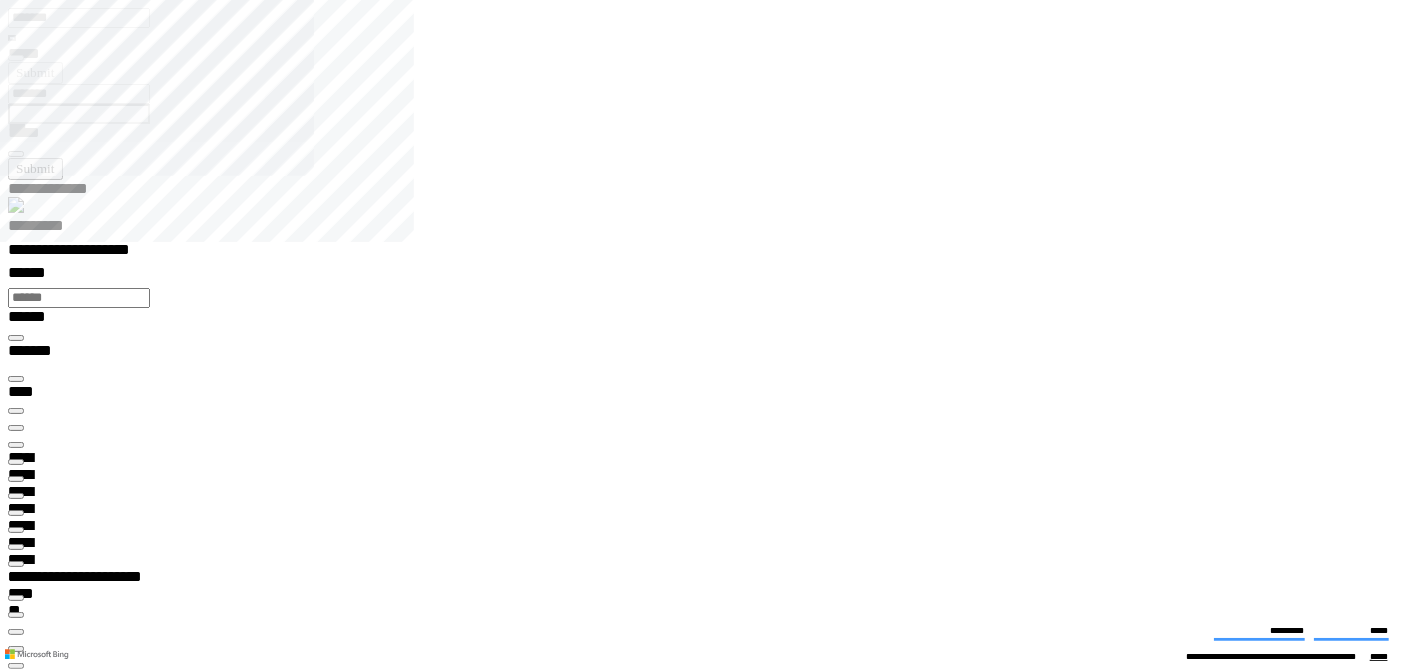 click on "**********" at bounding box center (340, 20102) 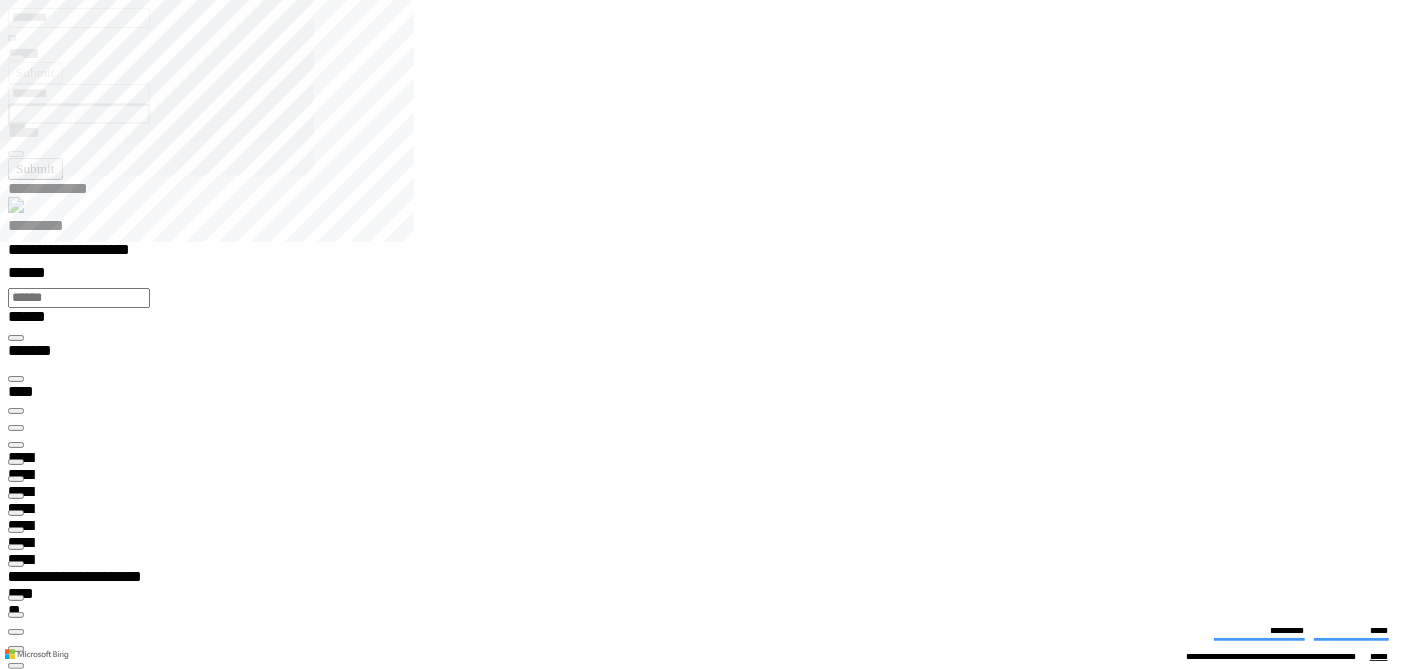 type on "**********" 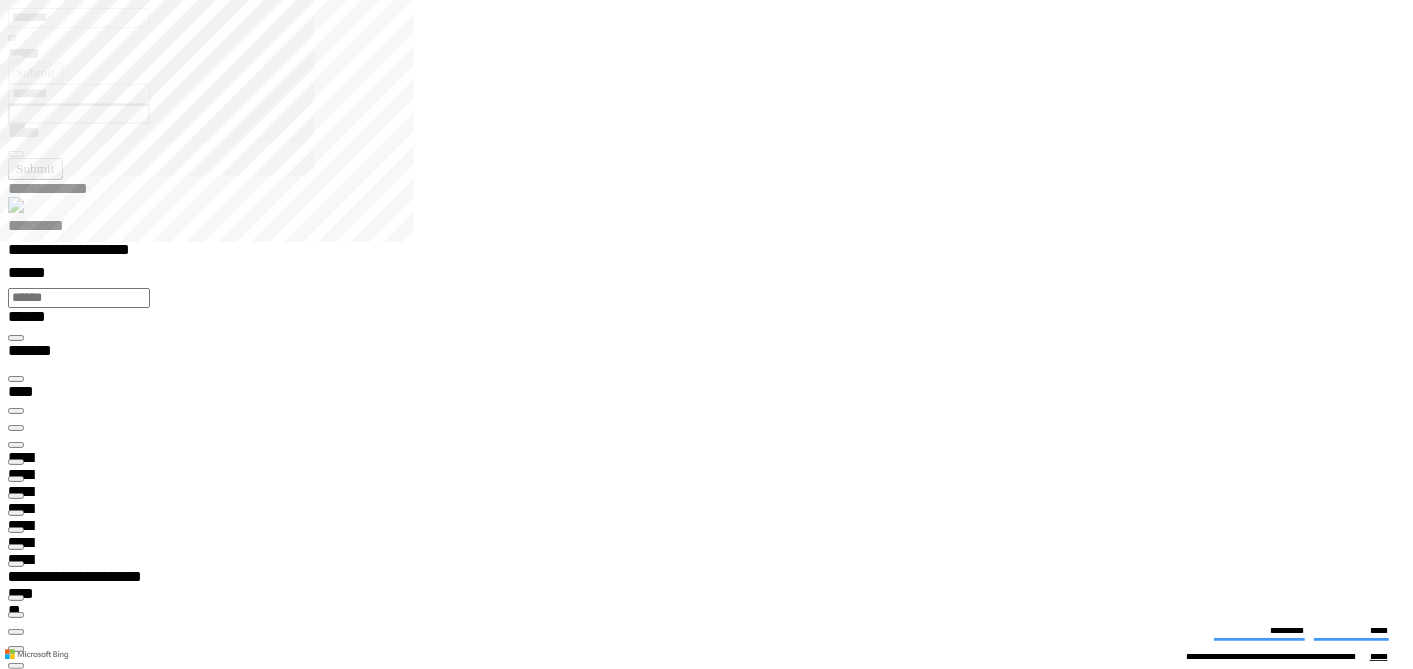 type on "*" 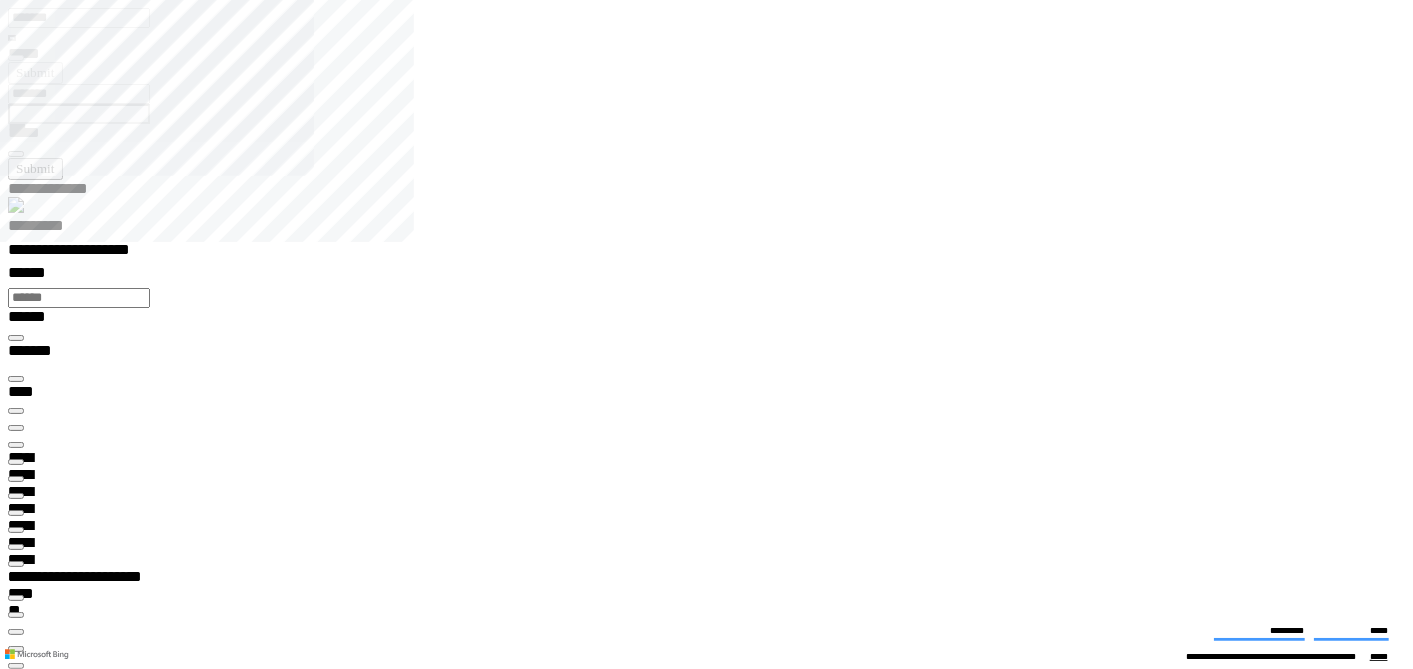 type on "**" 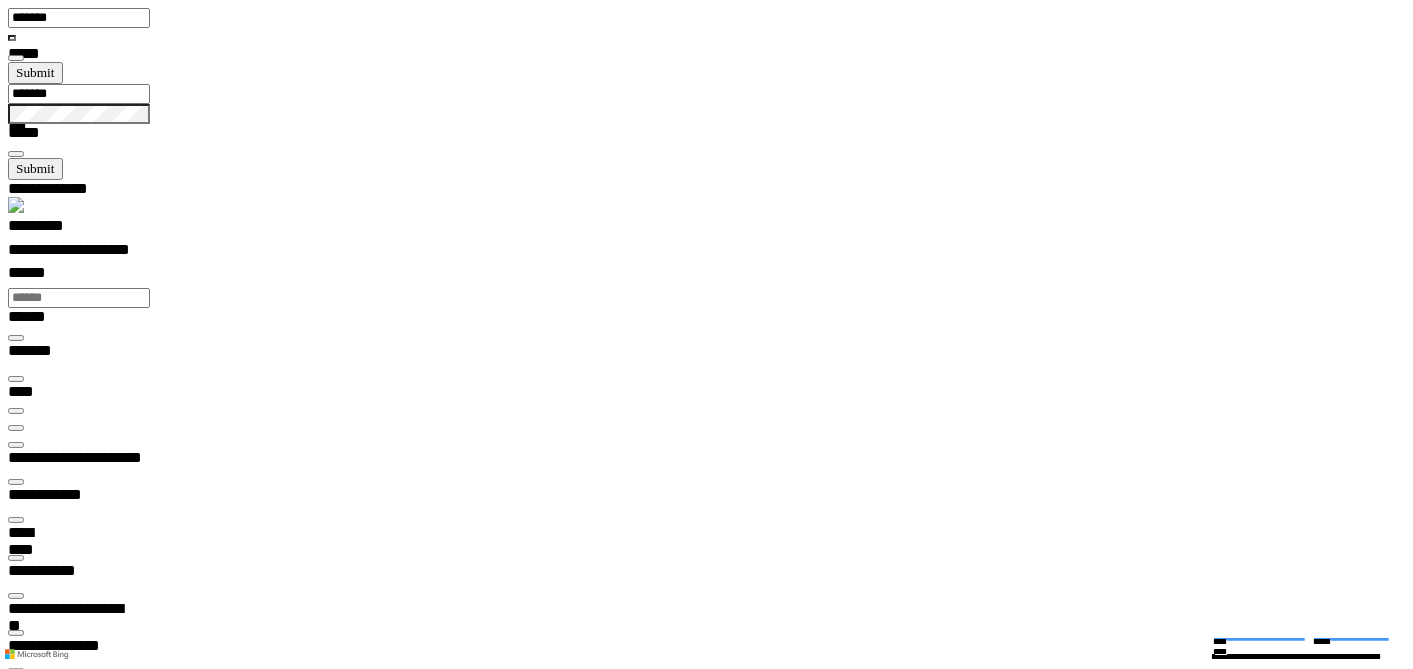 click on "**********" at bounding box center [70, 4015] 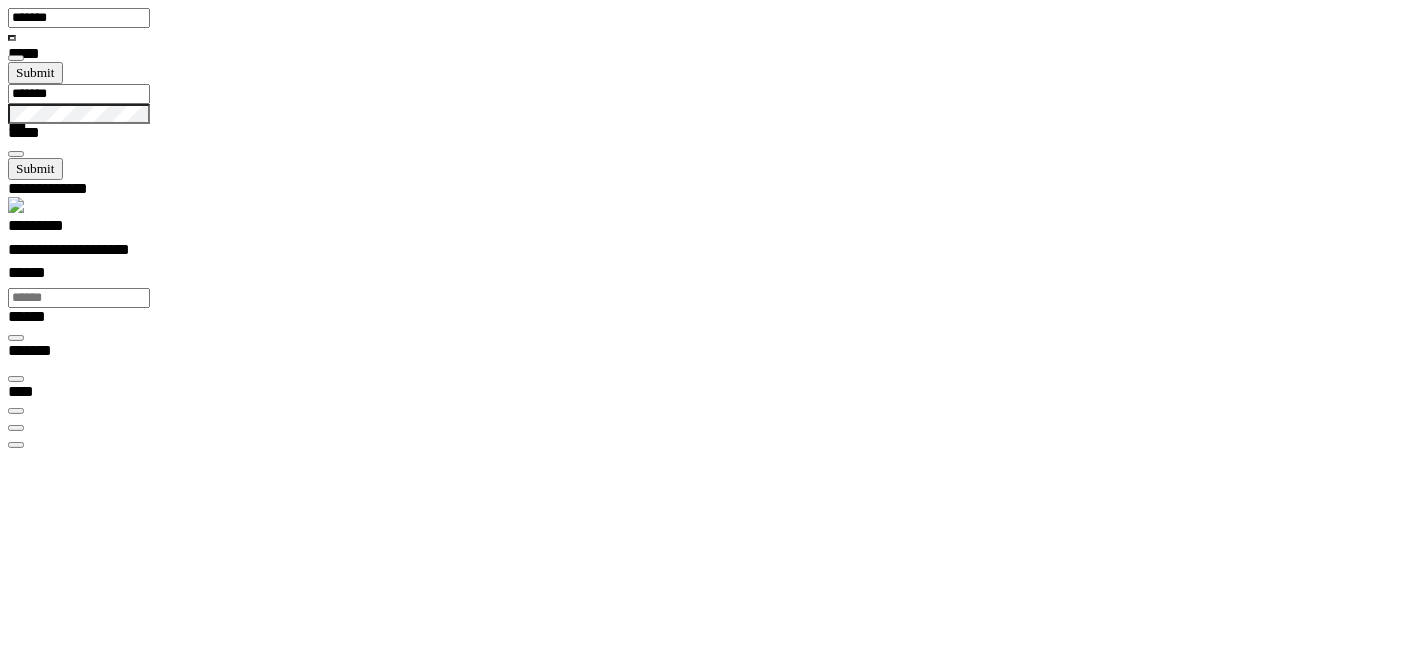 scroll, scrollTop: 0, scrollLeft: 0, axis: both 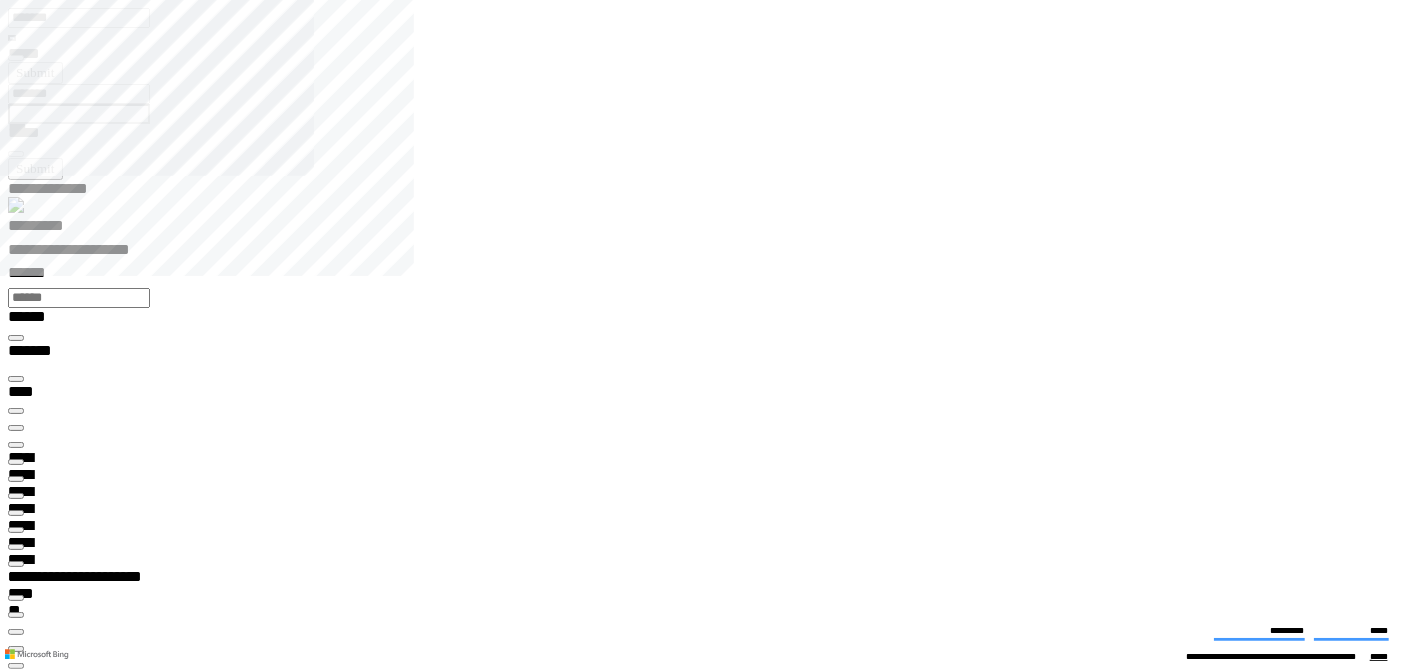 type on "*******" 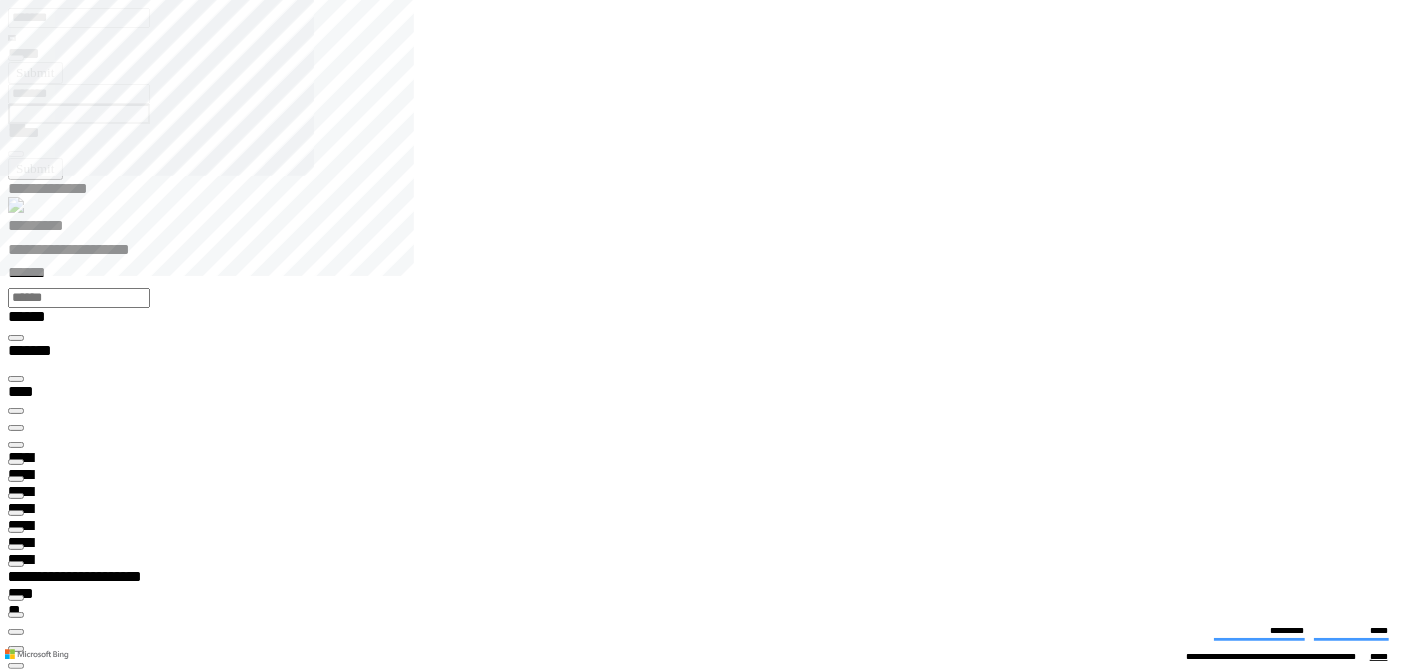 scroll, scrollTop: 31, scrollLeft: 203, axis: both 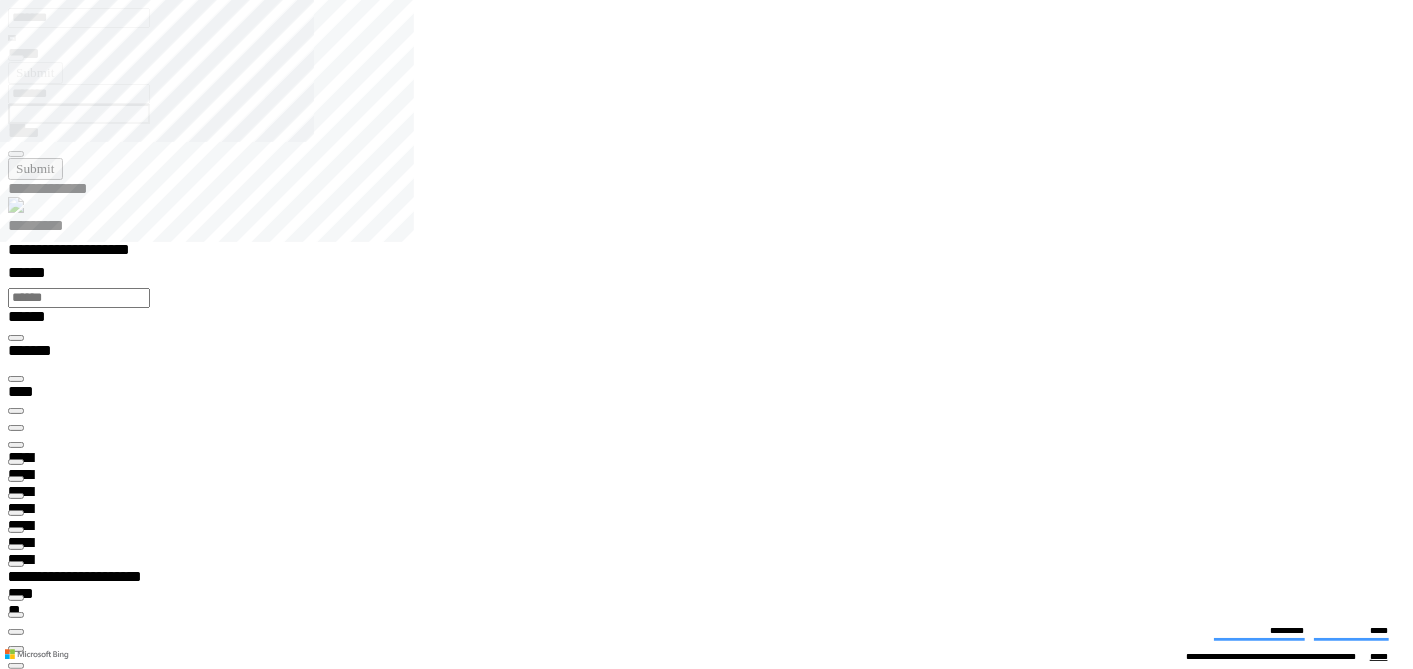 click at bounding box center [16, 8110] 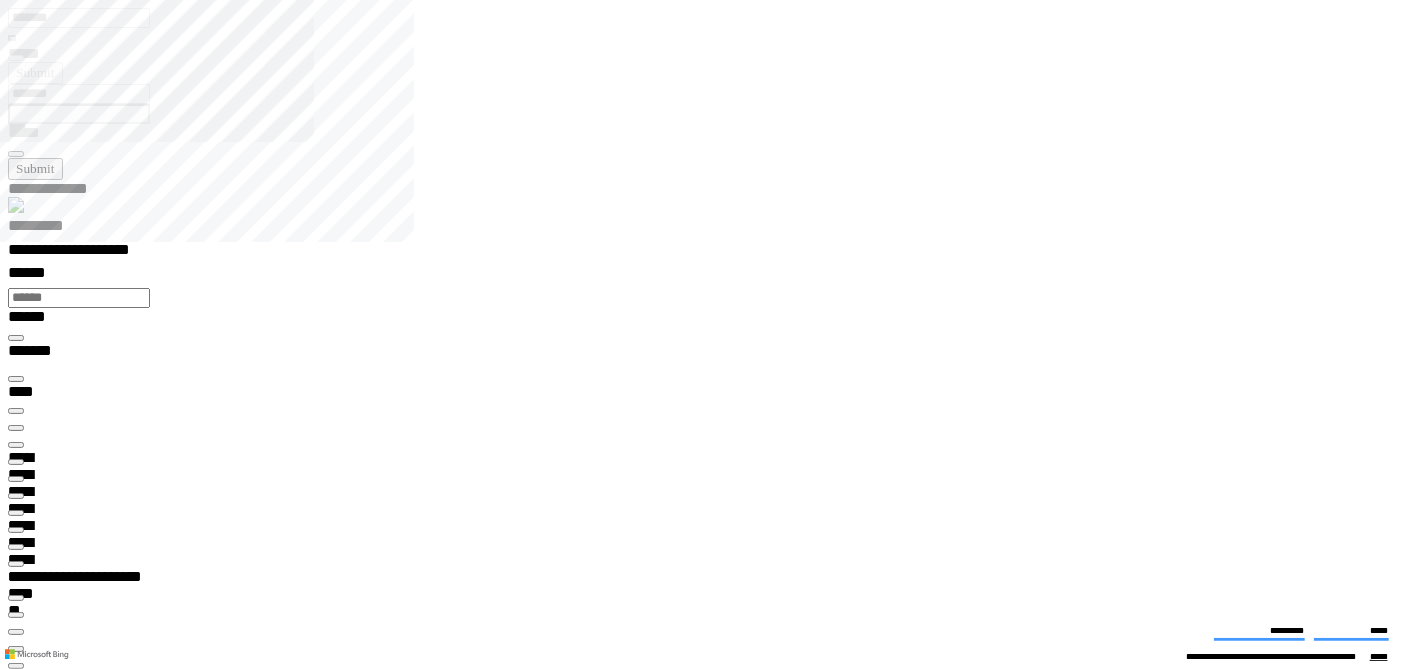 click on "**********" at bounding box center (766, 20113) 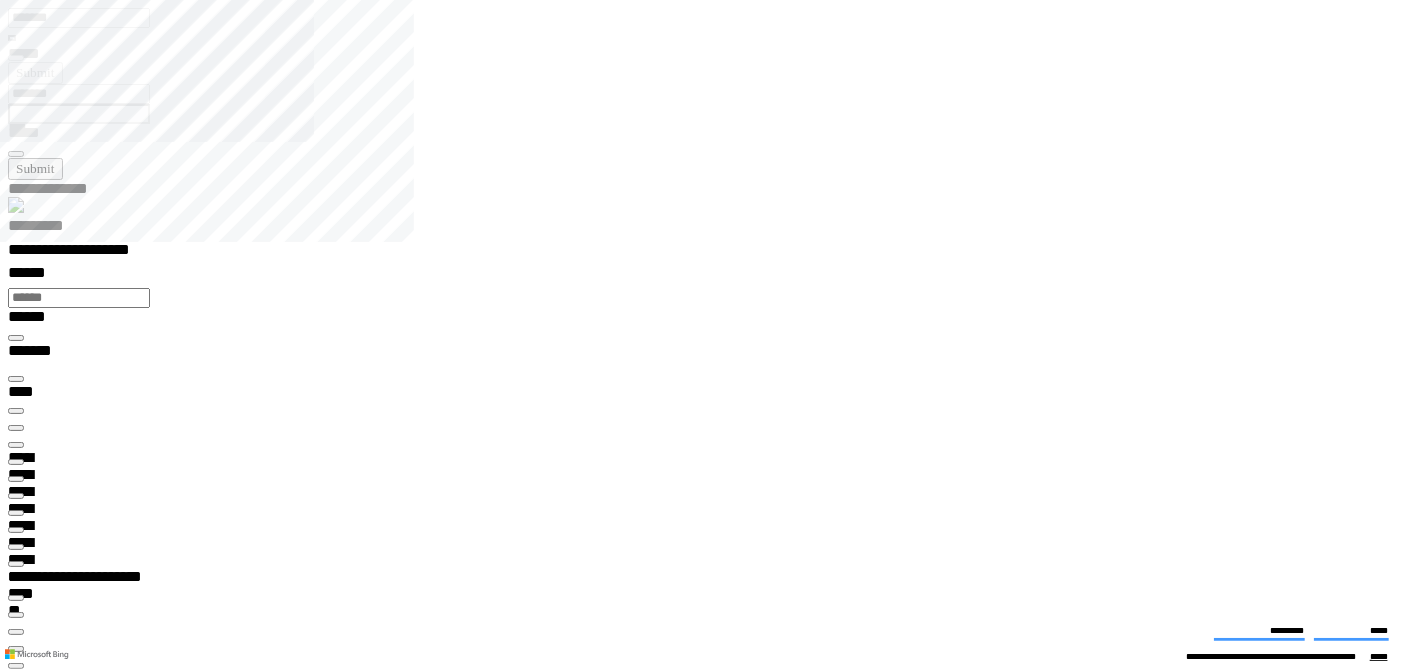 type on "**********" 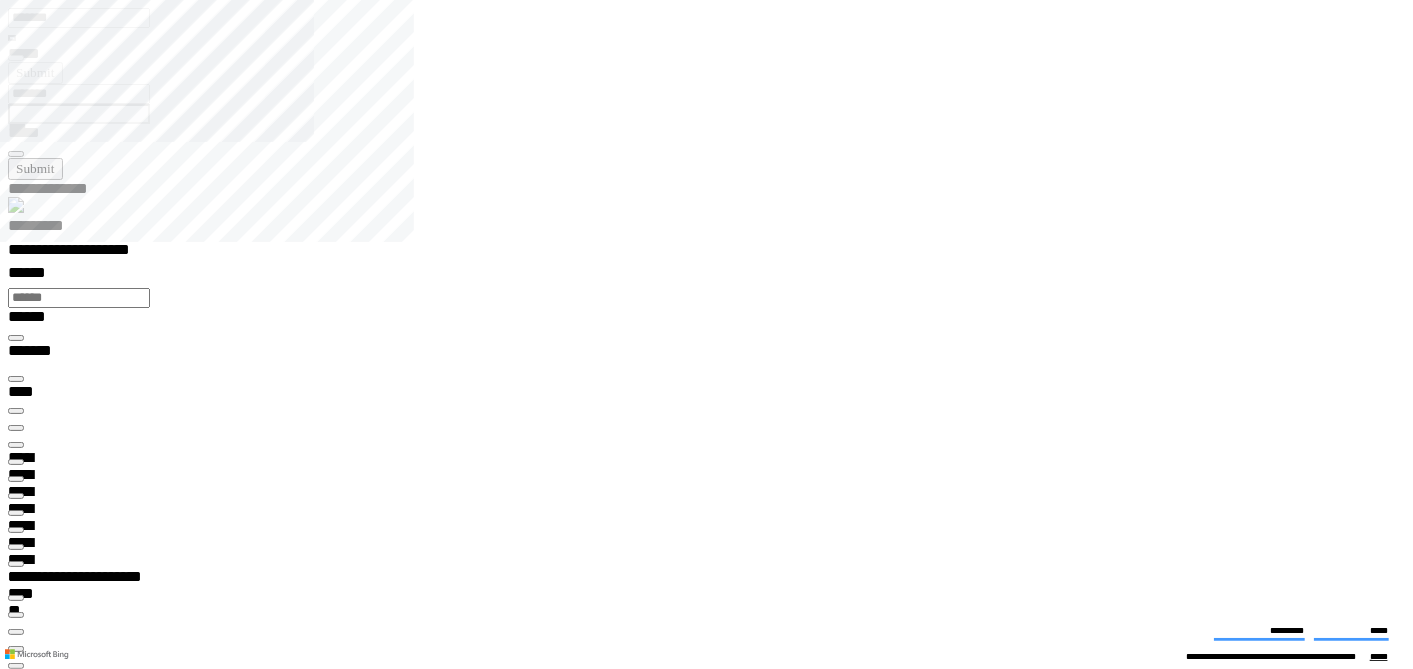 type on "**" 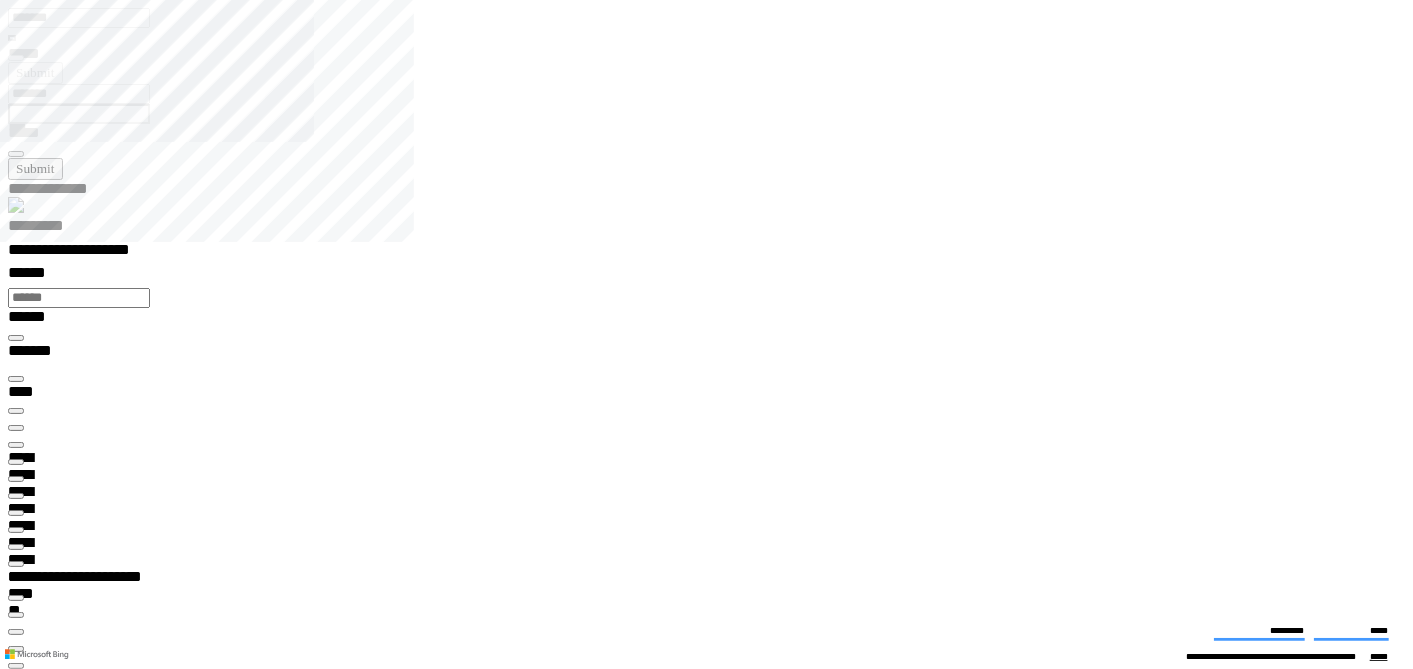 type on "**" 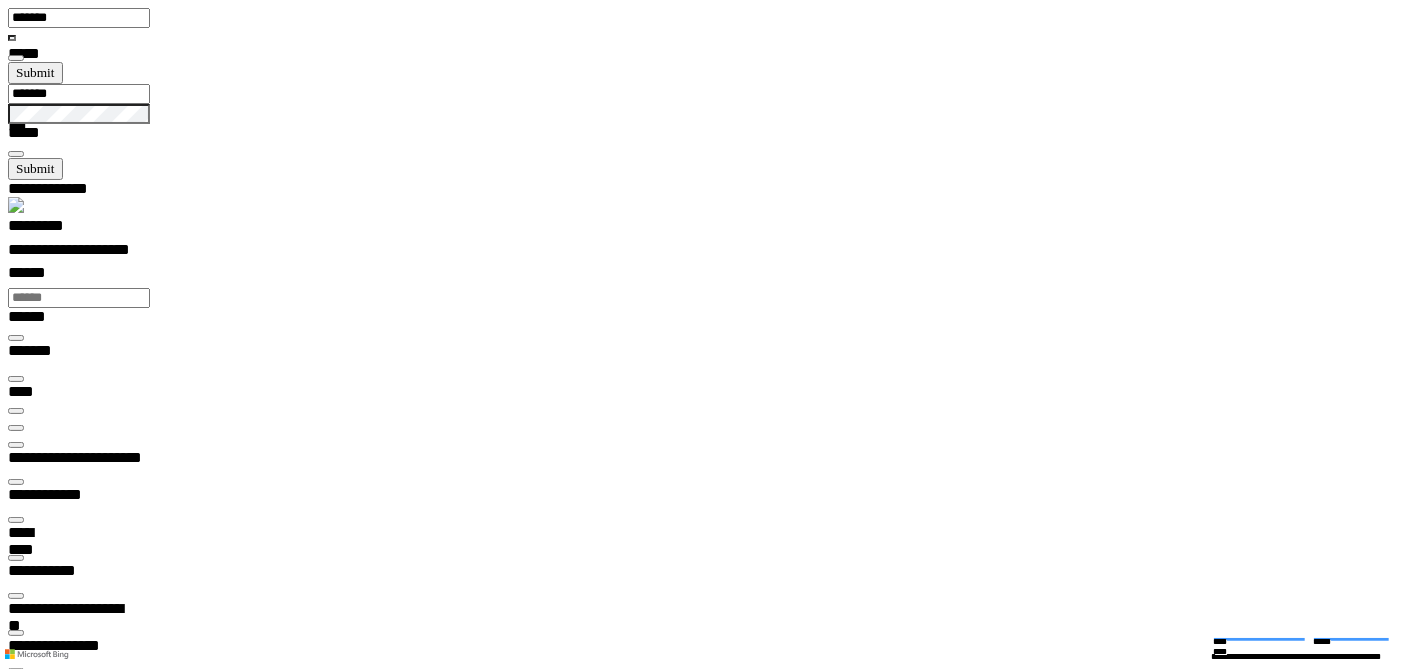 click on "**********" at bounding box center [70, 4290] 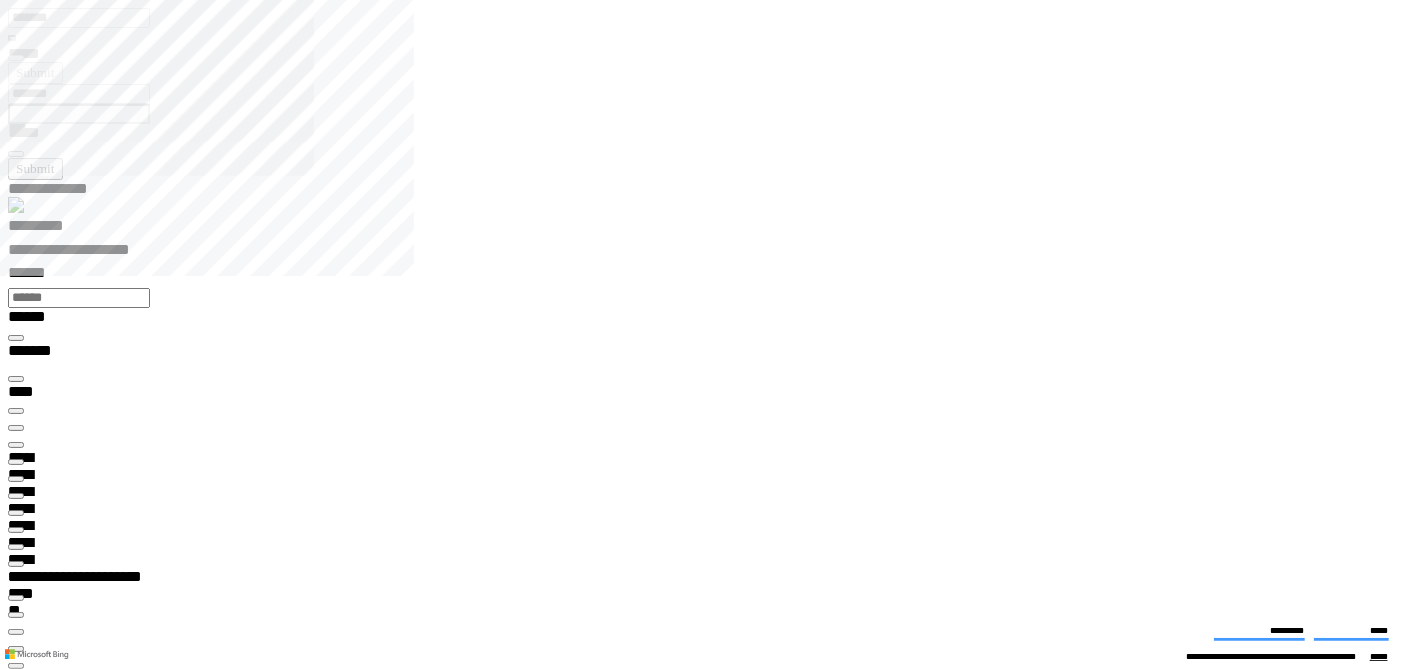 type on "*********" 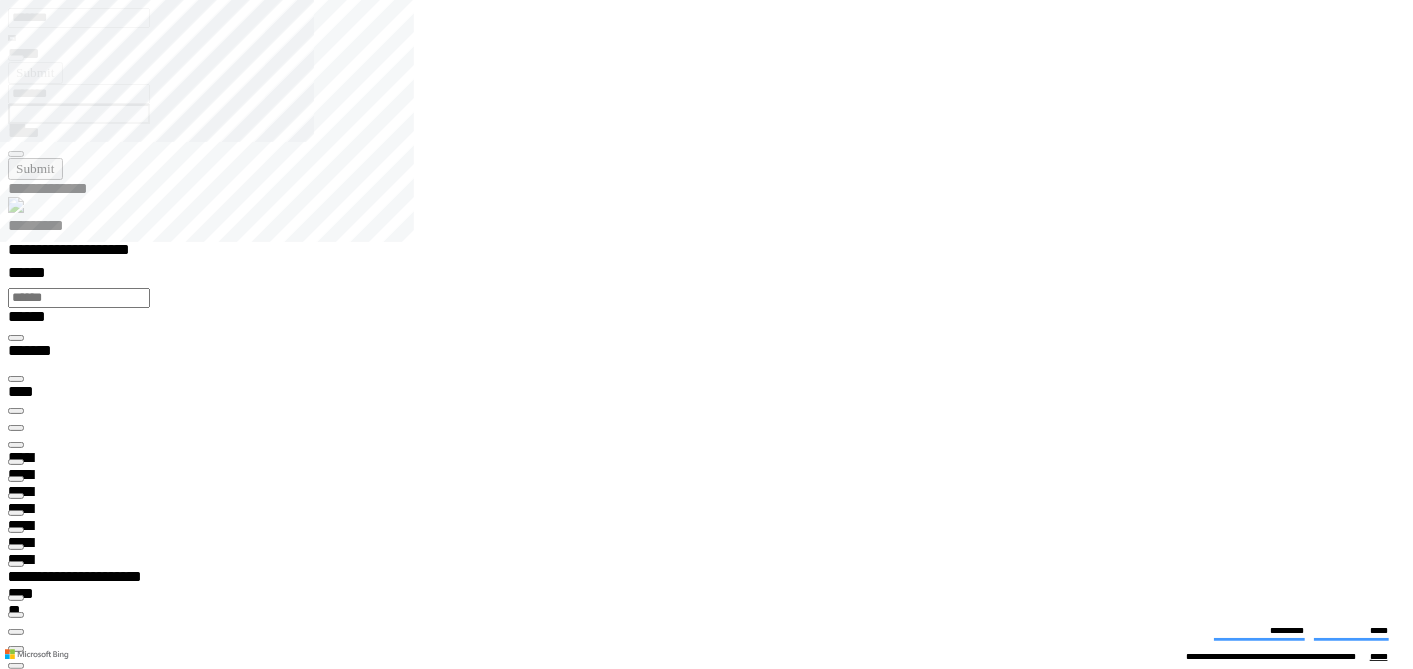 click on "**********" at bounding box center [541, 6624] 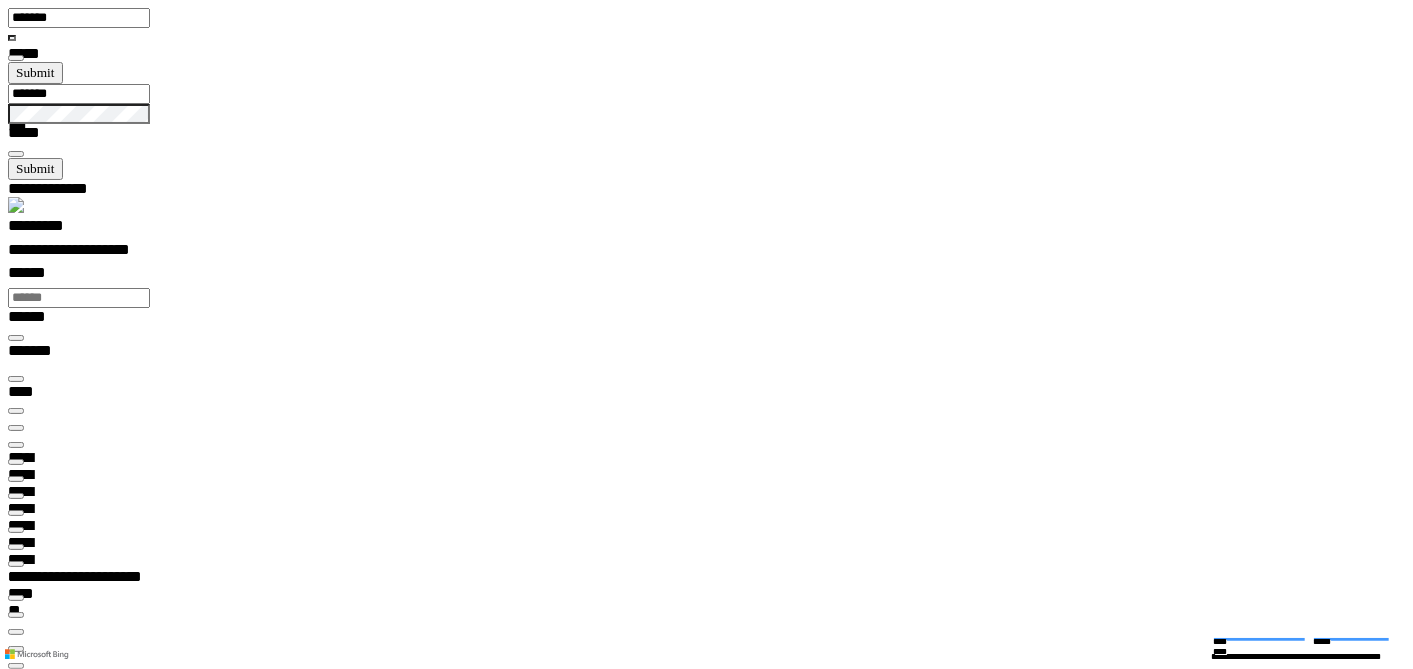scroll, scrollTop: 99965, scrollLeft: 99601, axis: both 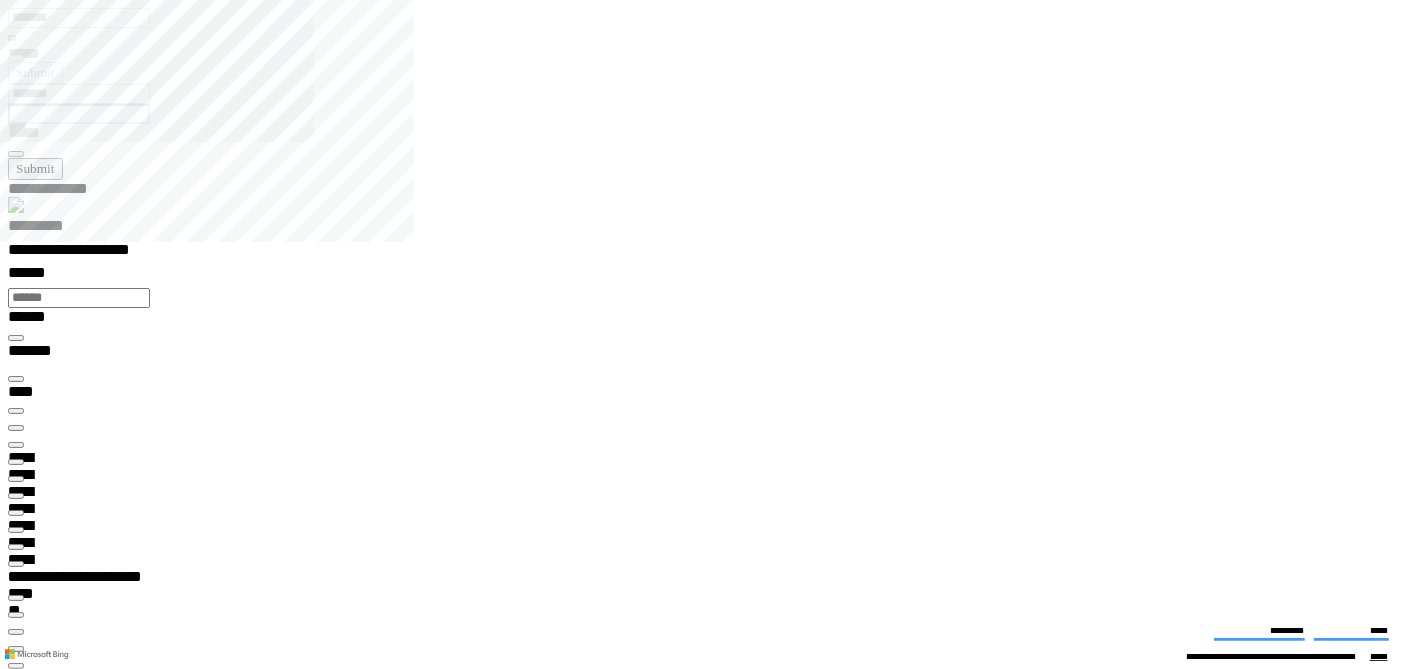 click on "**********" at bounding box center [714, 10247] 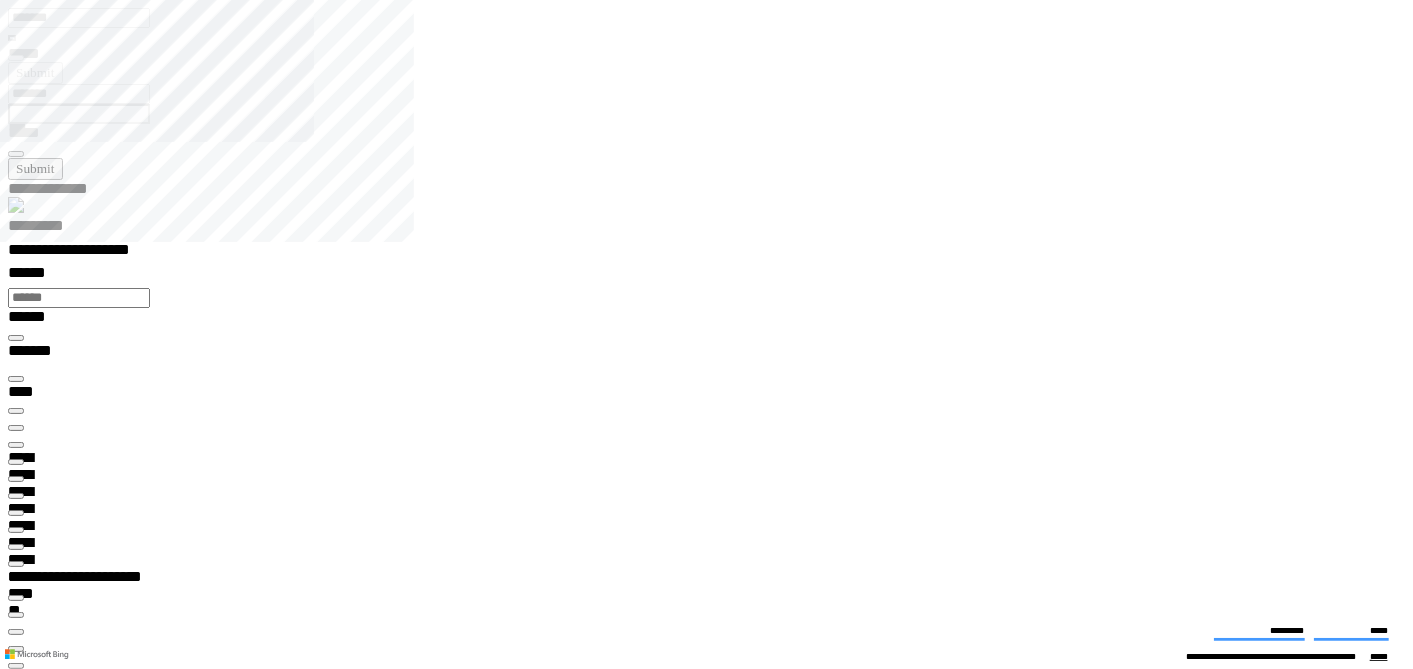 click at bounding box center [16, 8898] 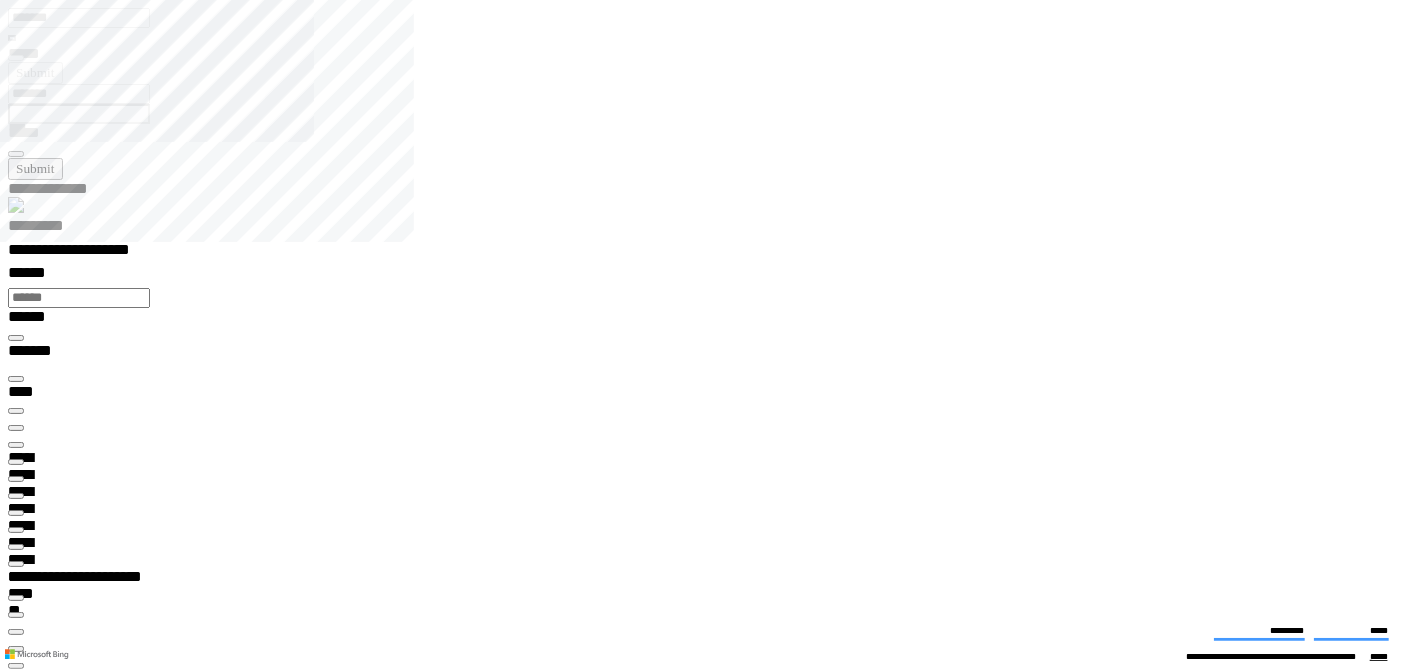 scroll, scrollTop: 29, scrollLeft: 63, axis: both 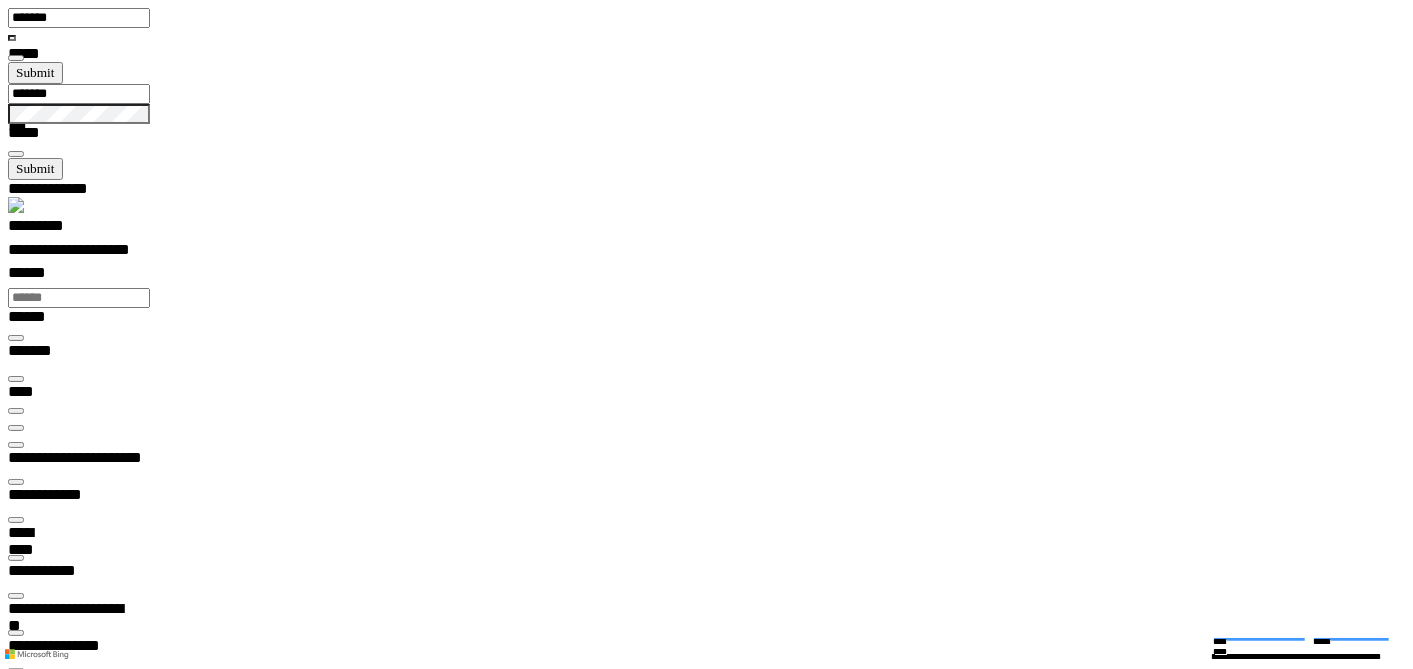 click at bounding box center (16, 633) 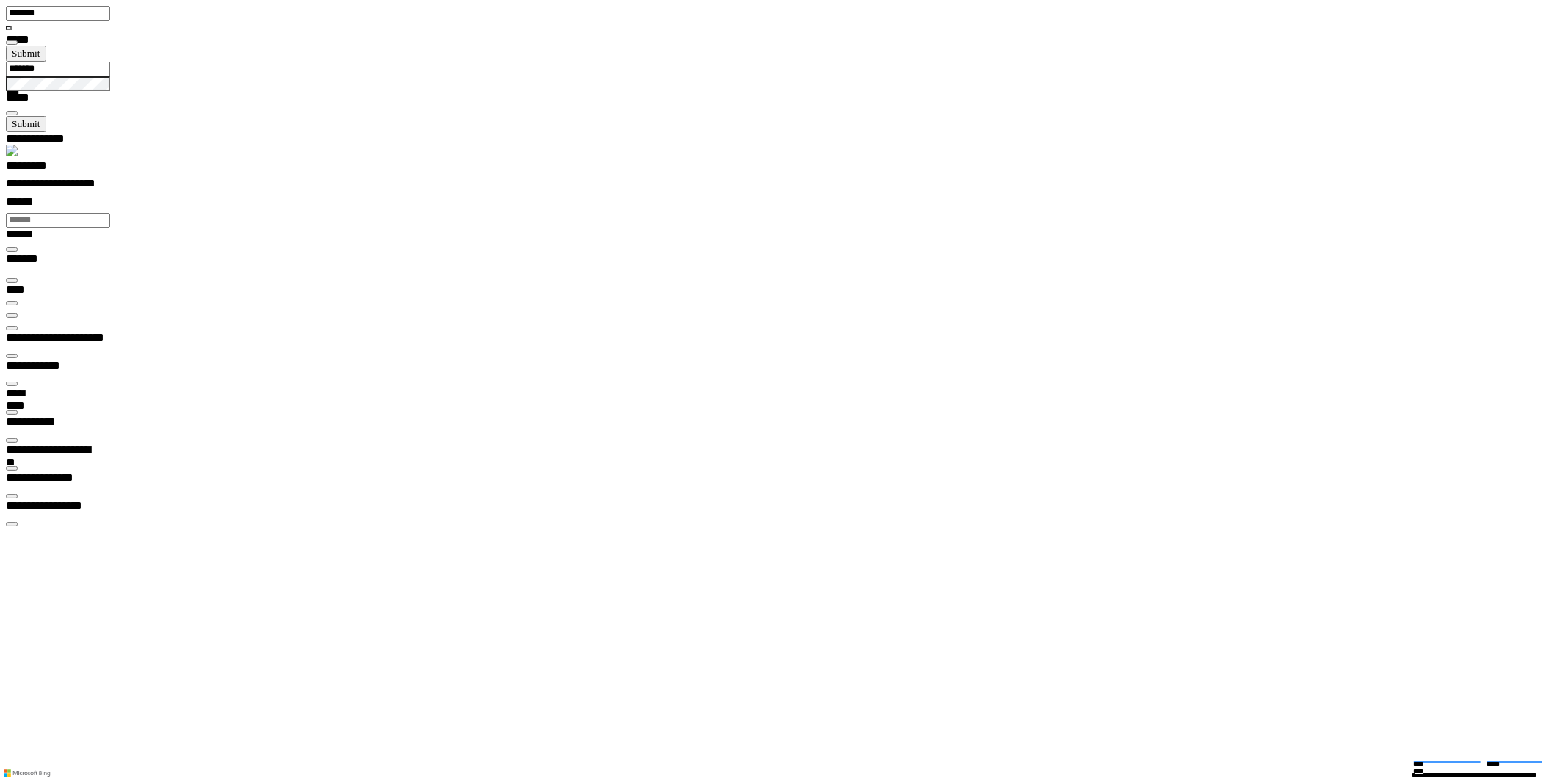 scroll, scrollTop: 72700, scrollLeft: 73299, axis: both 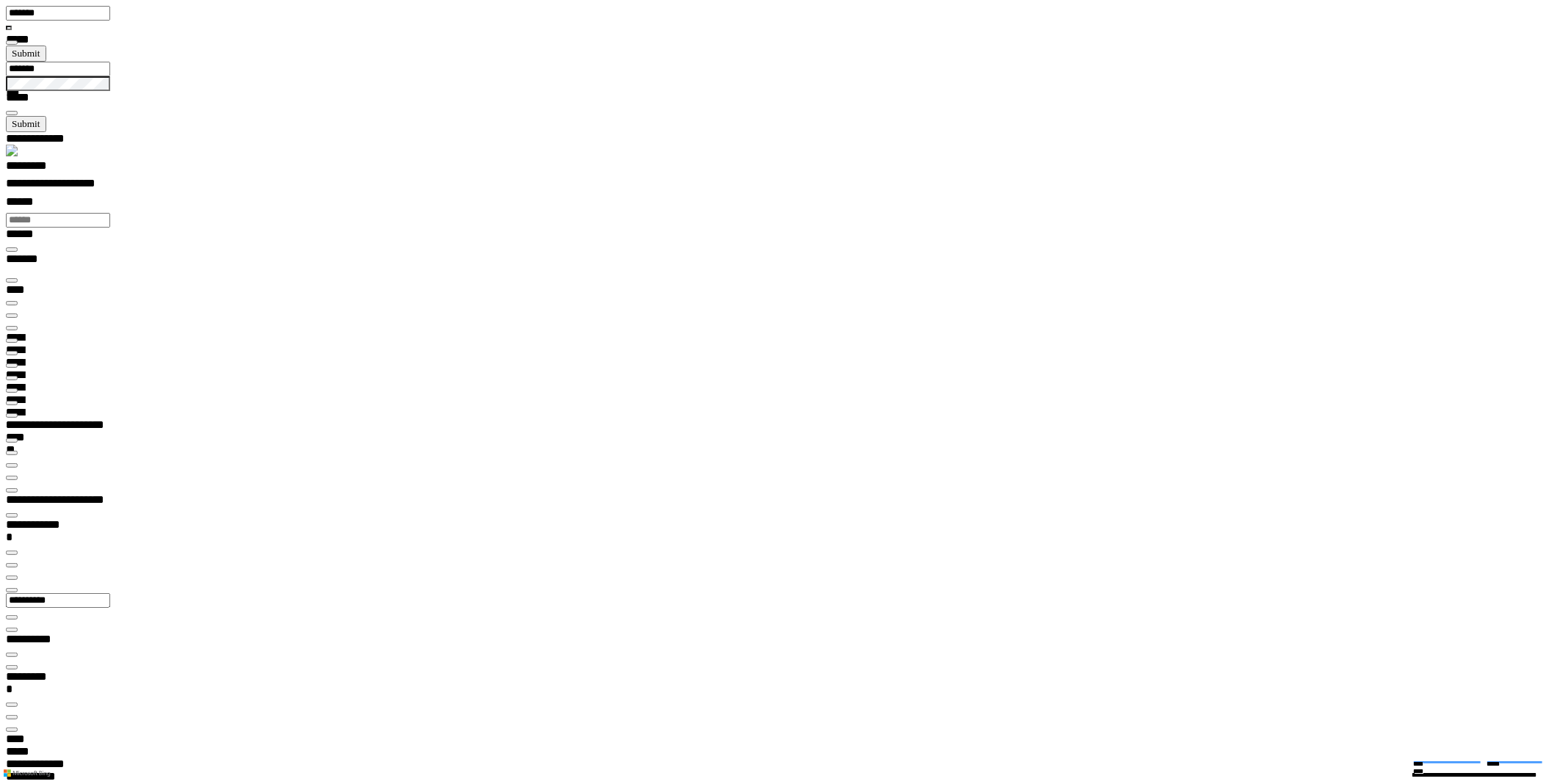 click at bounding box center [12, 17266] 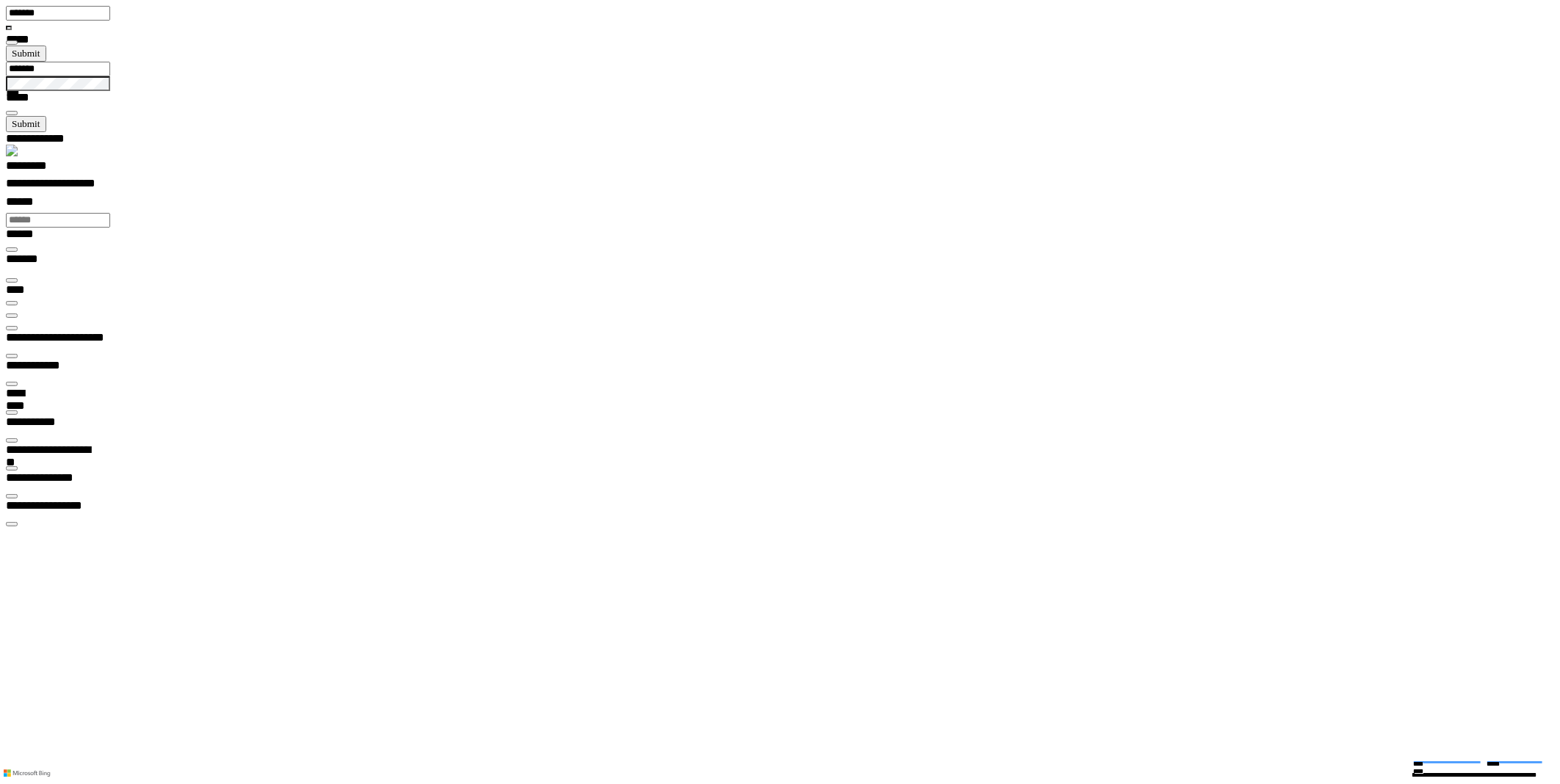 click at bounding box center [12, 384] 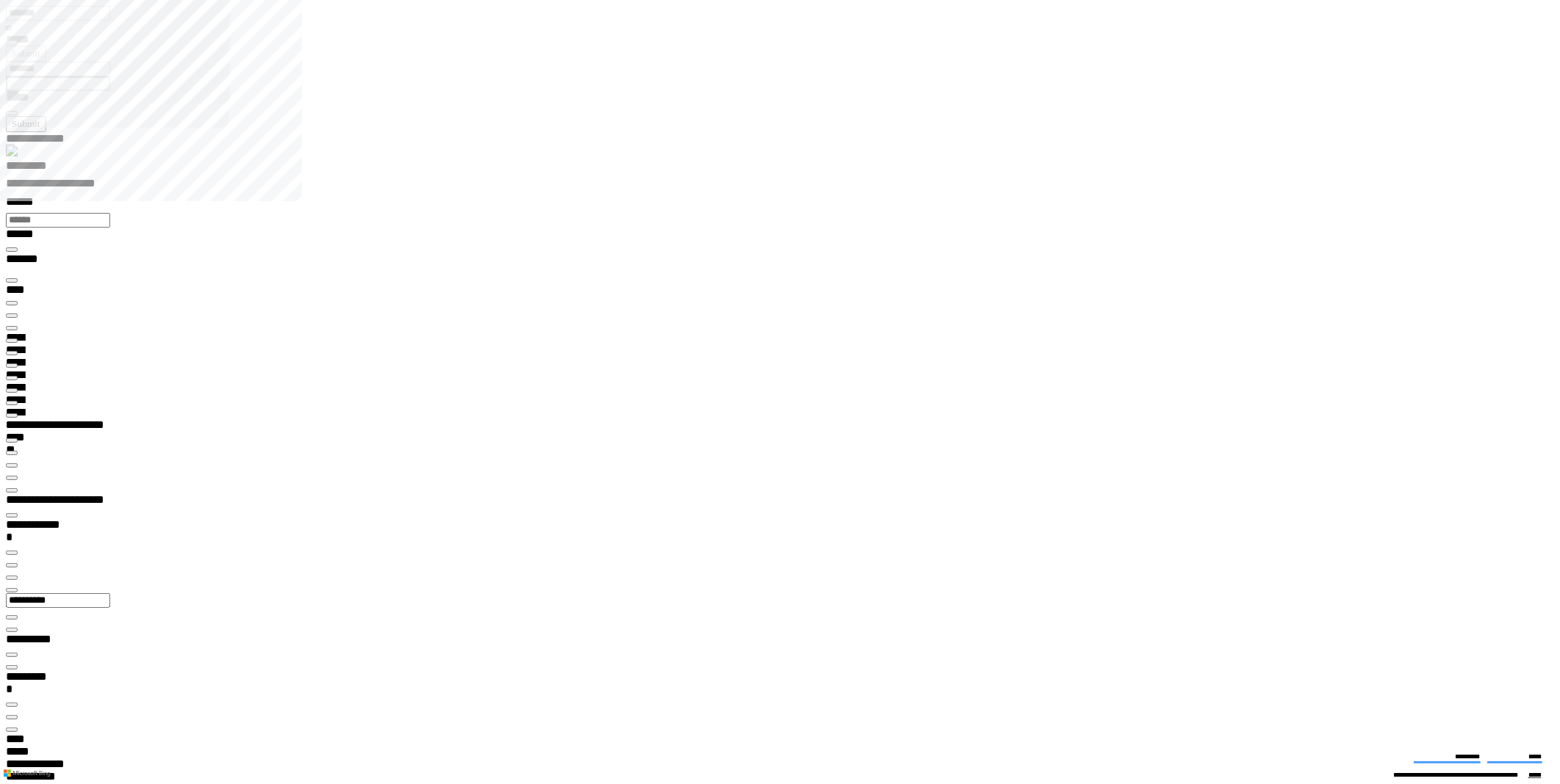 type on "*********" 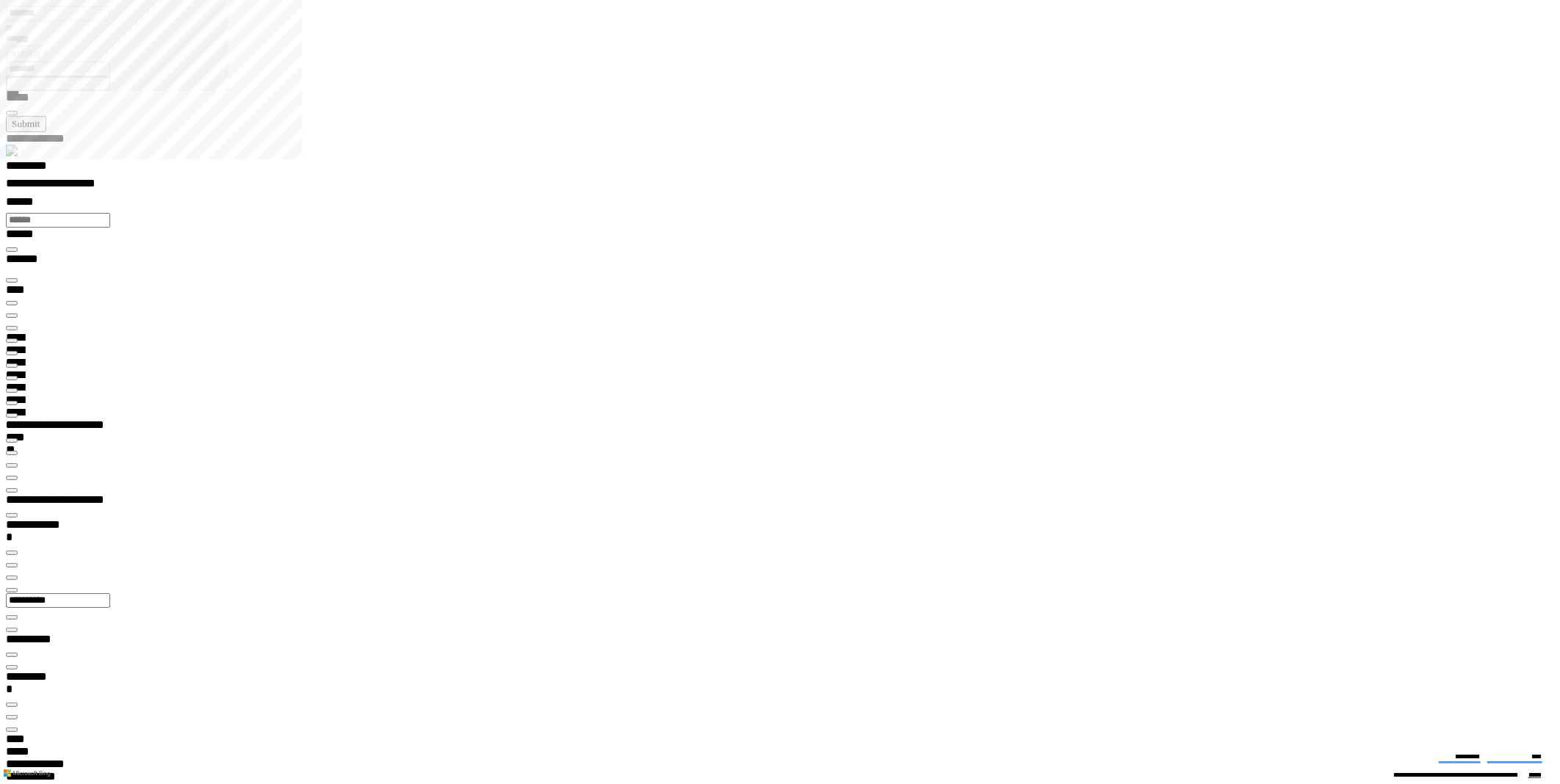 click on "******* *" at bounding box center (397, 13906) 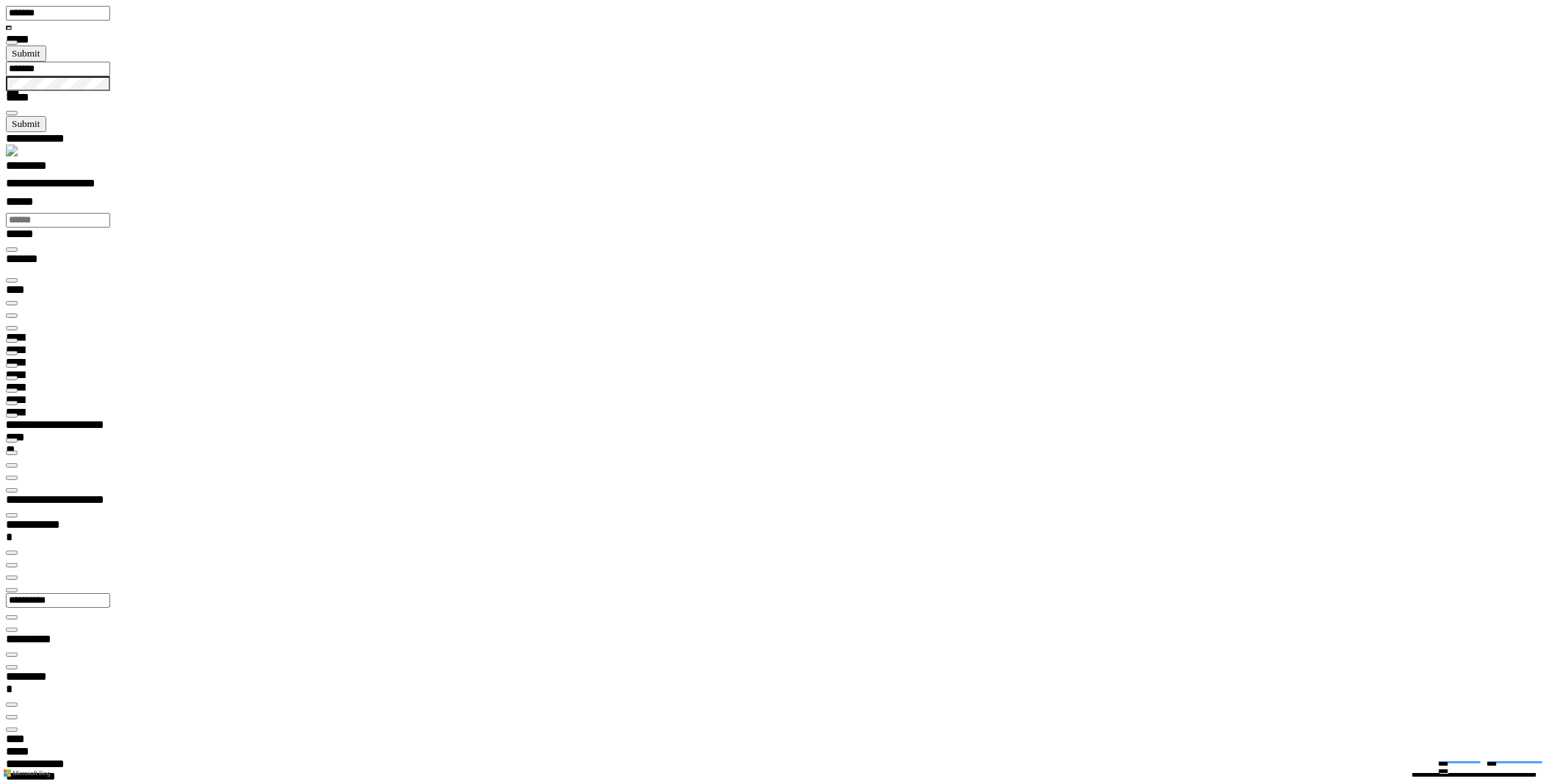 click on "**********" at bounding box center [109, 17398] 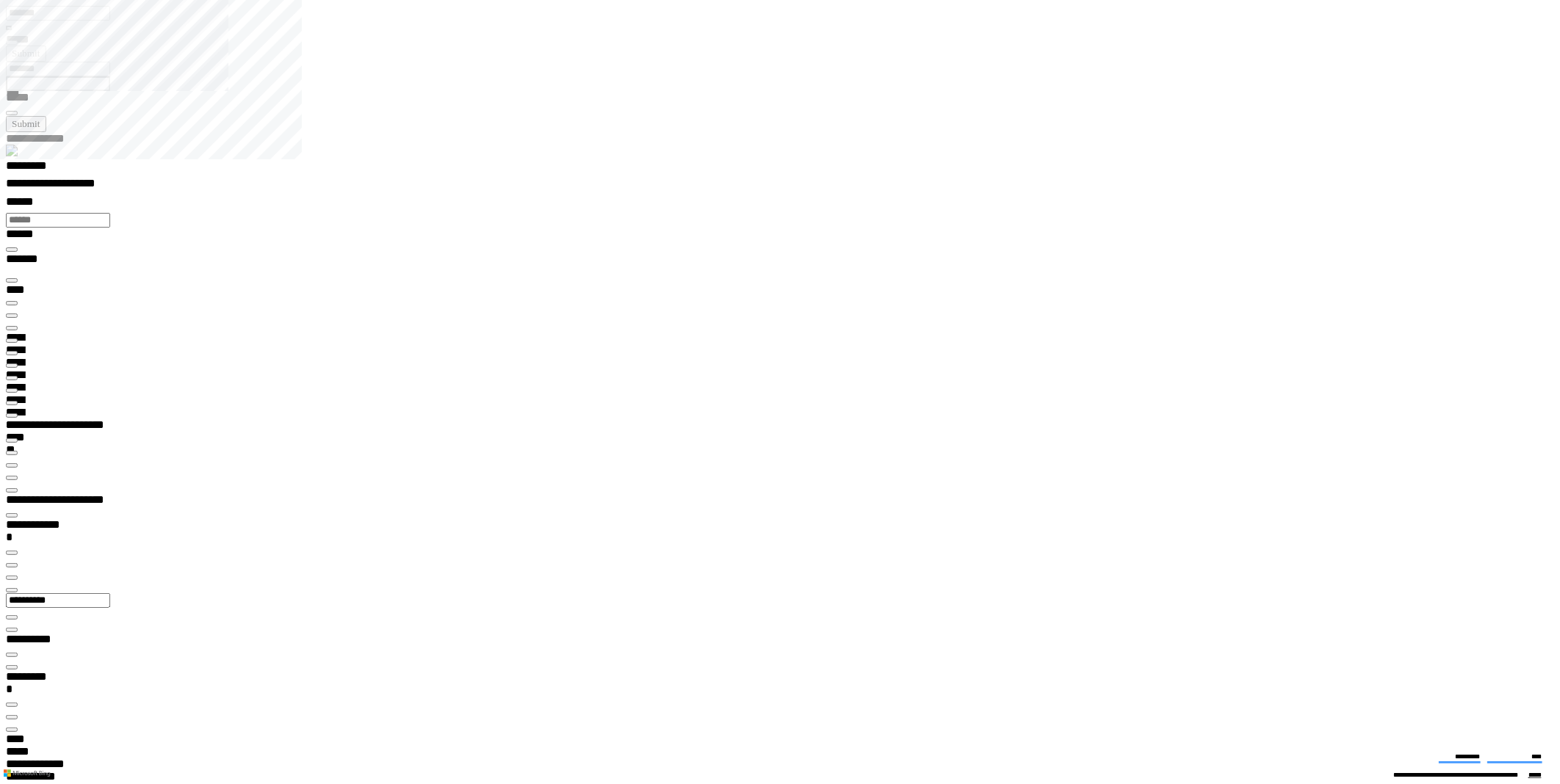 click at bounding box center [12, 12953] 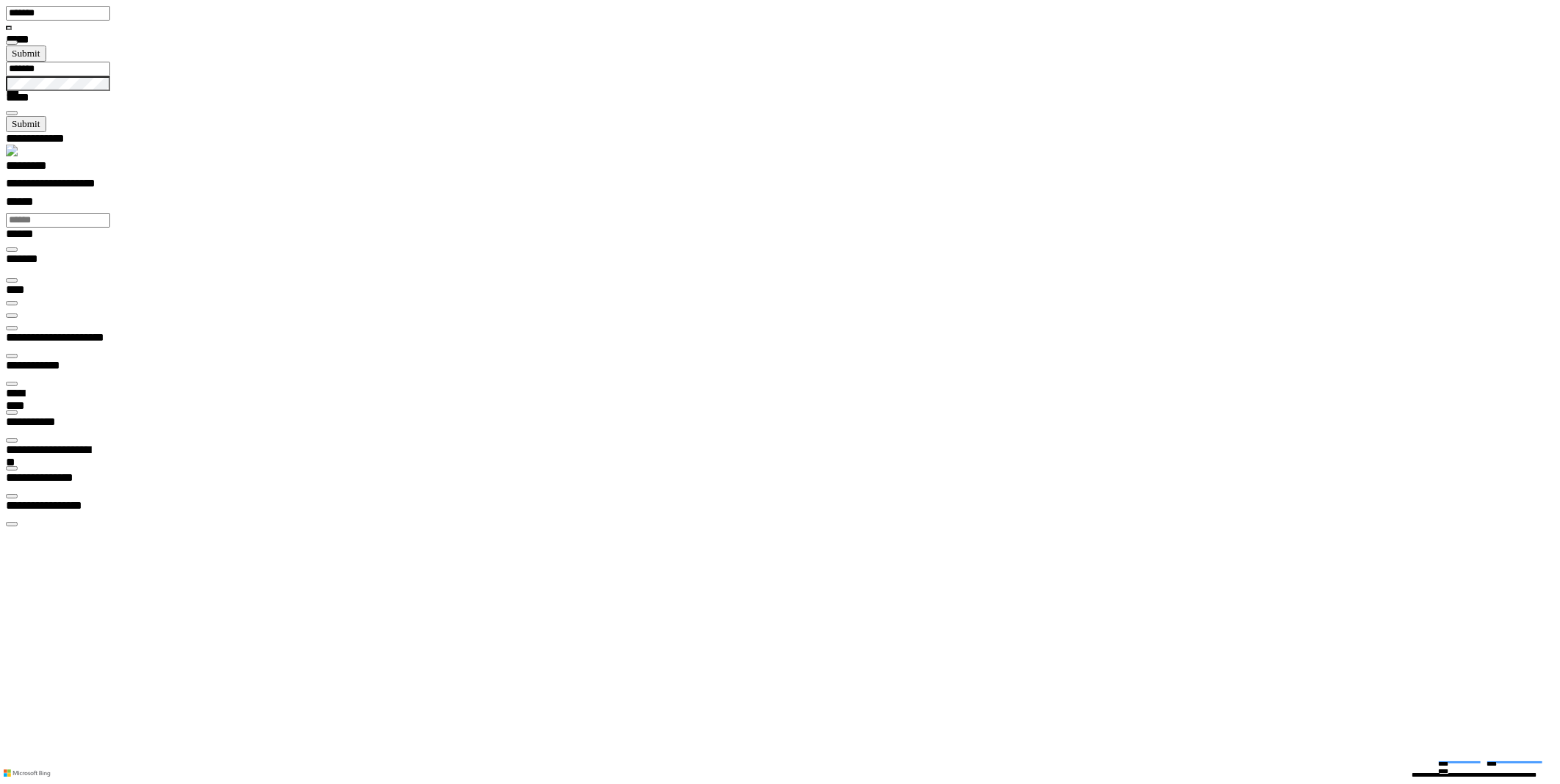 click on "**********" at bounding box center (51, 3536) 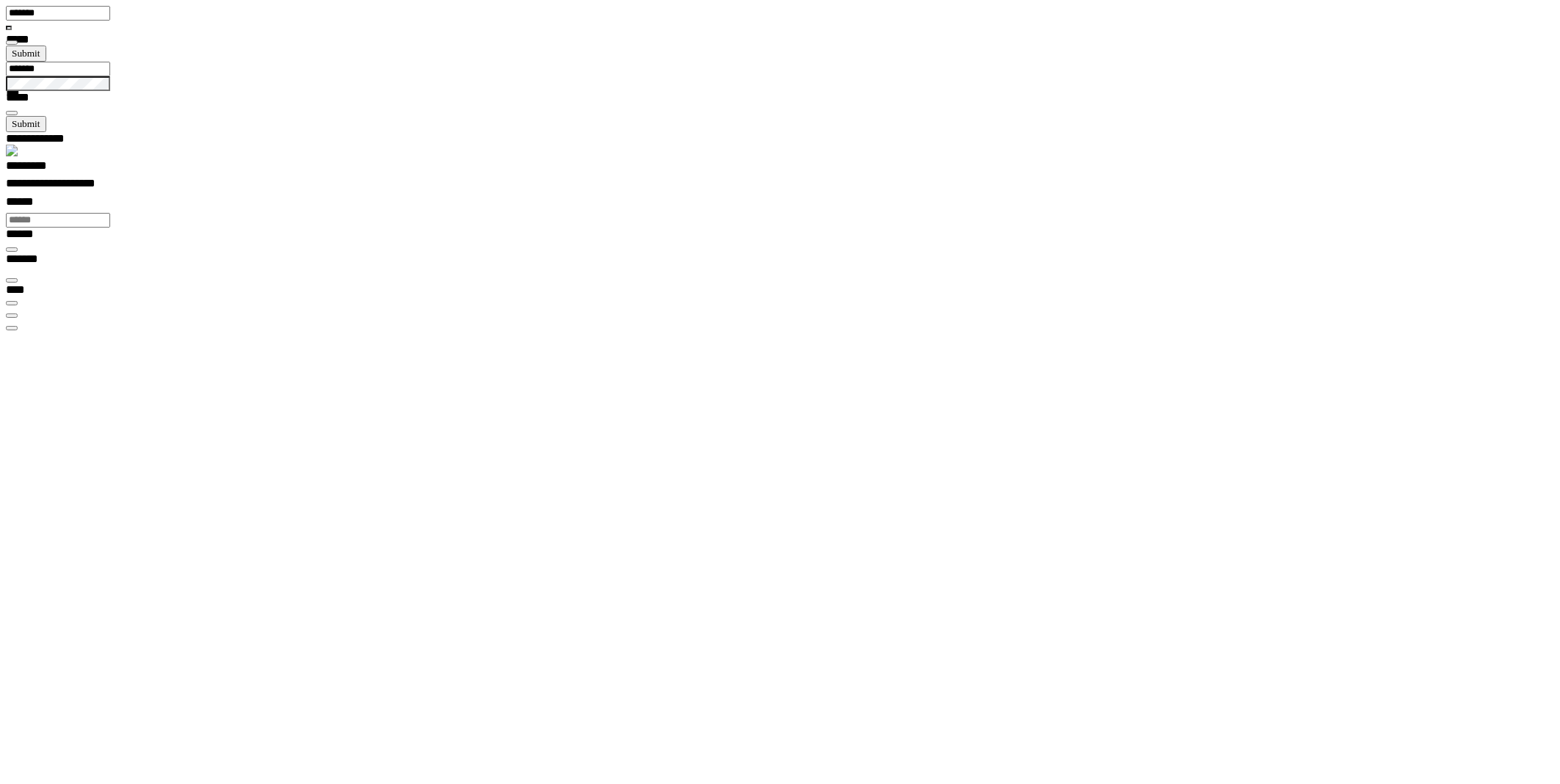 scroll, scrollTop: 73385, scrollLeft: 73310, axis: both 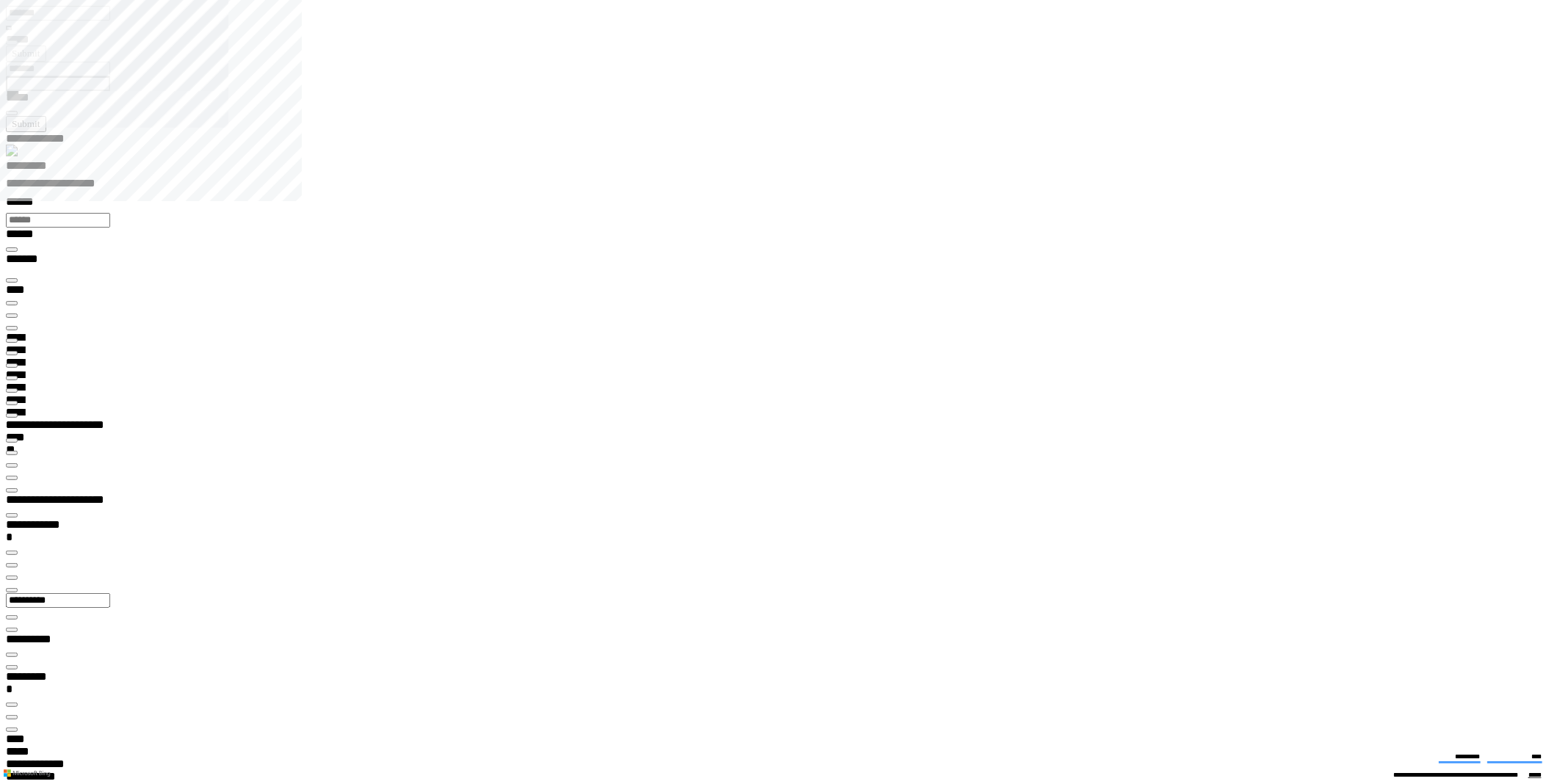 type on "*********" 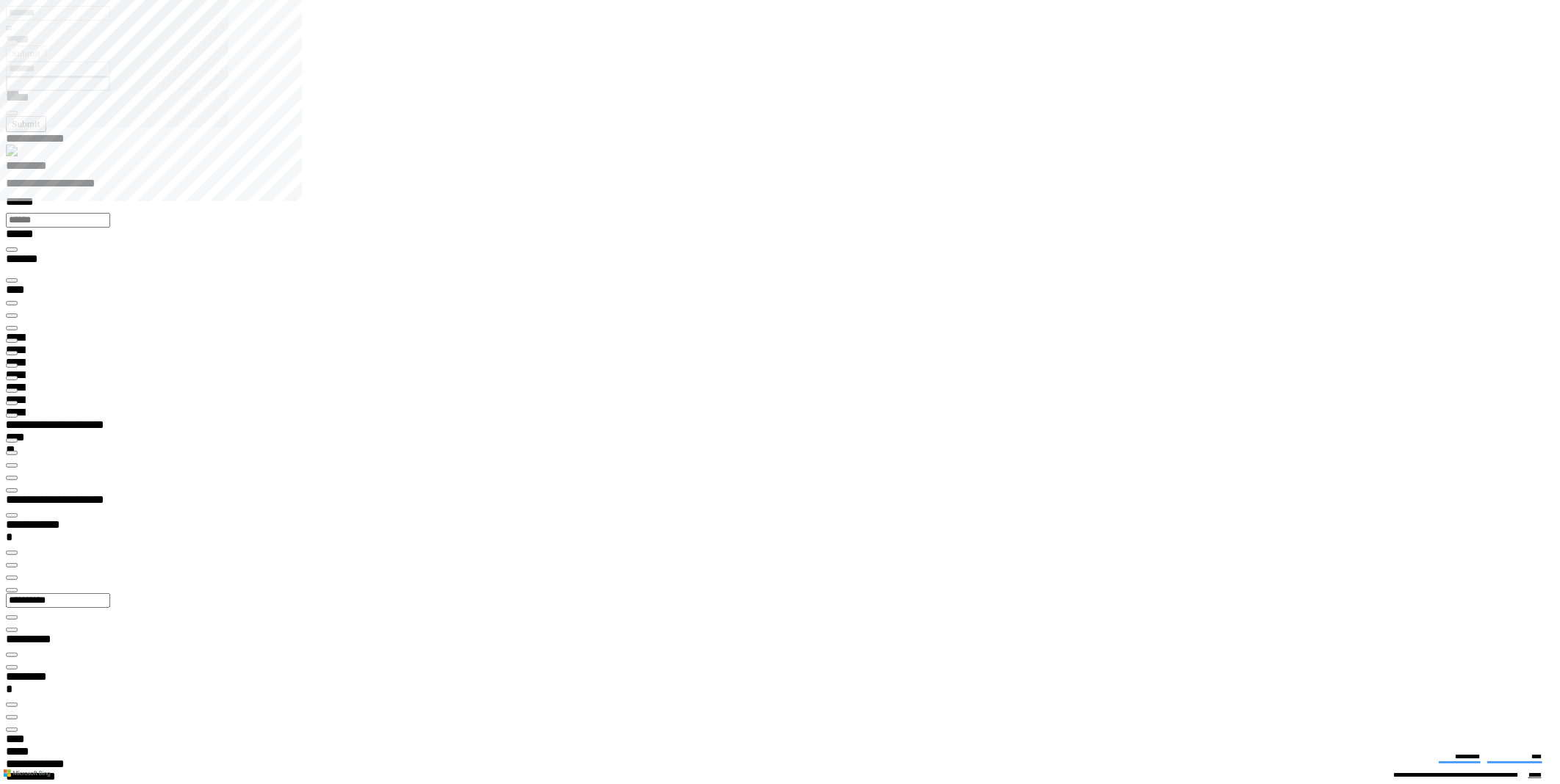 scroll, scrollTop: 23, scrollLeft: 49, axis: both 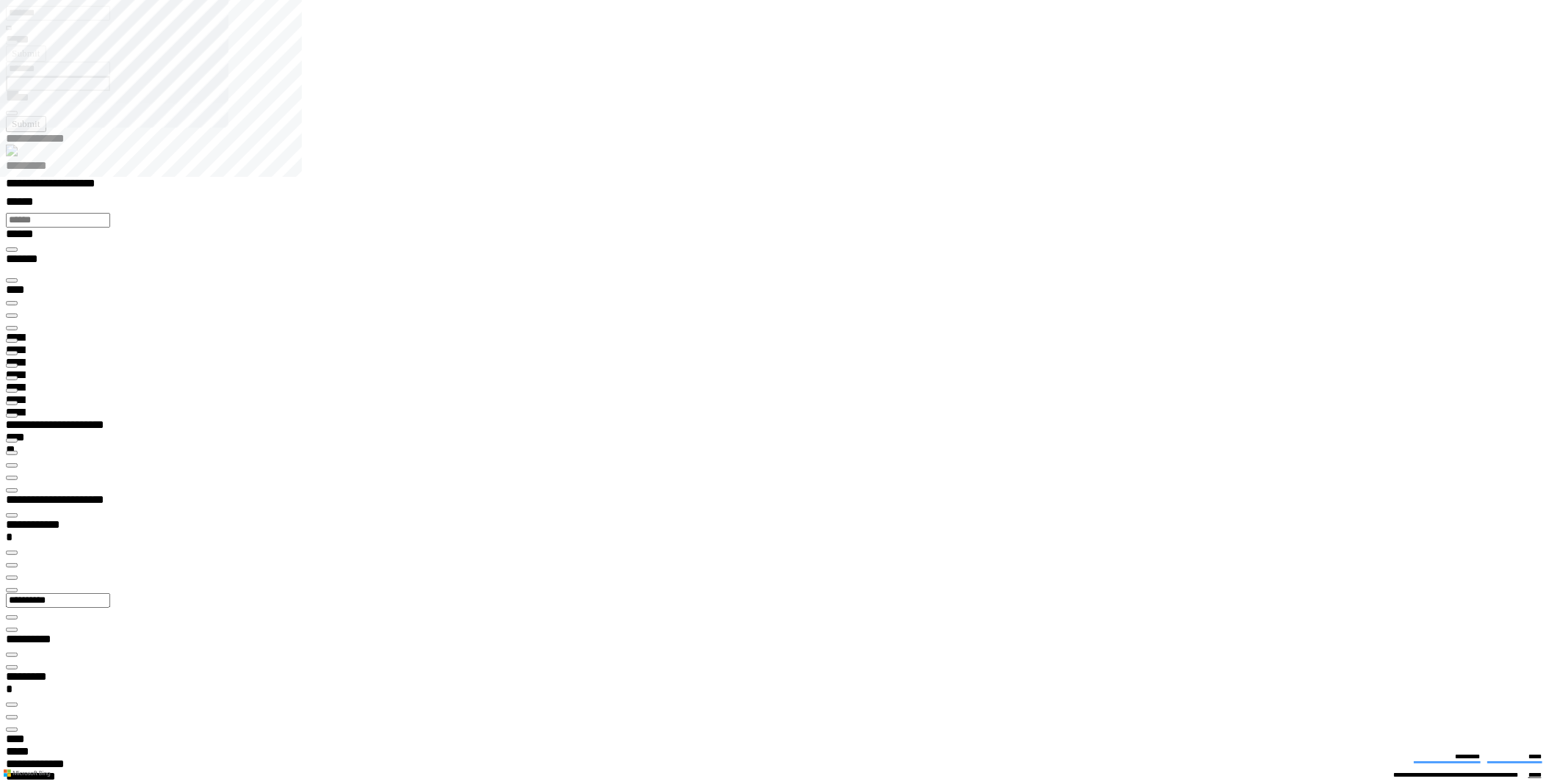 drag, startPoint x: 1111, startPoint y: 170, endPoint x: 982, endPoint y: 154, distance: 129.98846 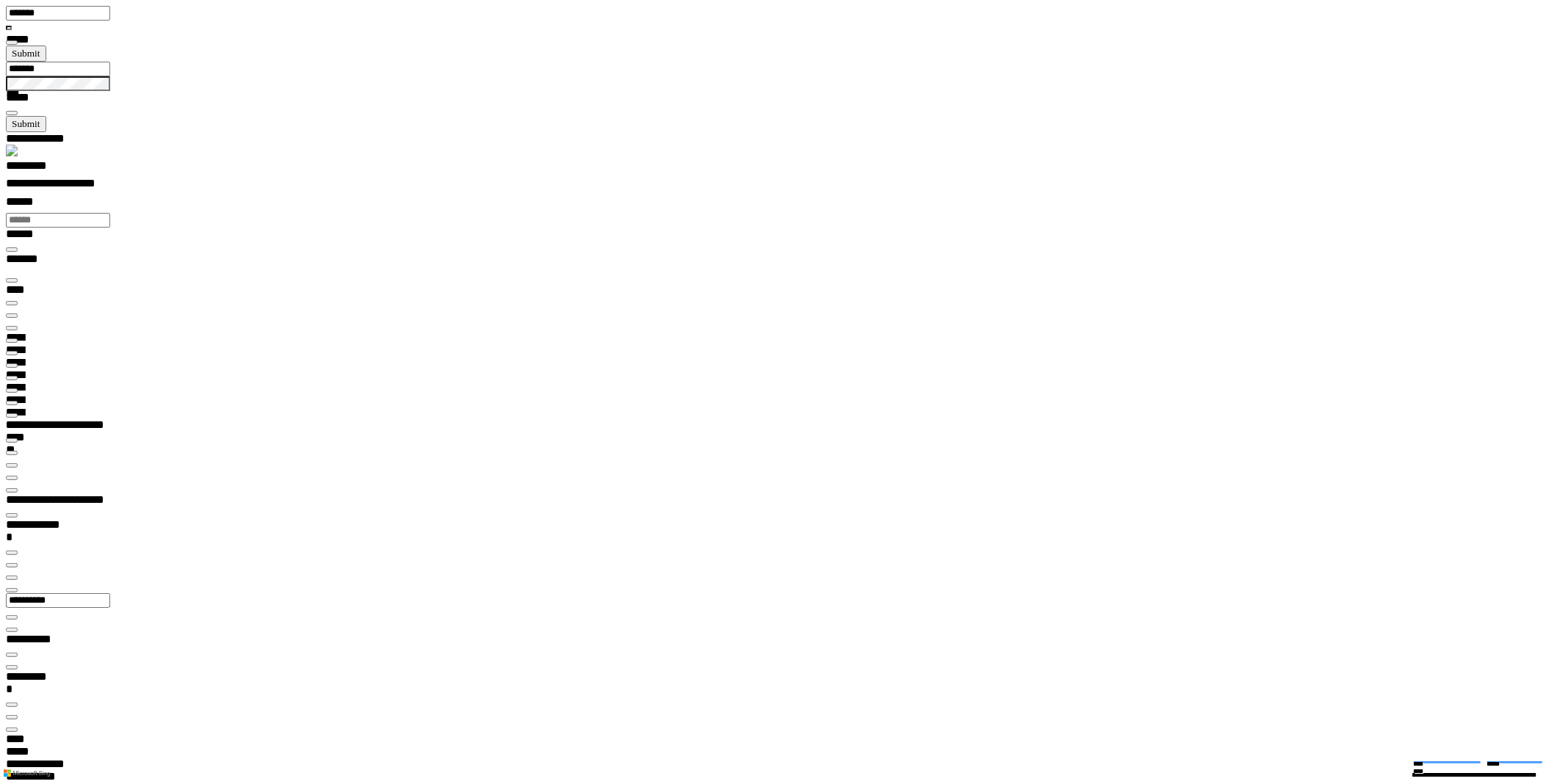 scroll, scrollTop: 73385, scrollLeft: 73299, axis: both 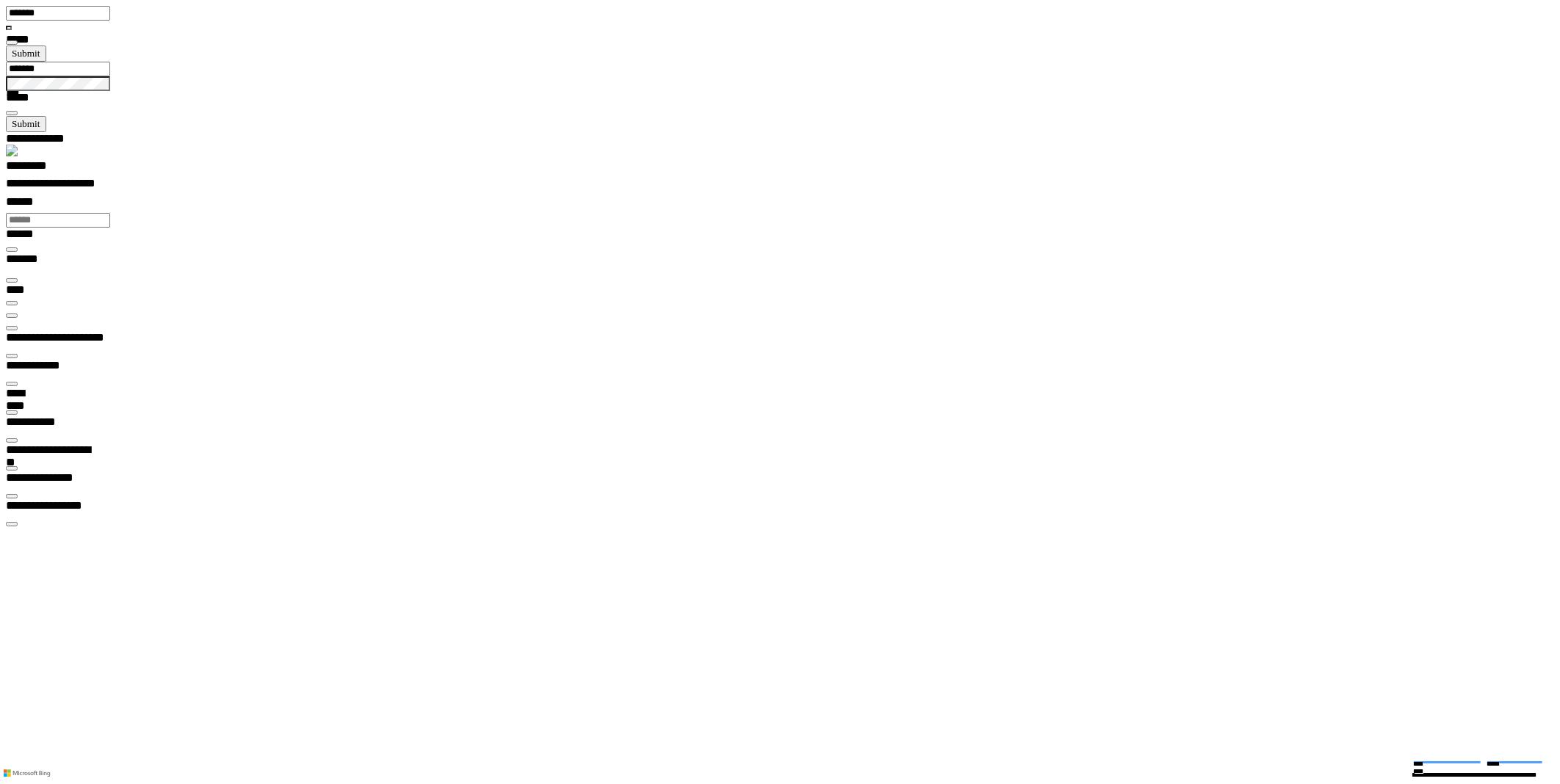 click at bounding box center (12, 328) 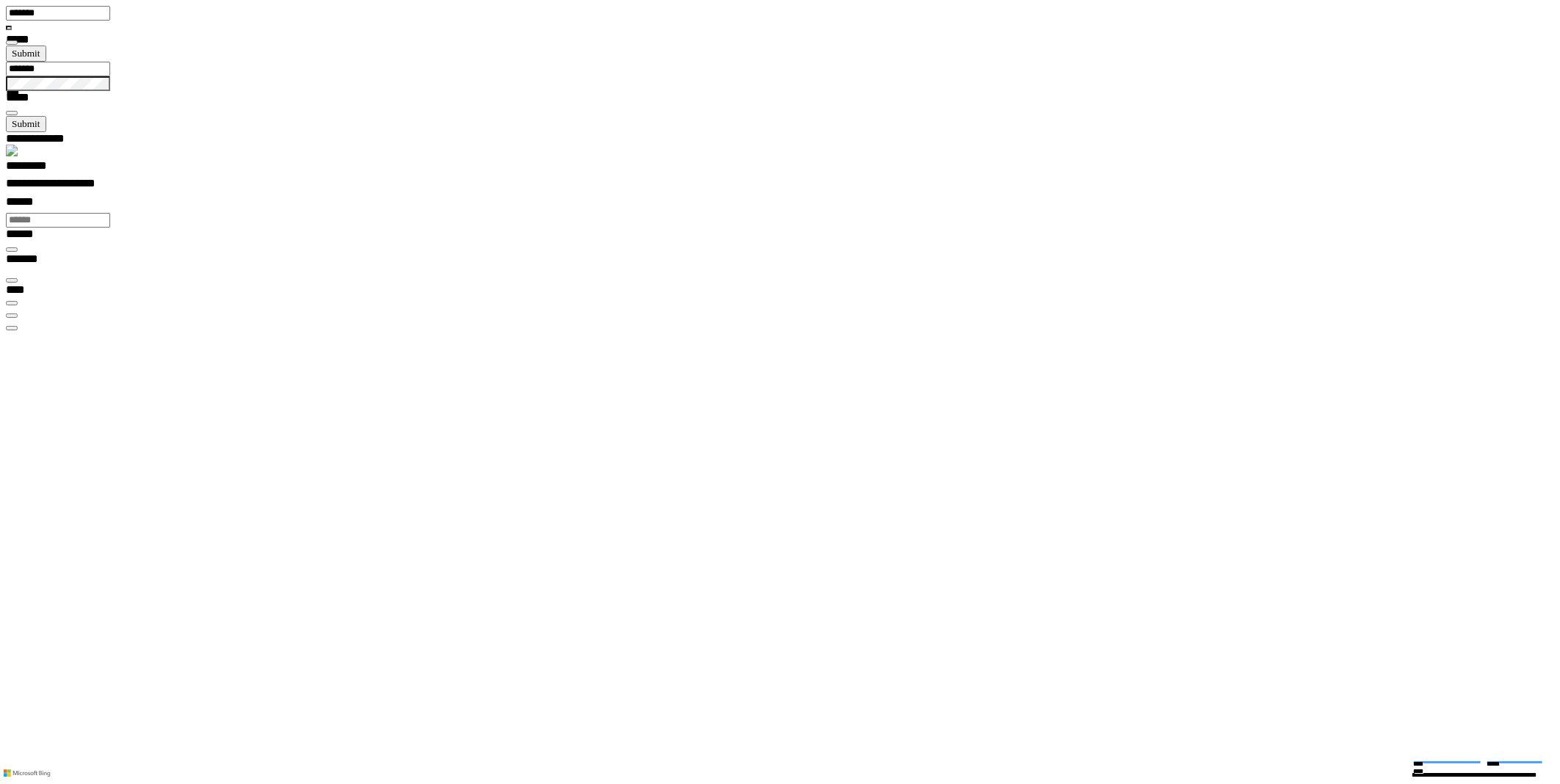 type on "****" 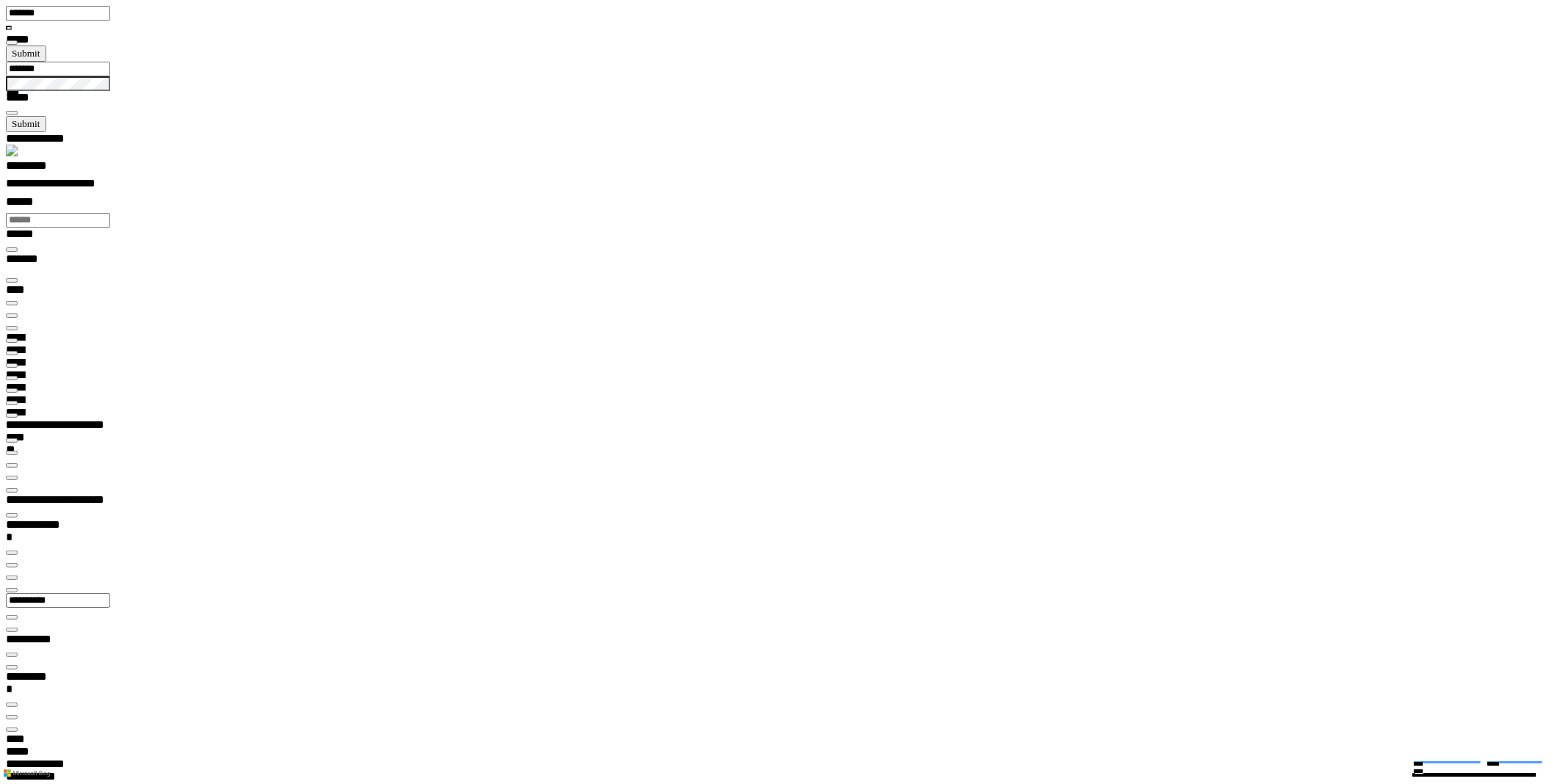 scroll, scrollTop: 73228, scrollLeft: 73084, axis: both 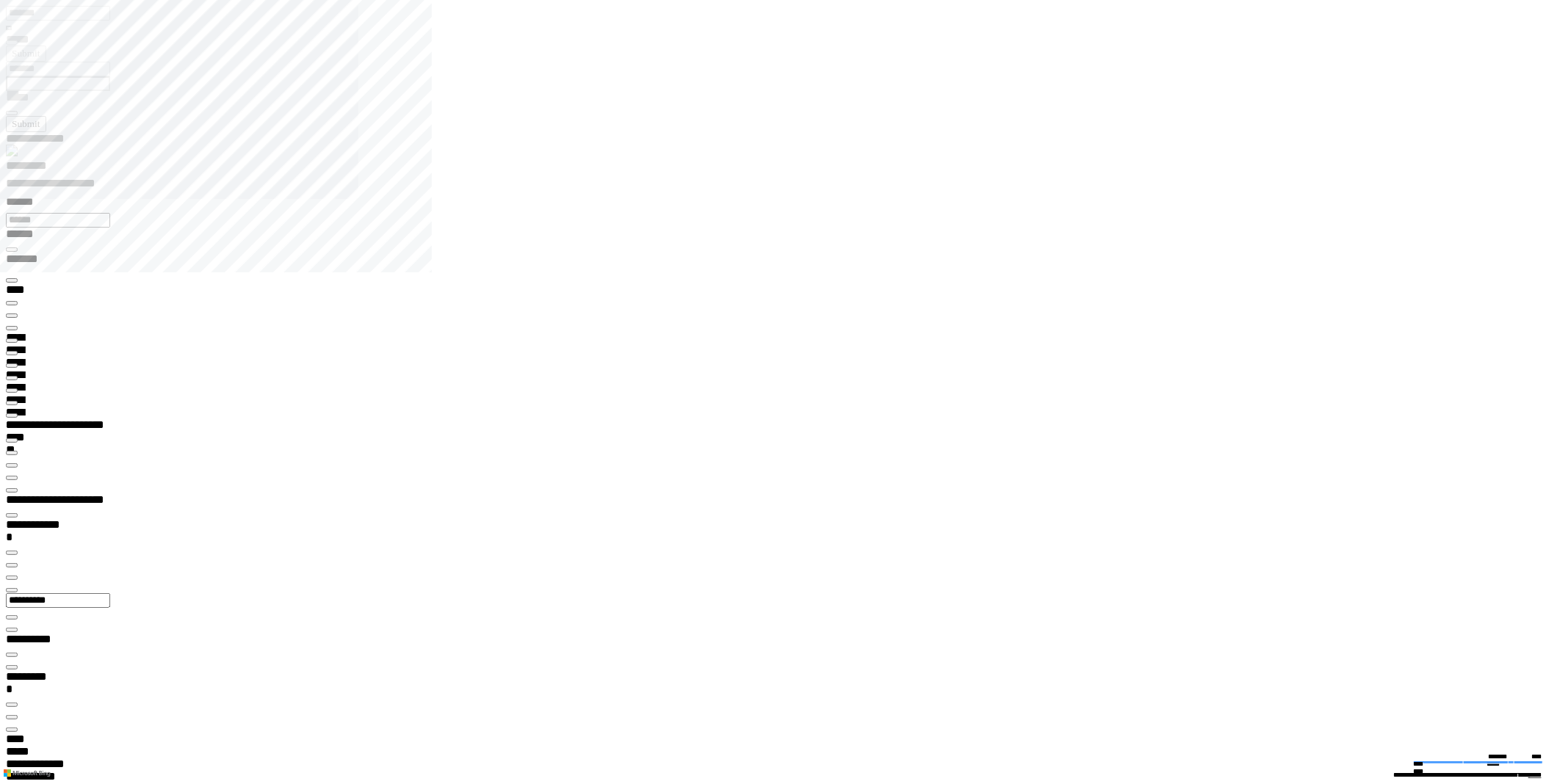 click at bounding box center (786, 29486) 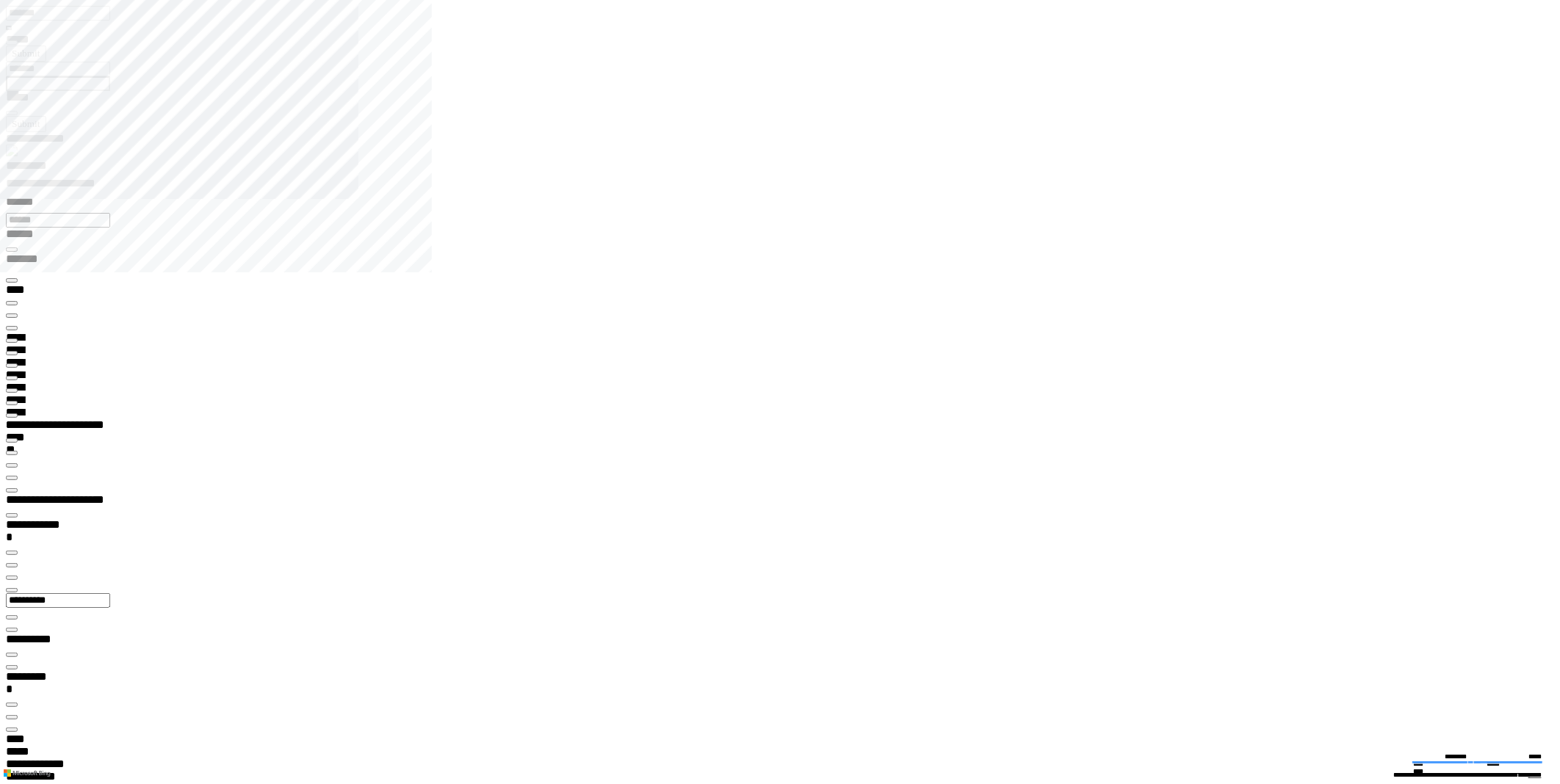 click 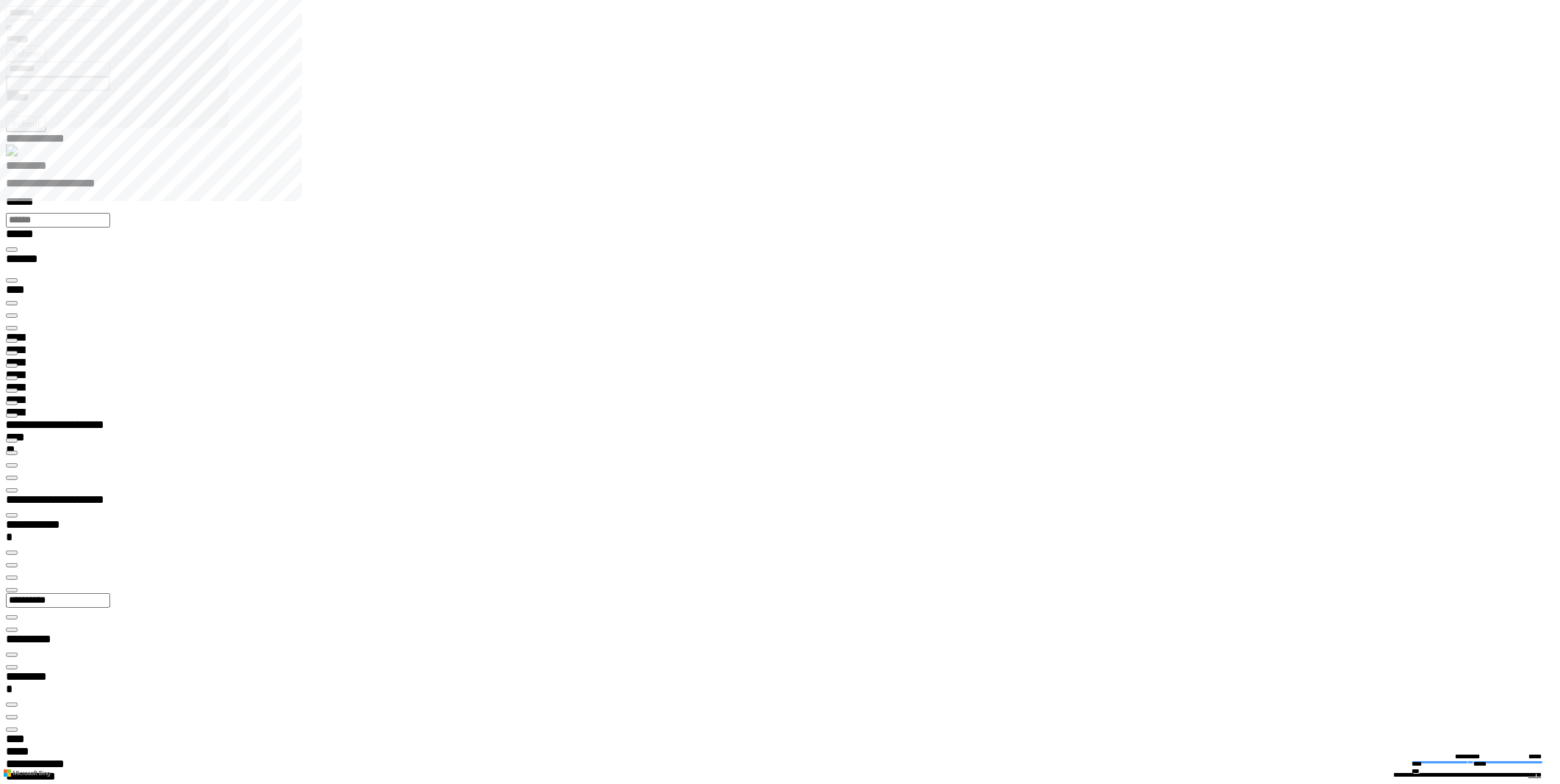 type on "*********" 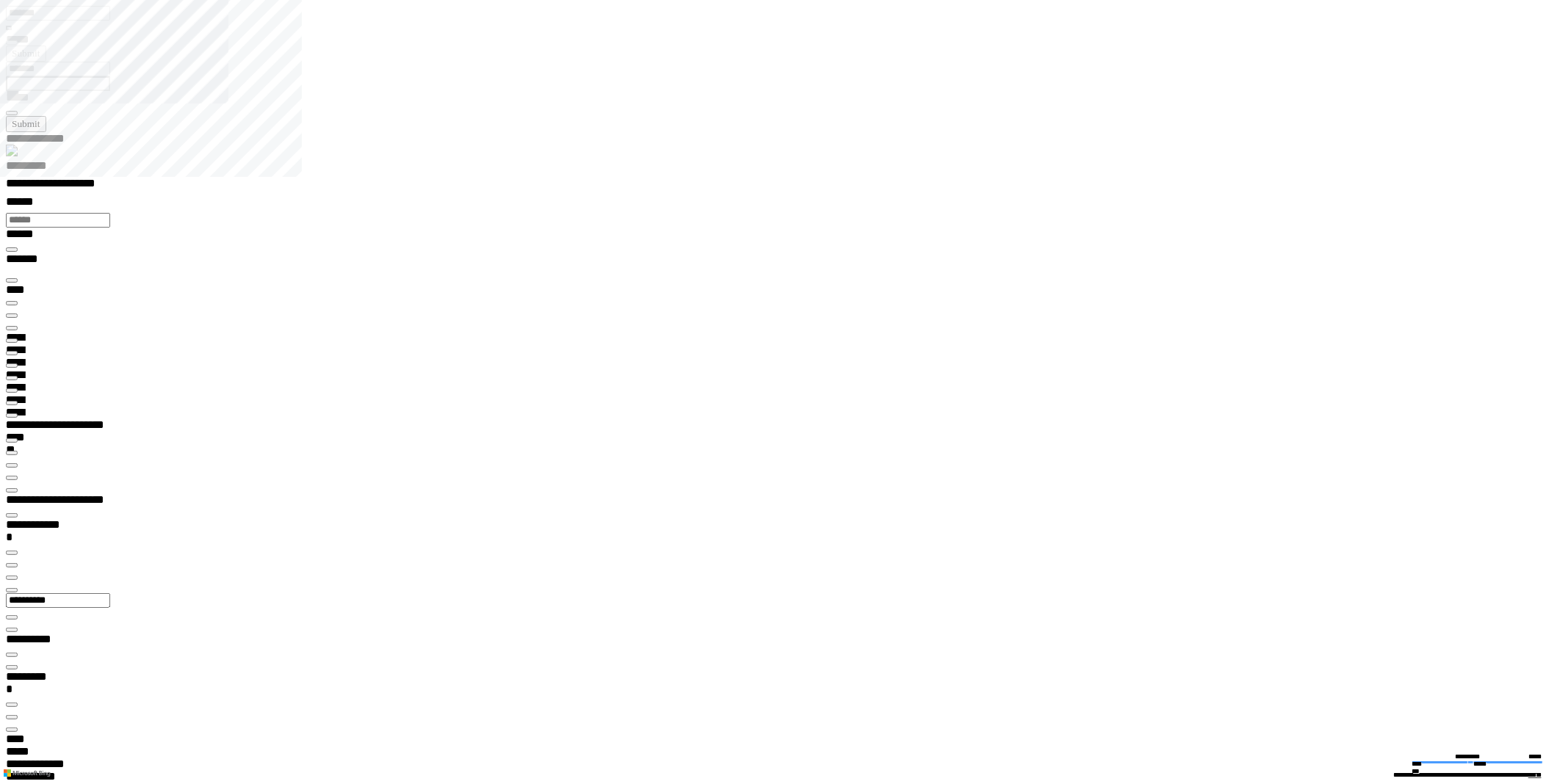 click on "**********" at bounding box center (29, 13559) 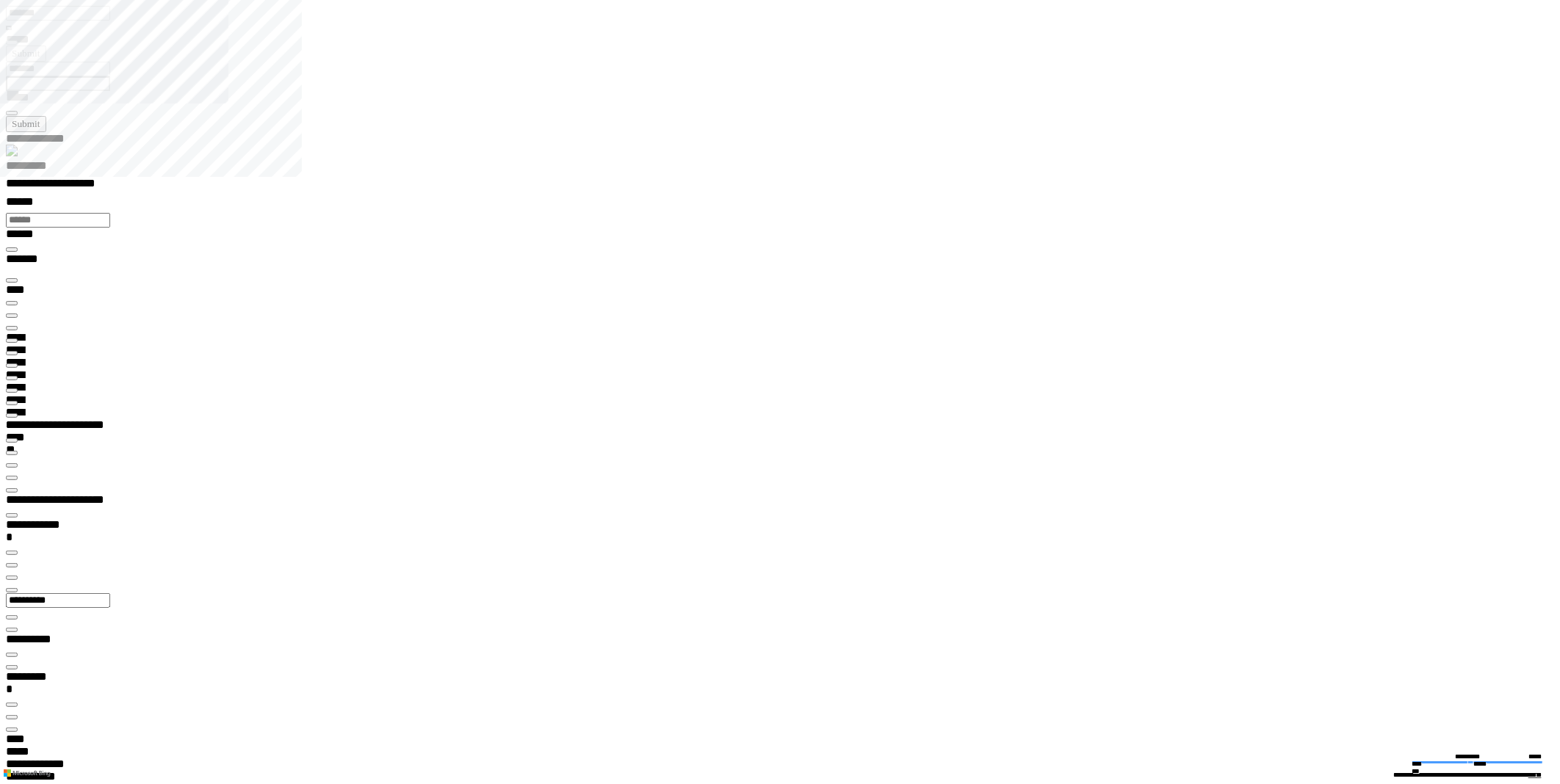 scroll, scrollTop: 1, scrollLeft: 872, axis: both 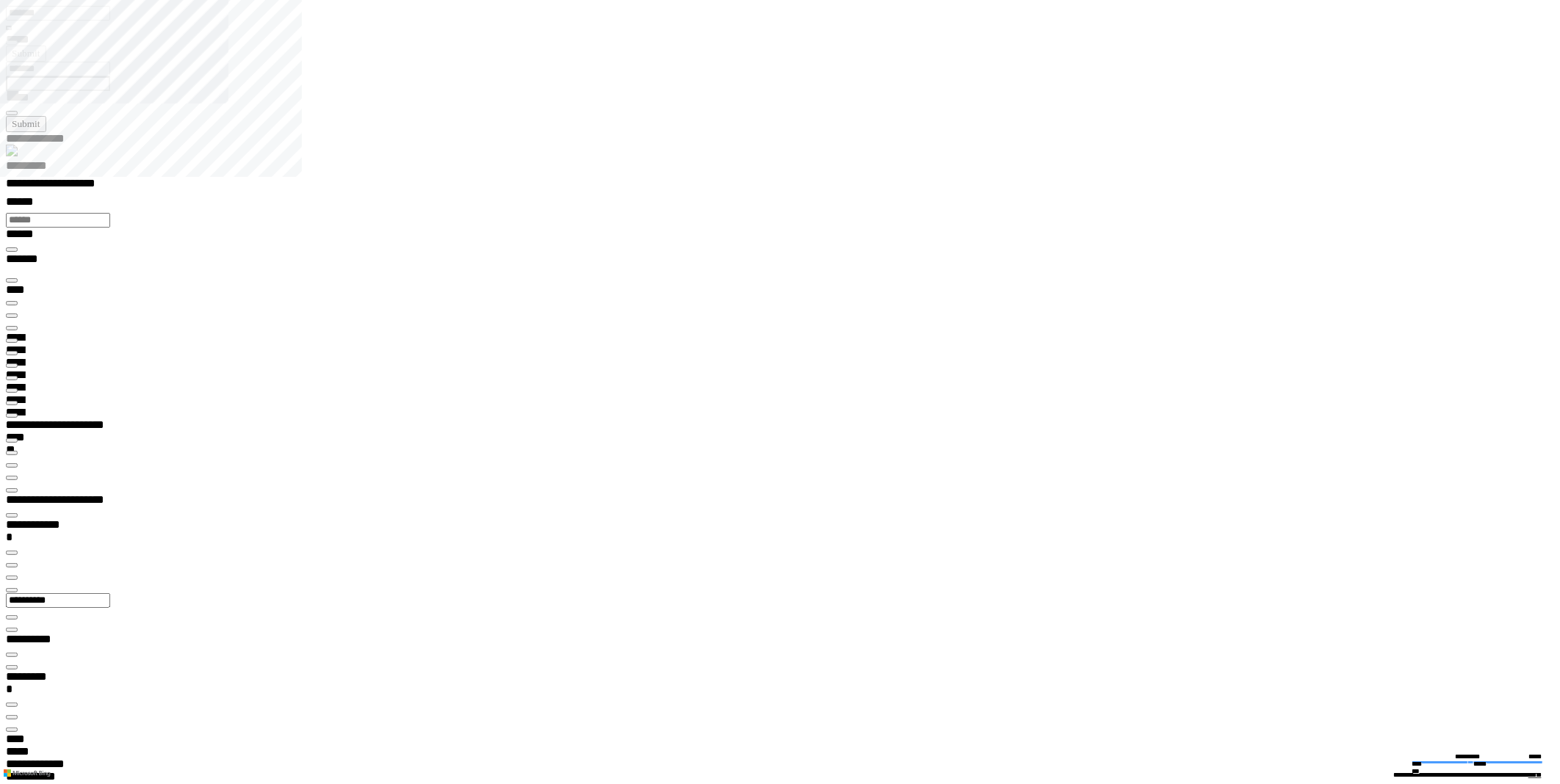 click on "******** **" at bounding box center [45, 15912] 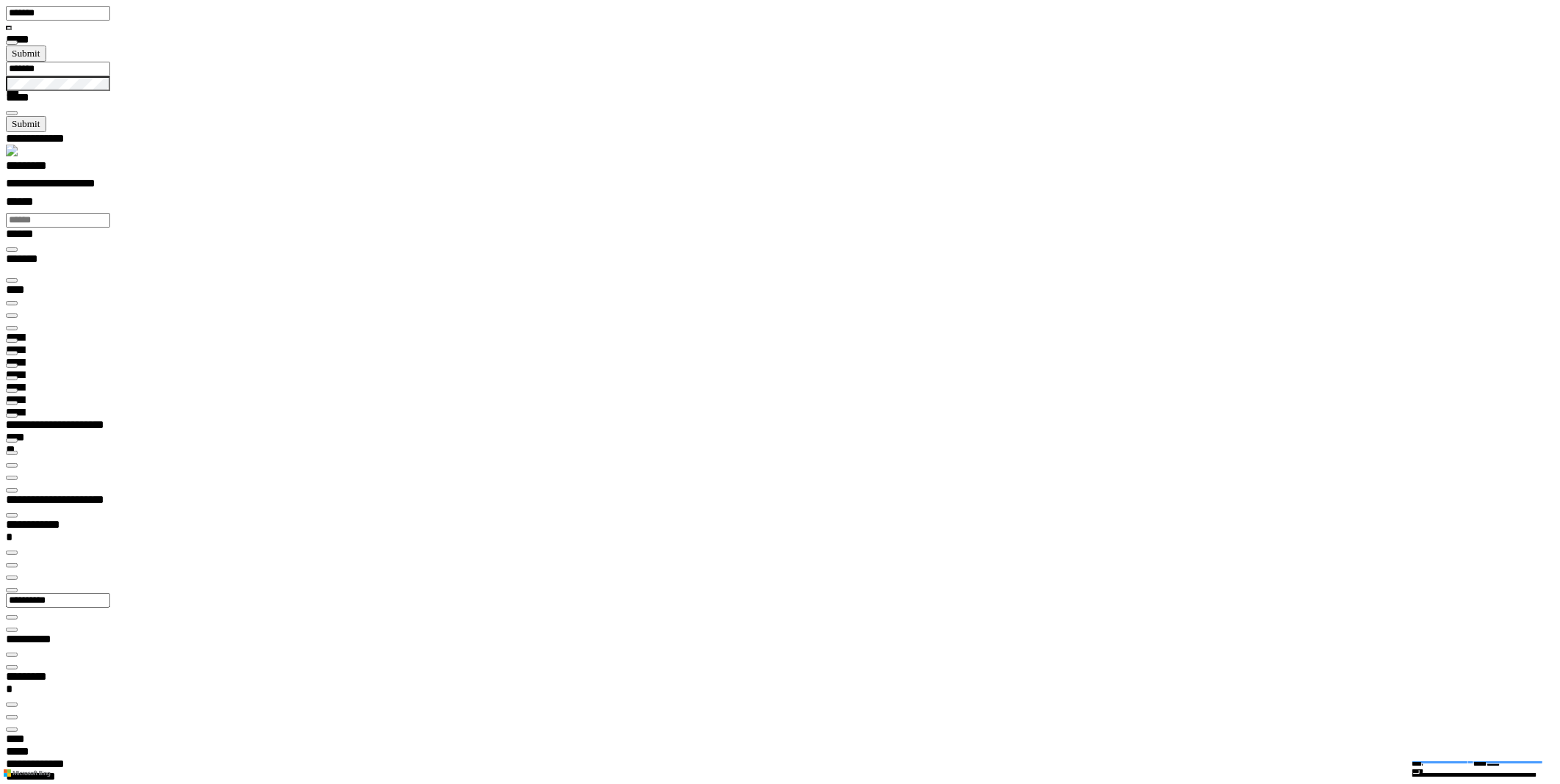 scroll, scrollTop: 1177, scrollLeft: 0, axis: vertical 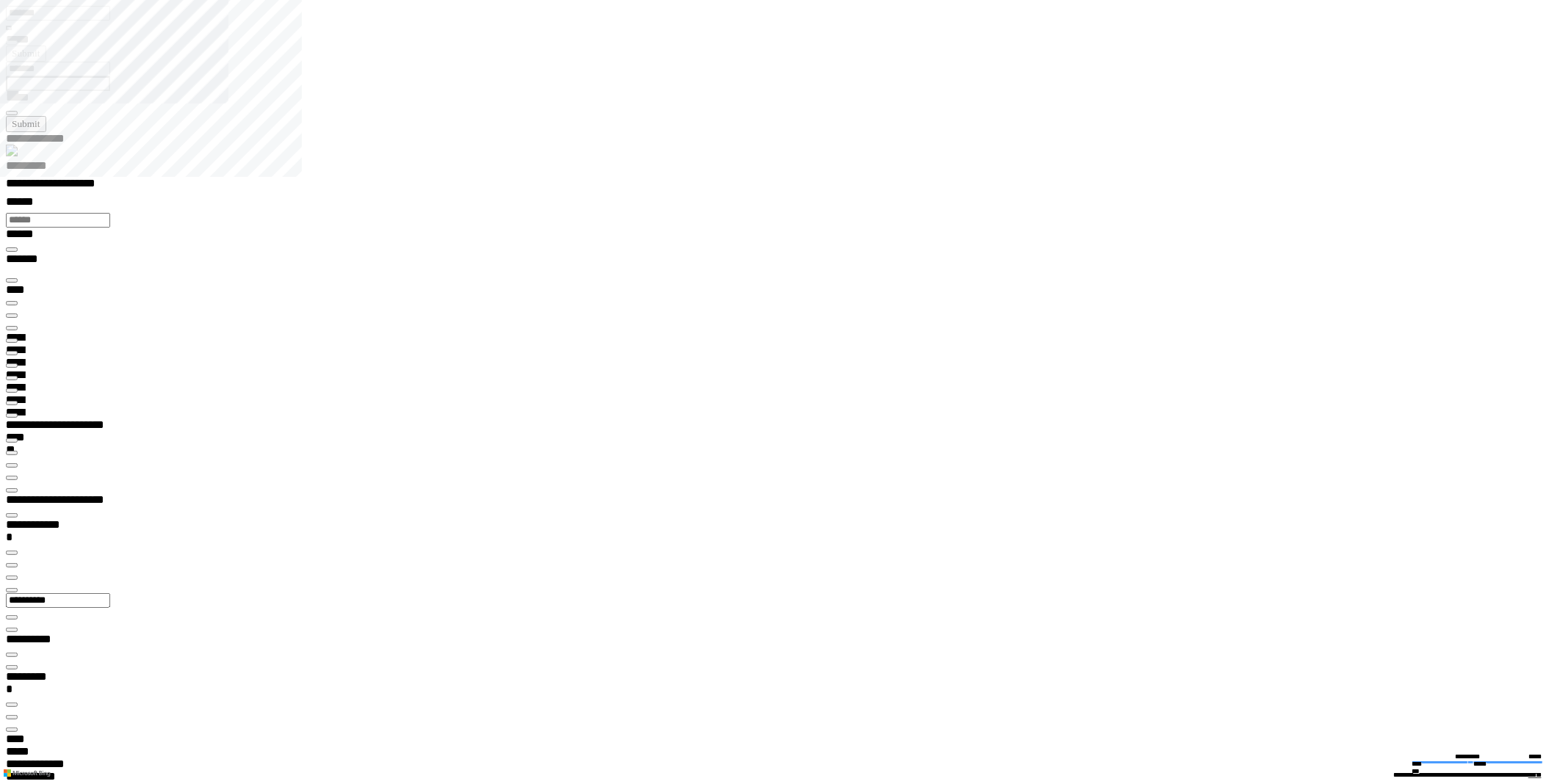 click on "**********" at bounding box center (29, 13559) 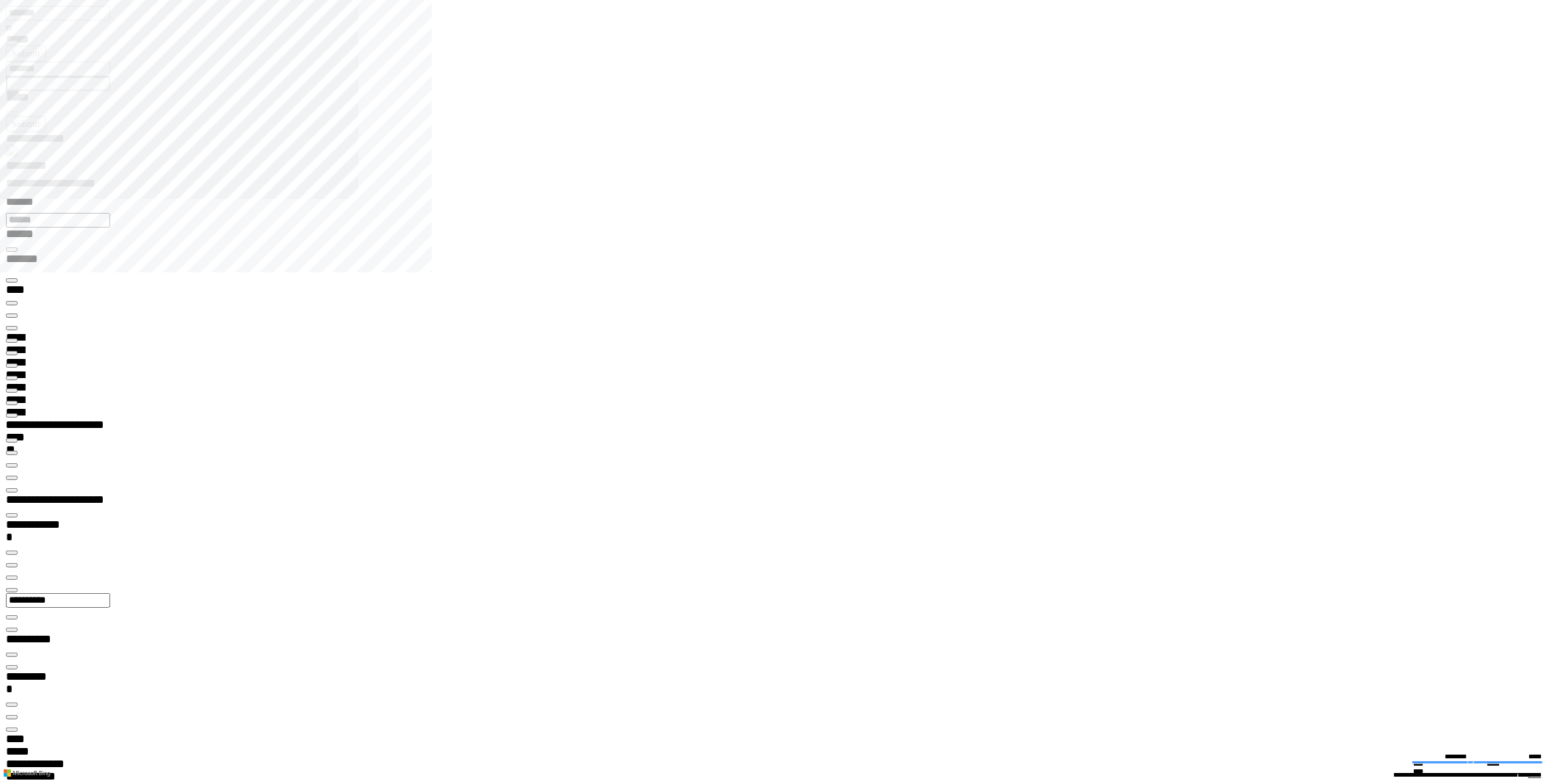 click 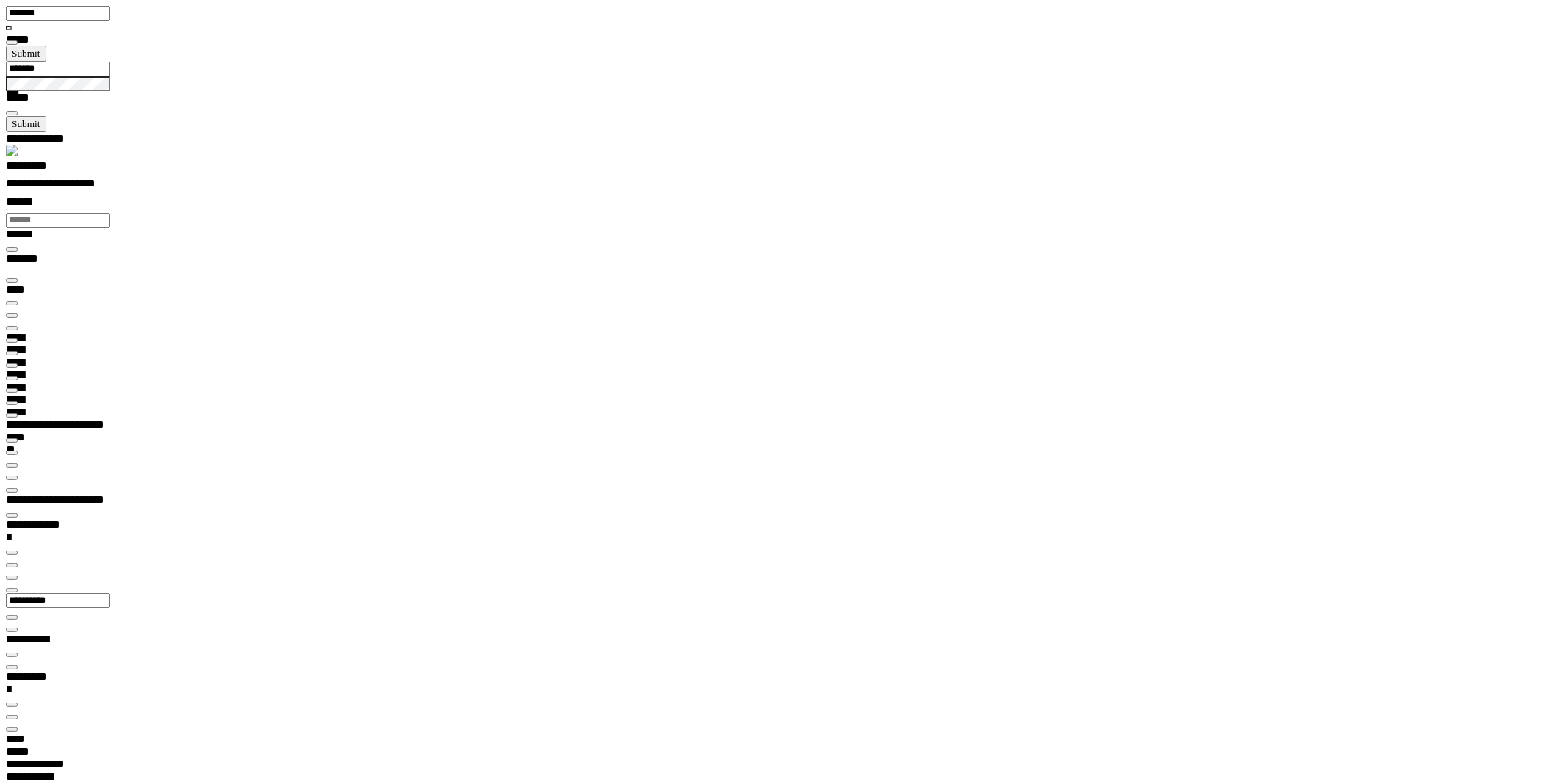 scroll, scrollTop: 73385, scrollLeft: 73291, axis: both 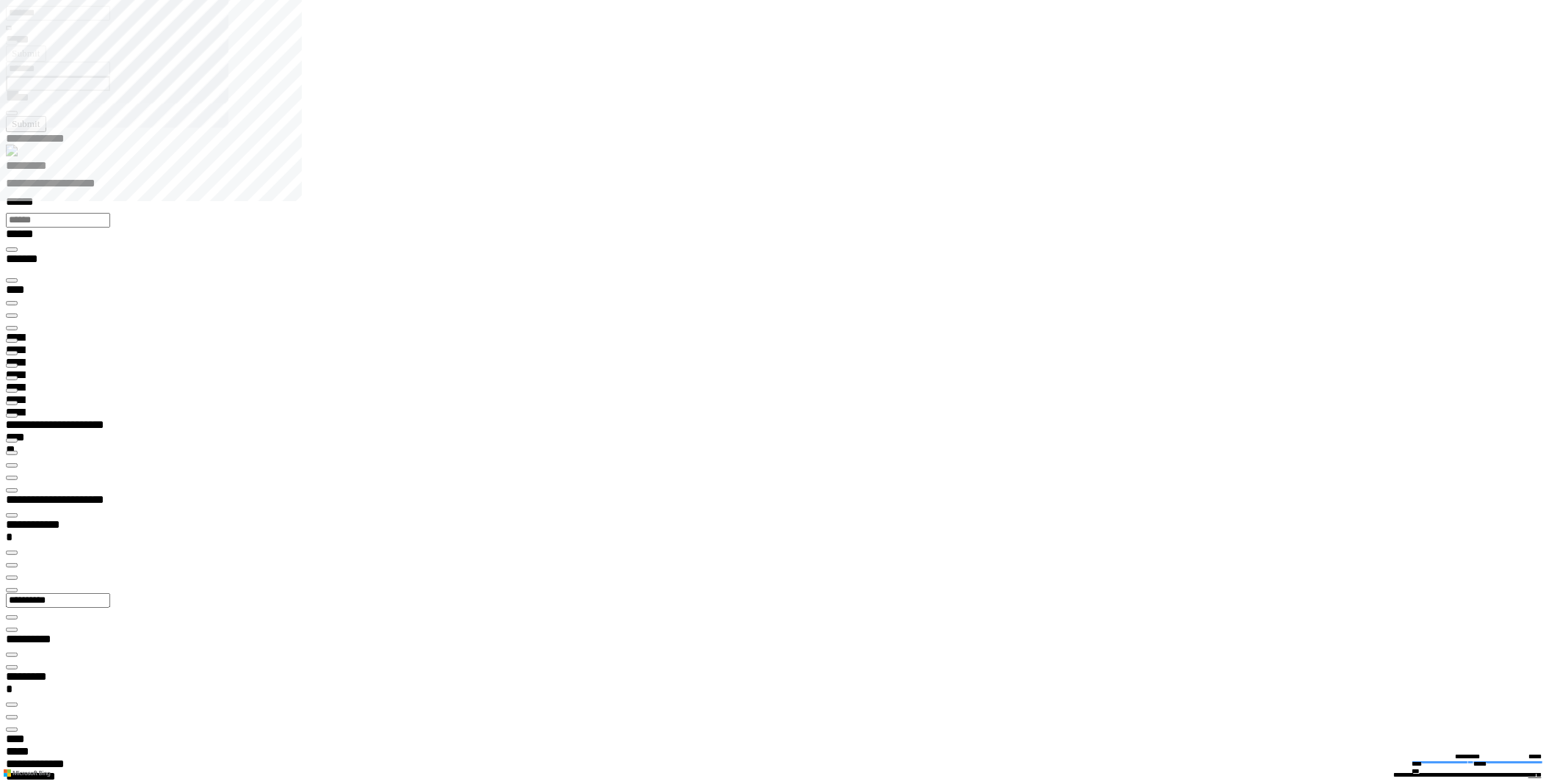 type on "*********" 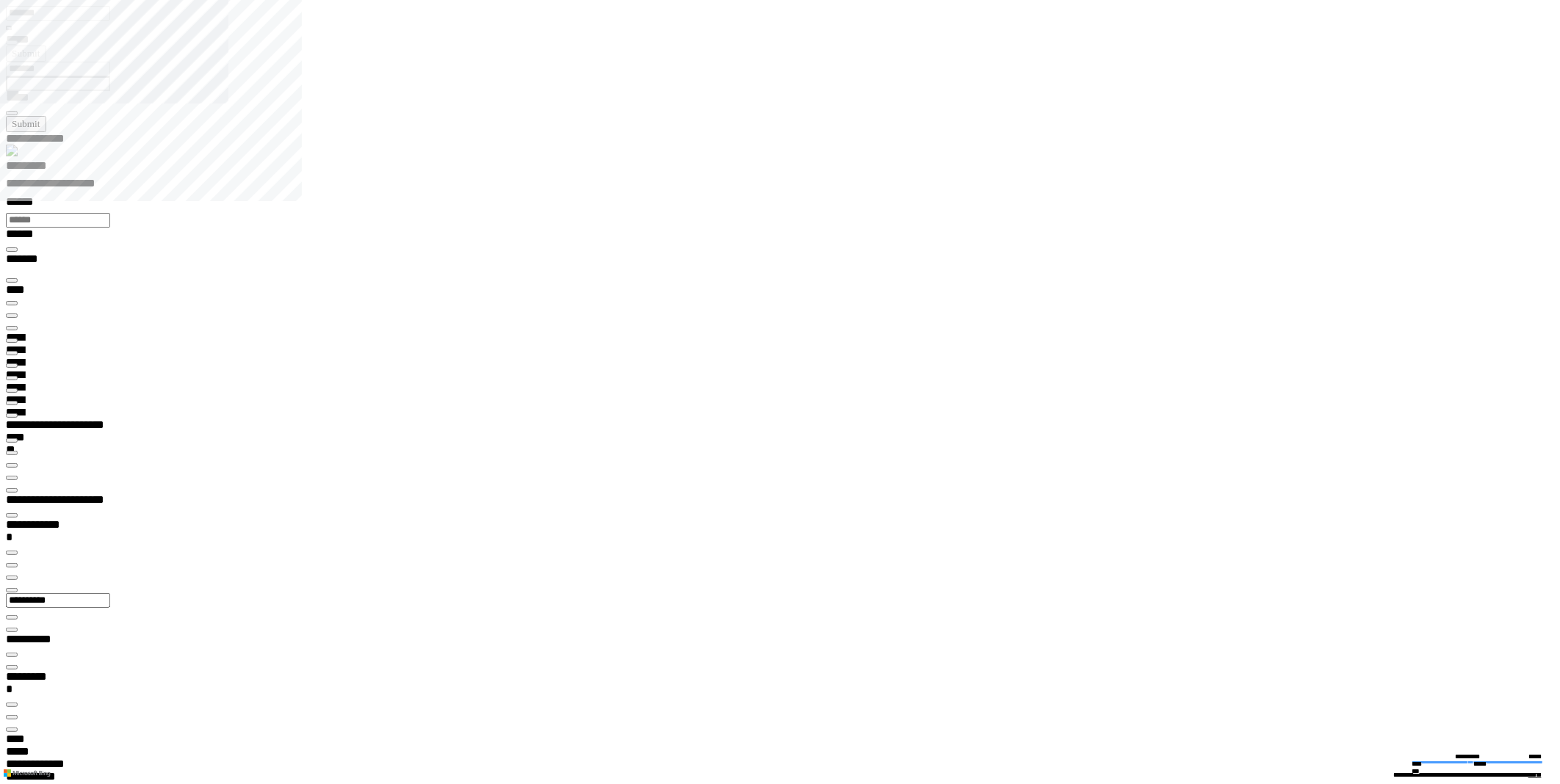 scroll, scrollTop: 73385, scrollLeft: 73296, axis: both 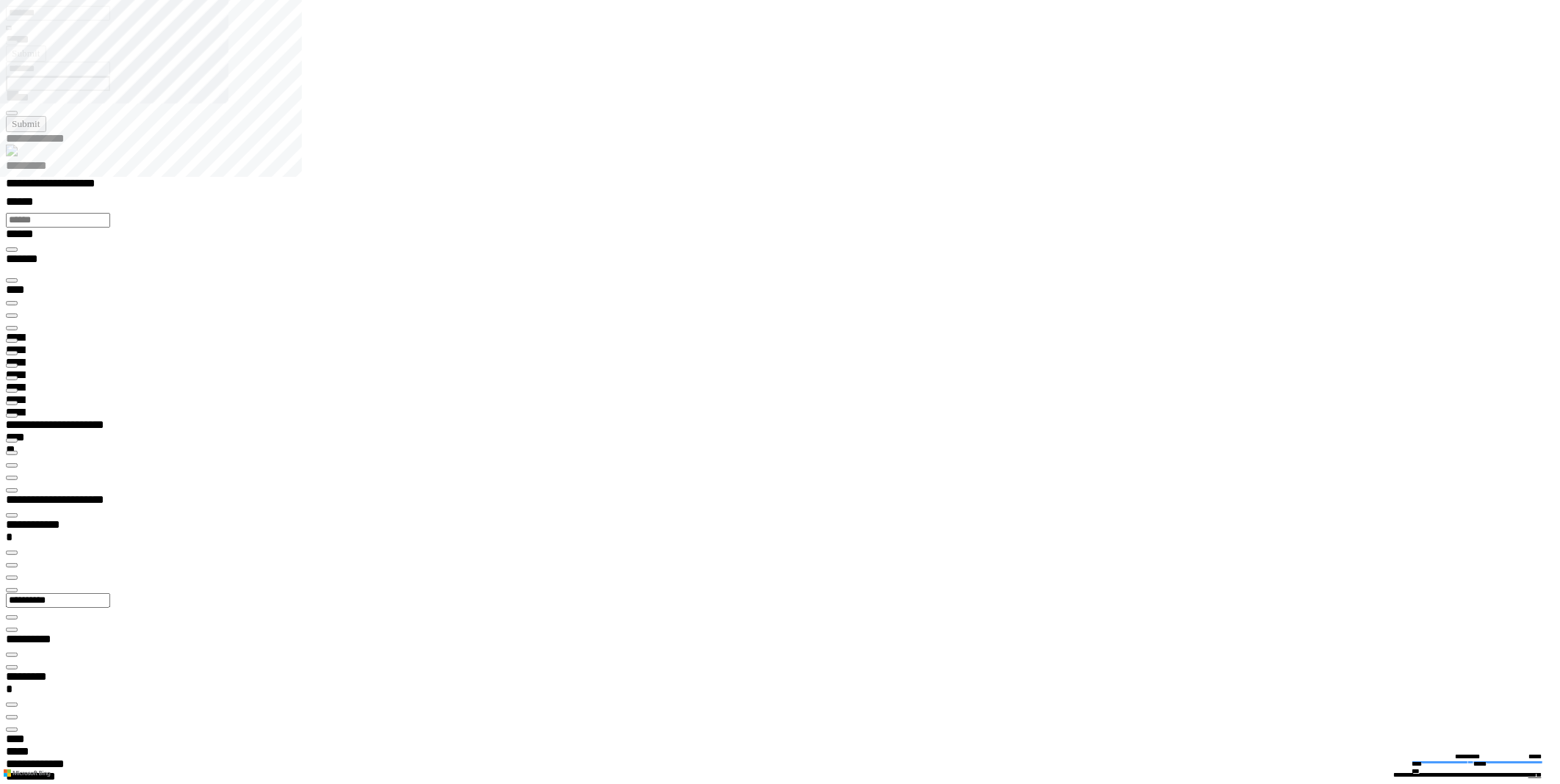 click on "**********" at bounding box center [397, 15963] 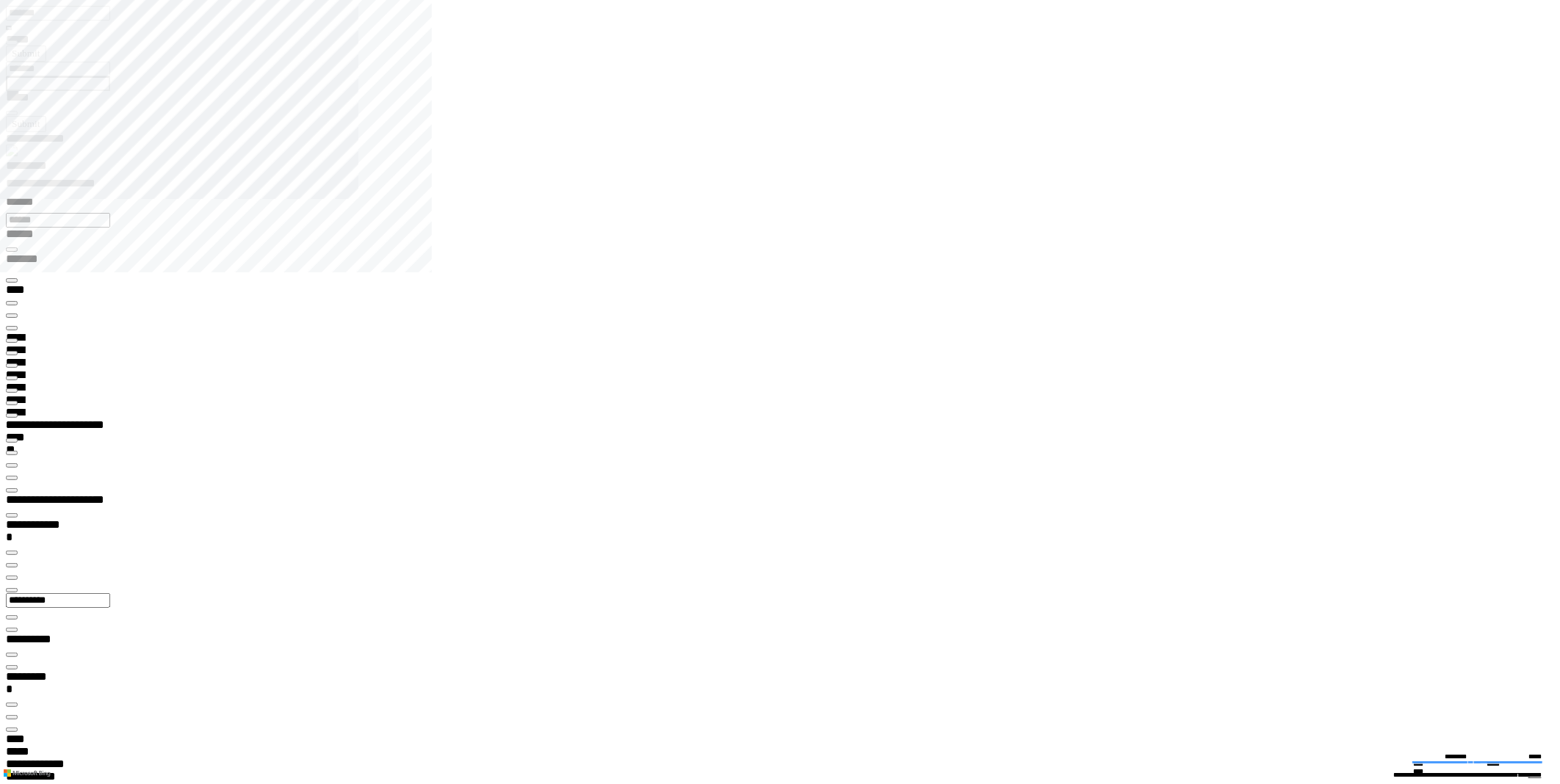 click 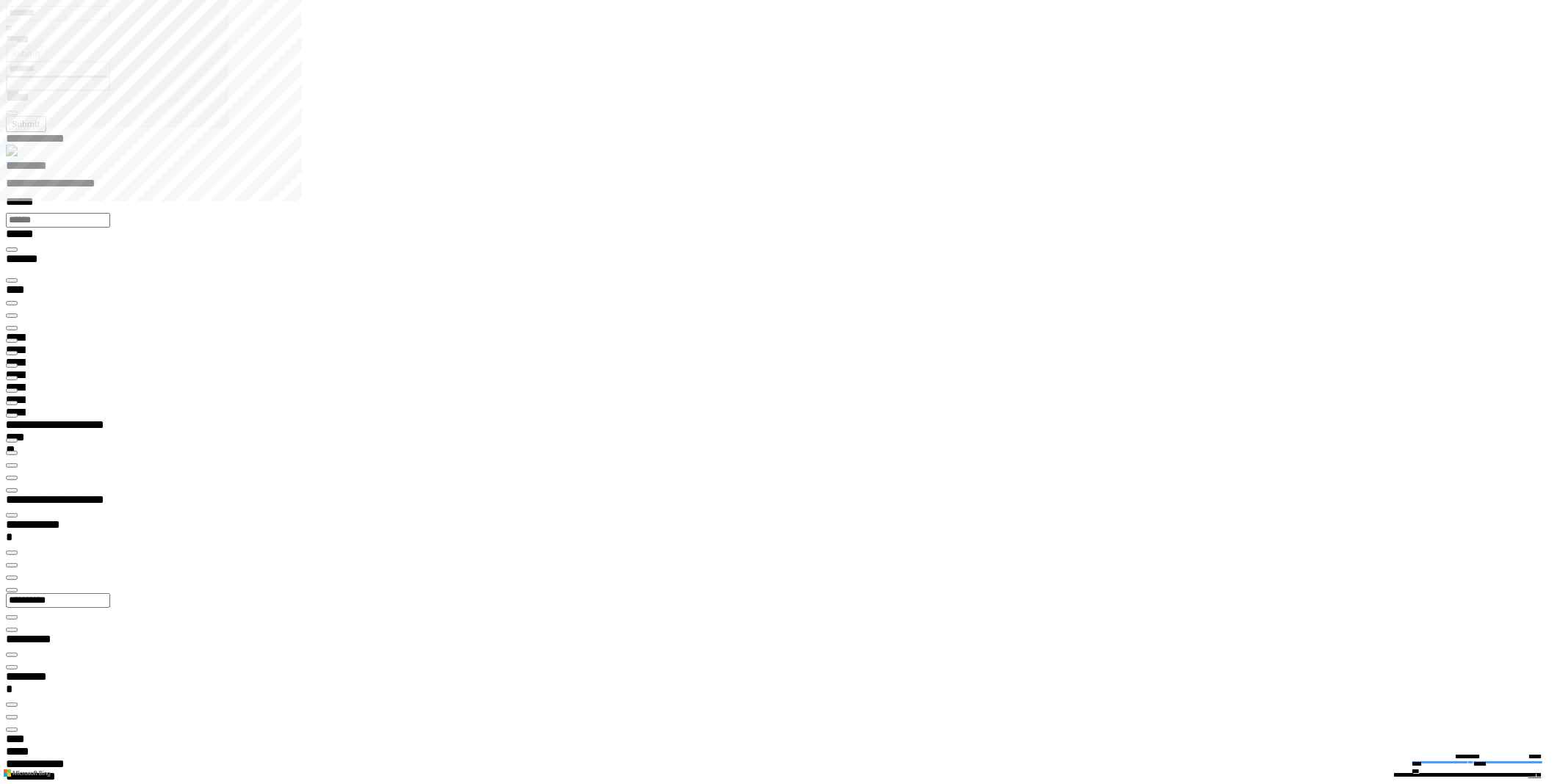 type on "*********" 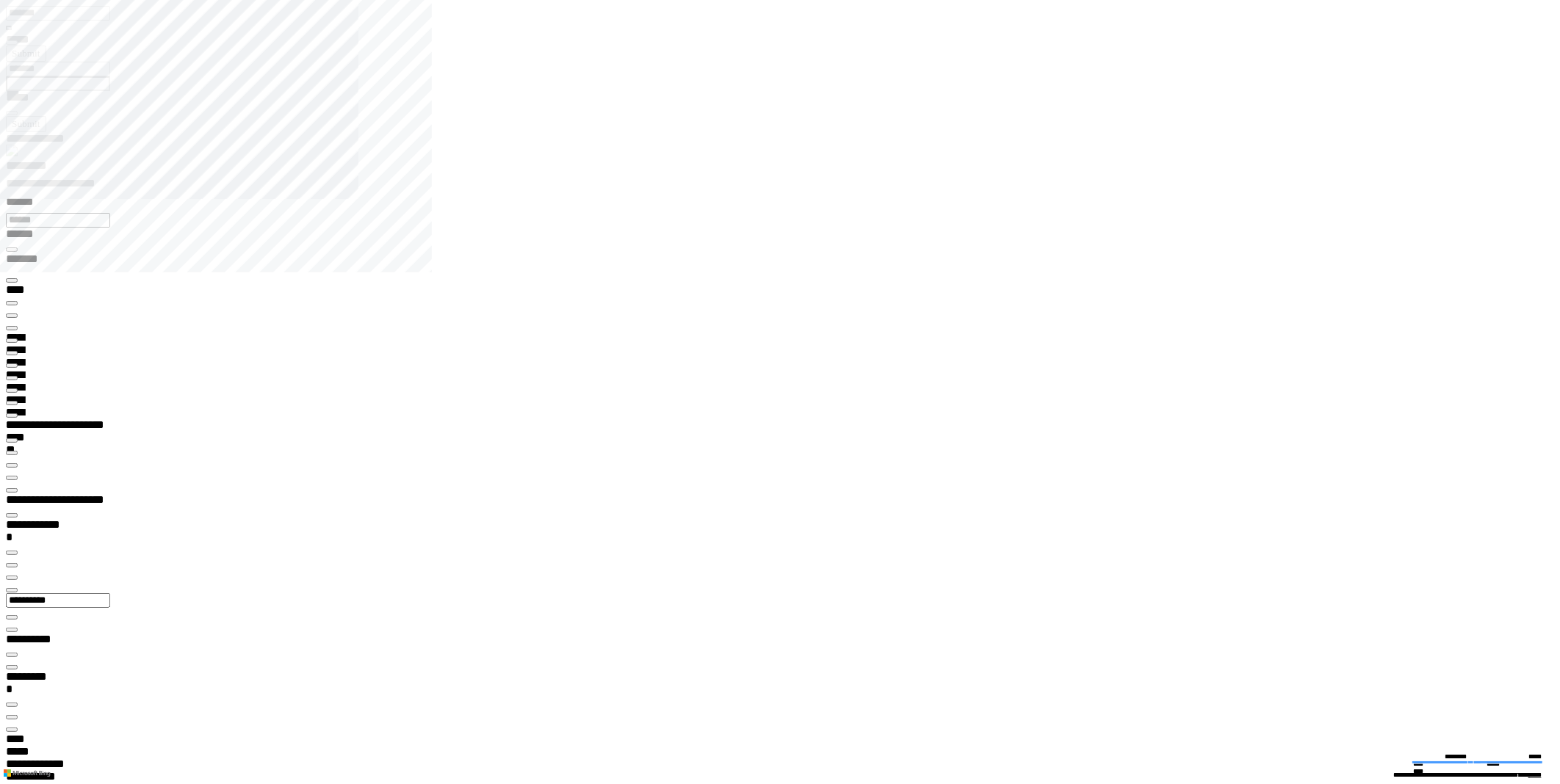 click on "**********" at bounding box center (786, 238) 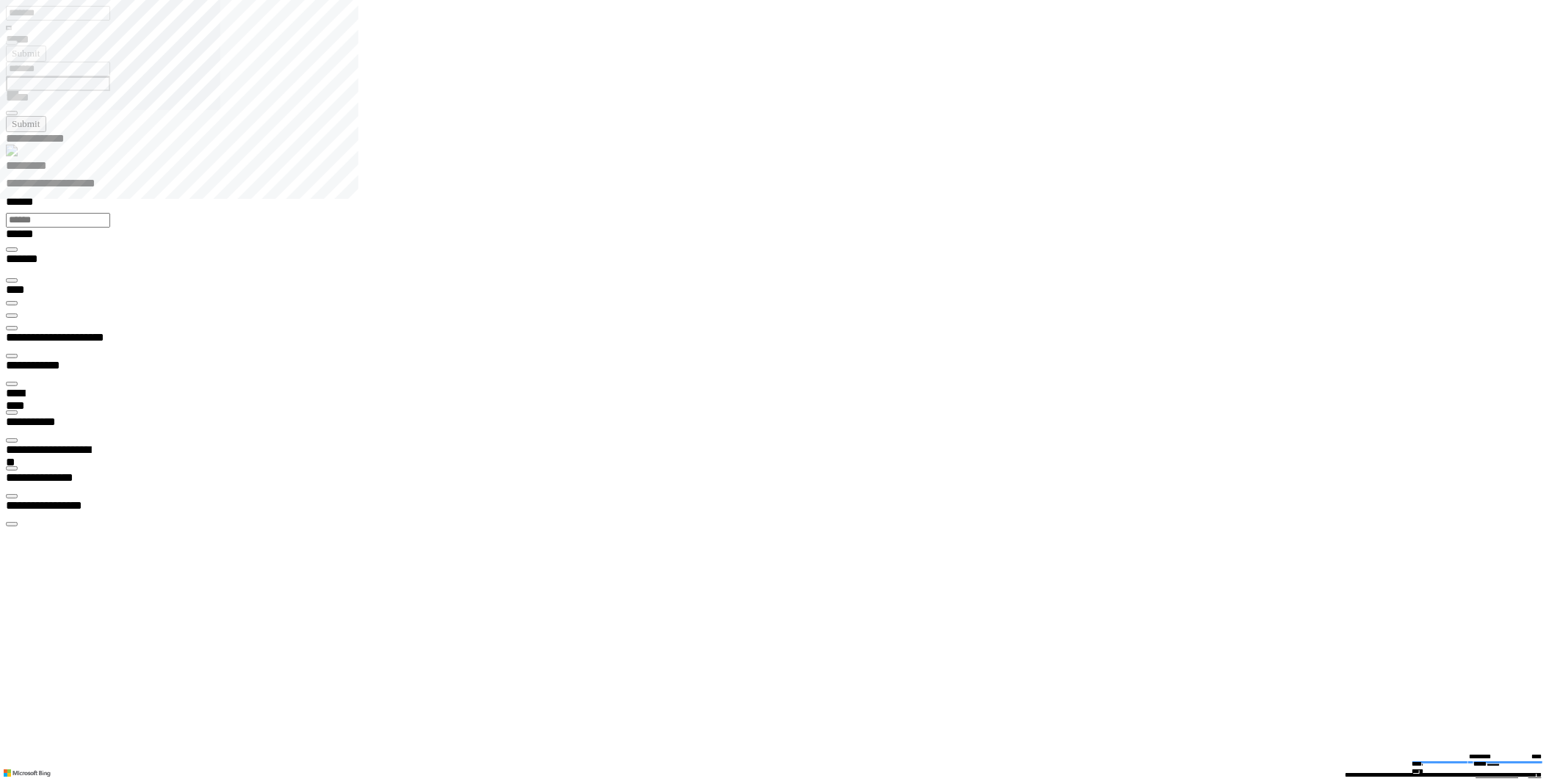 scroll, scrollTop: 73388, scrollLeft: 73351, axis: both 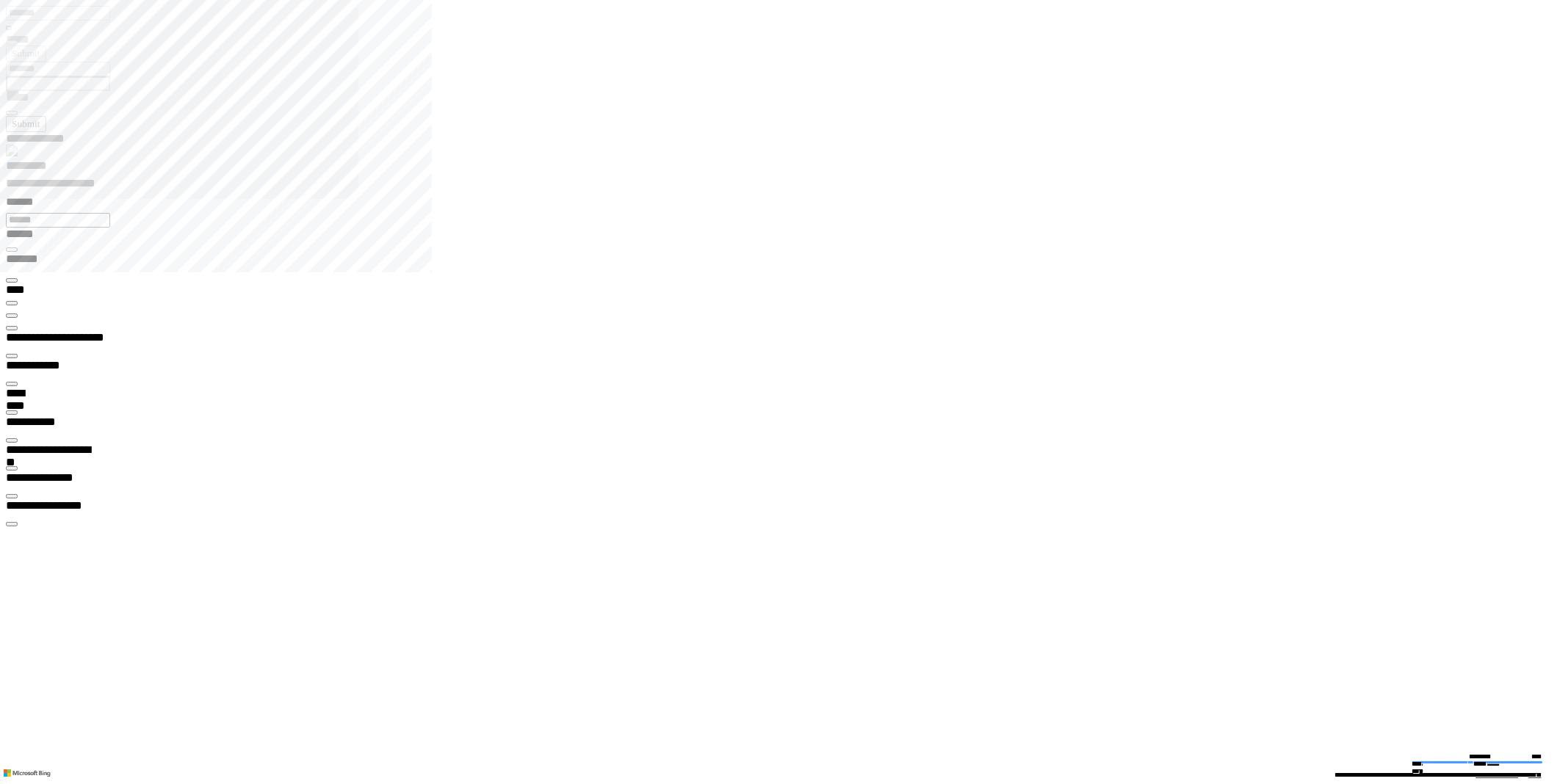 click at bounding box center (12, 468) 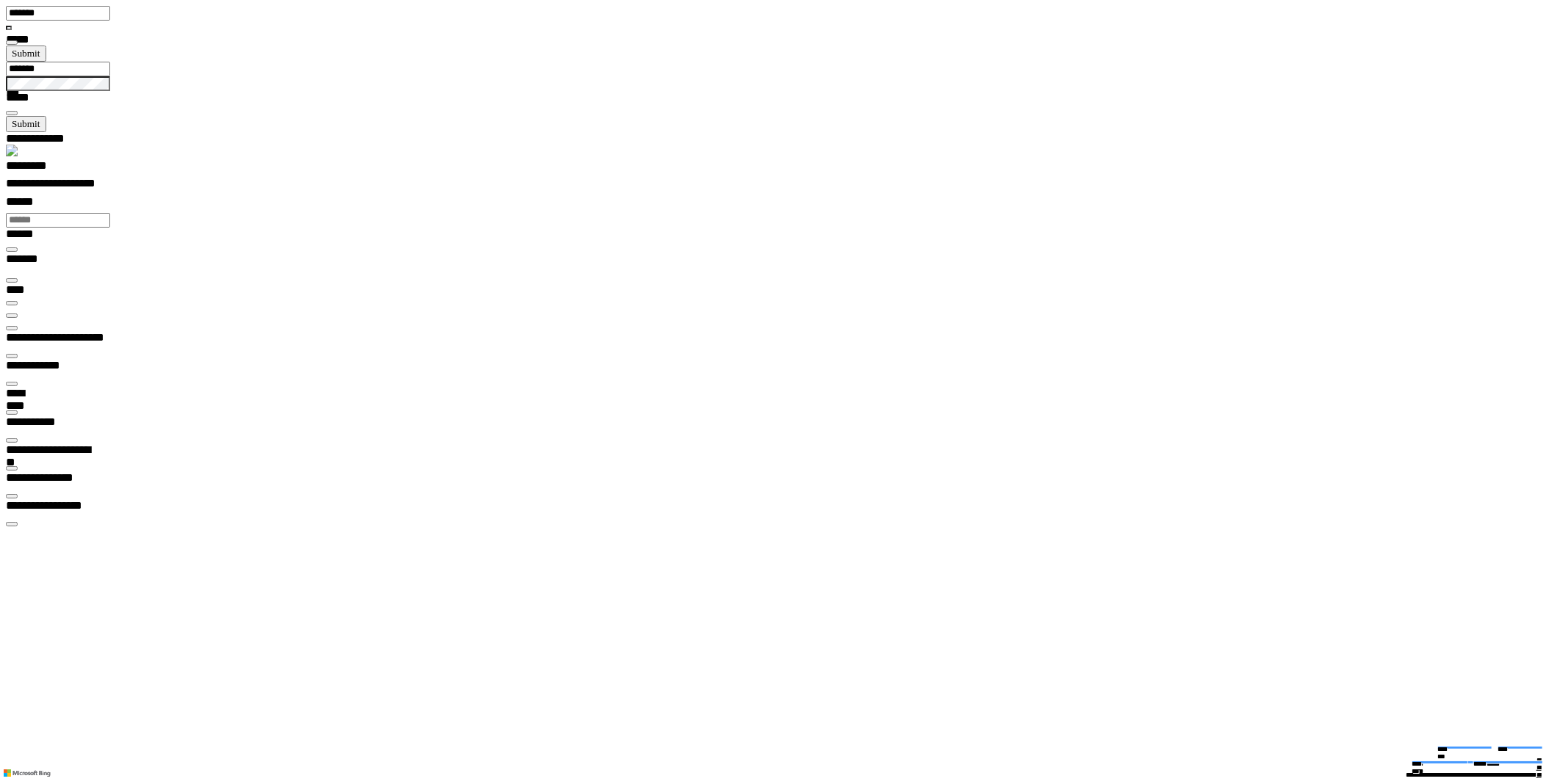scroll, scrollTop: 73377, scrollLeft: 72686, axis: both 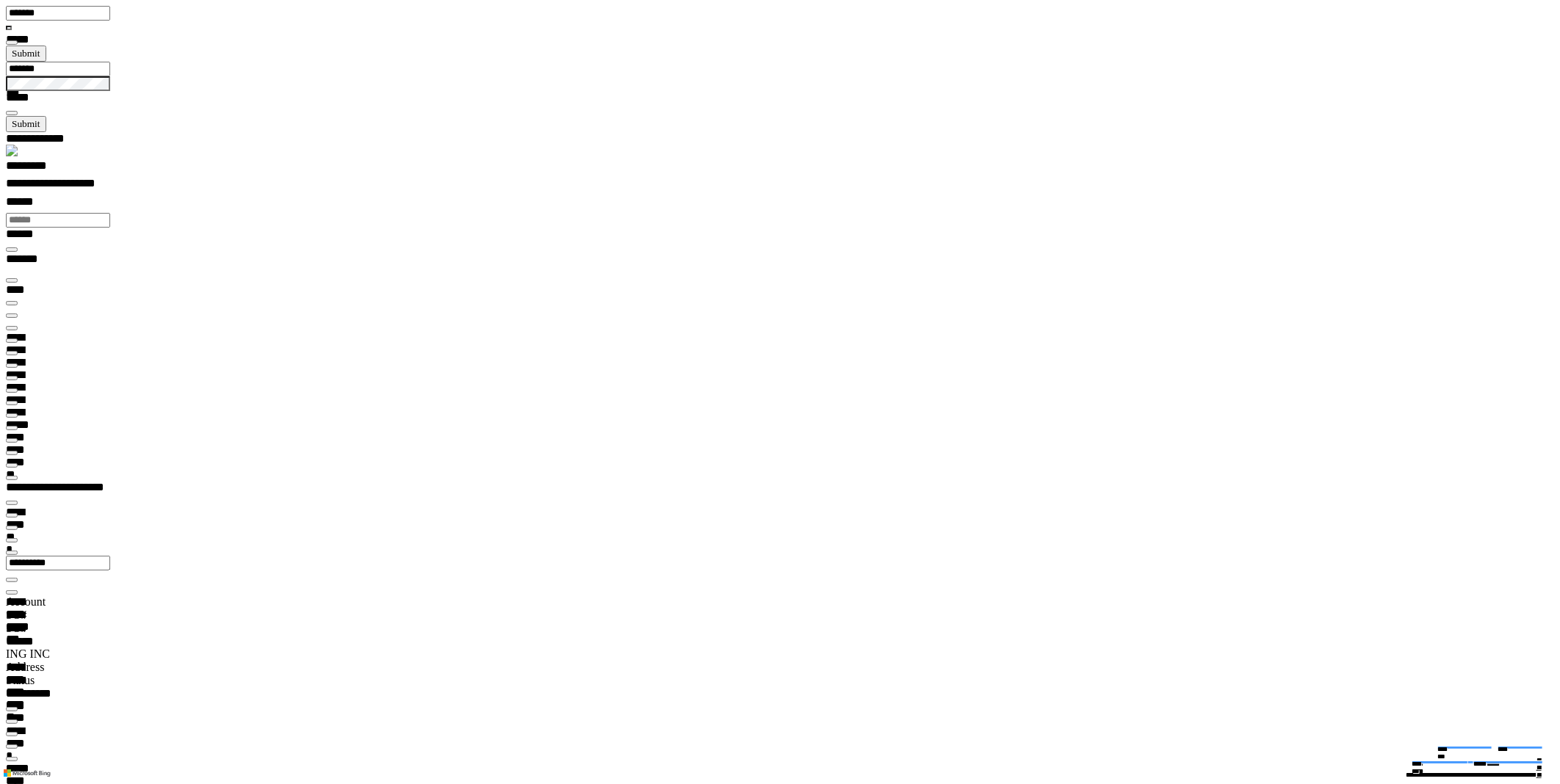 click on "**********" at bounding box center (51, 23679) 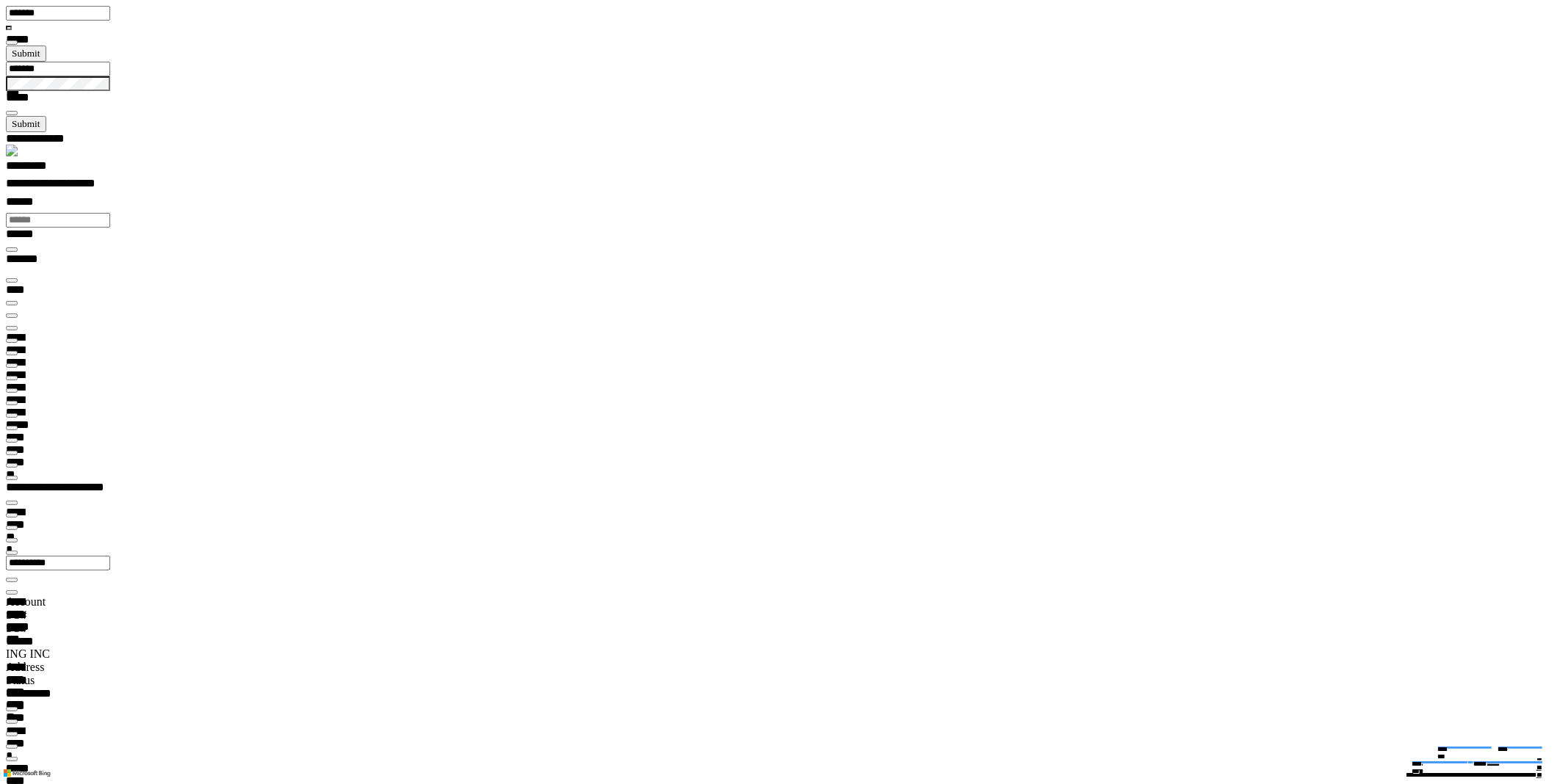 click at bounding box center [12, 23657] 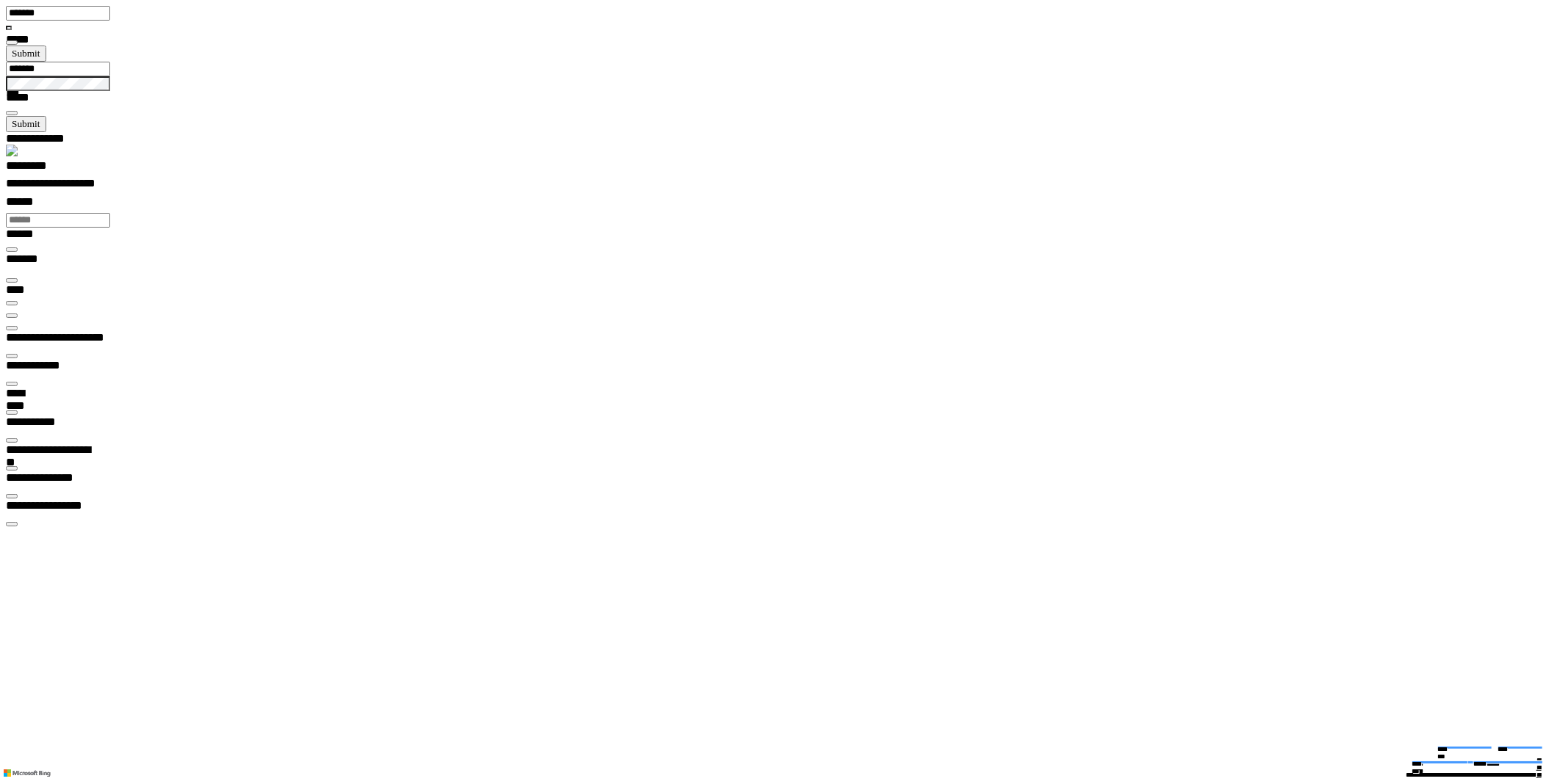 scroll, scrollTop: 30, scrollLeft: 759, axis: both 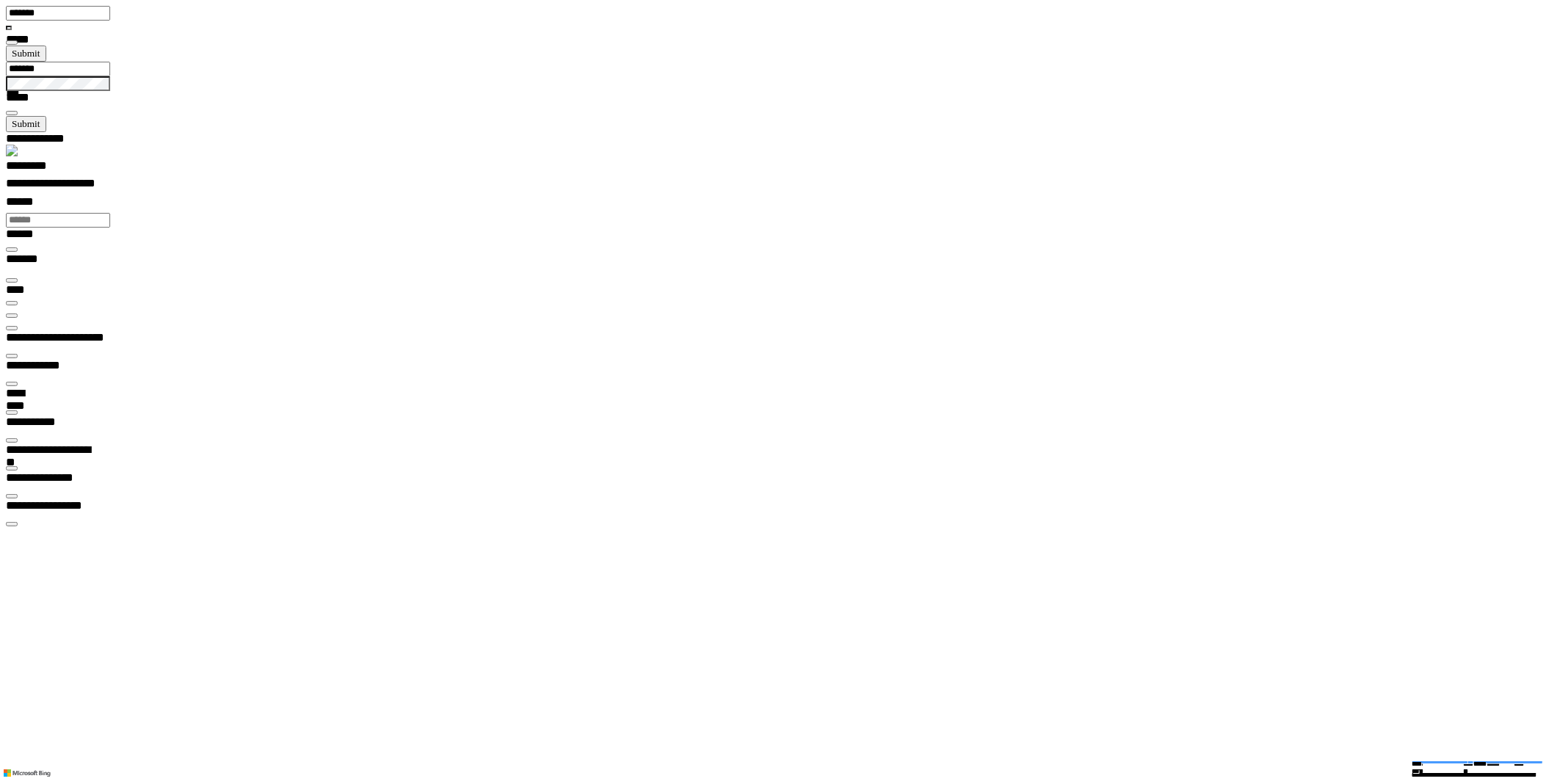 click at bounding box center (12, 384) 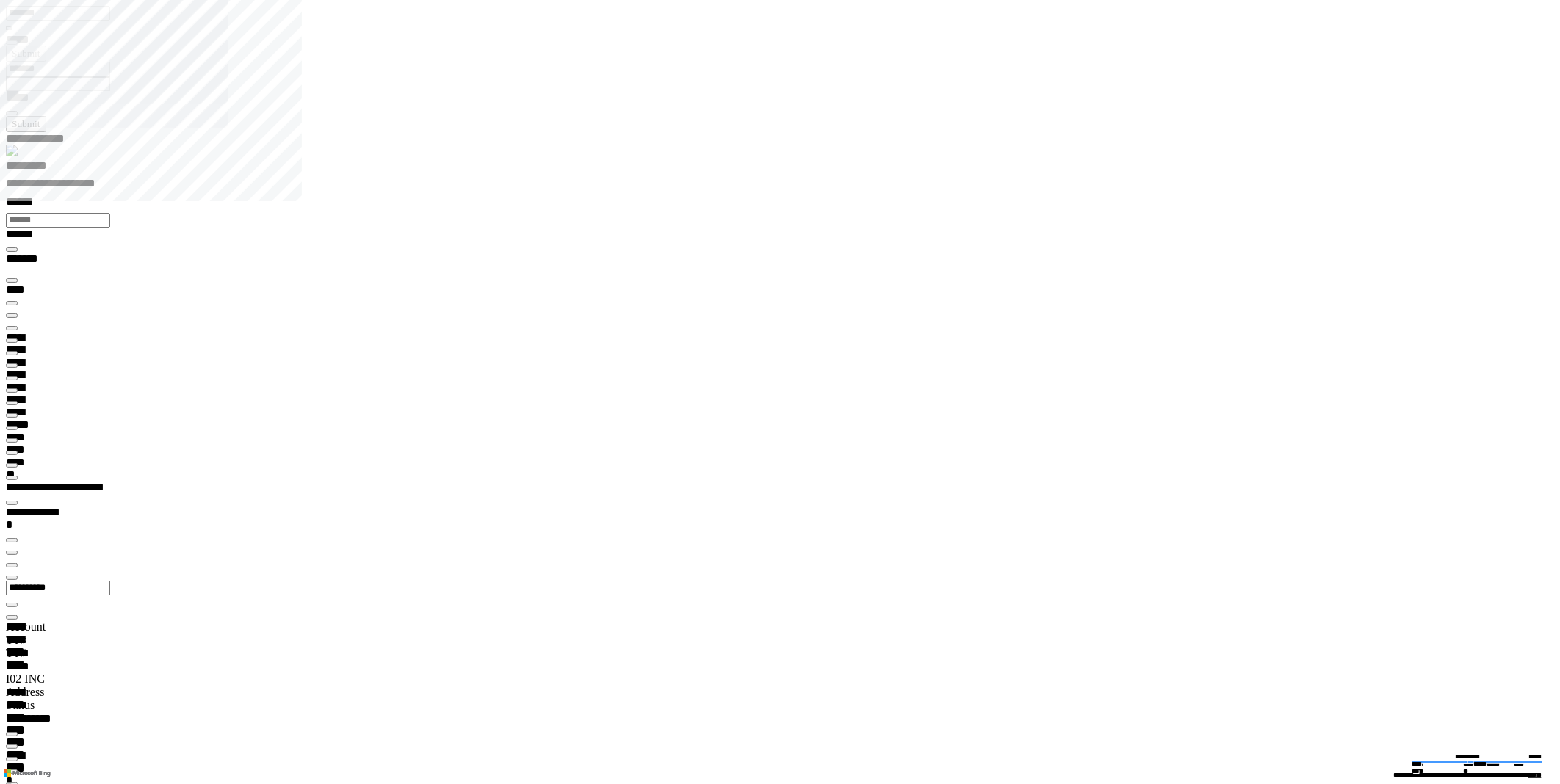 type on "*********" 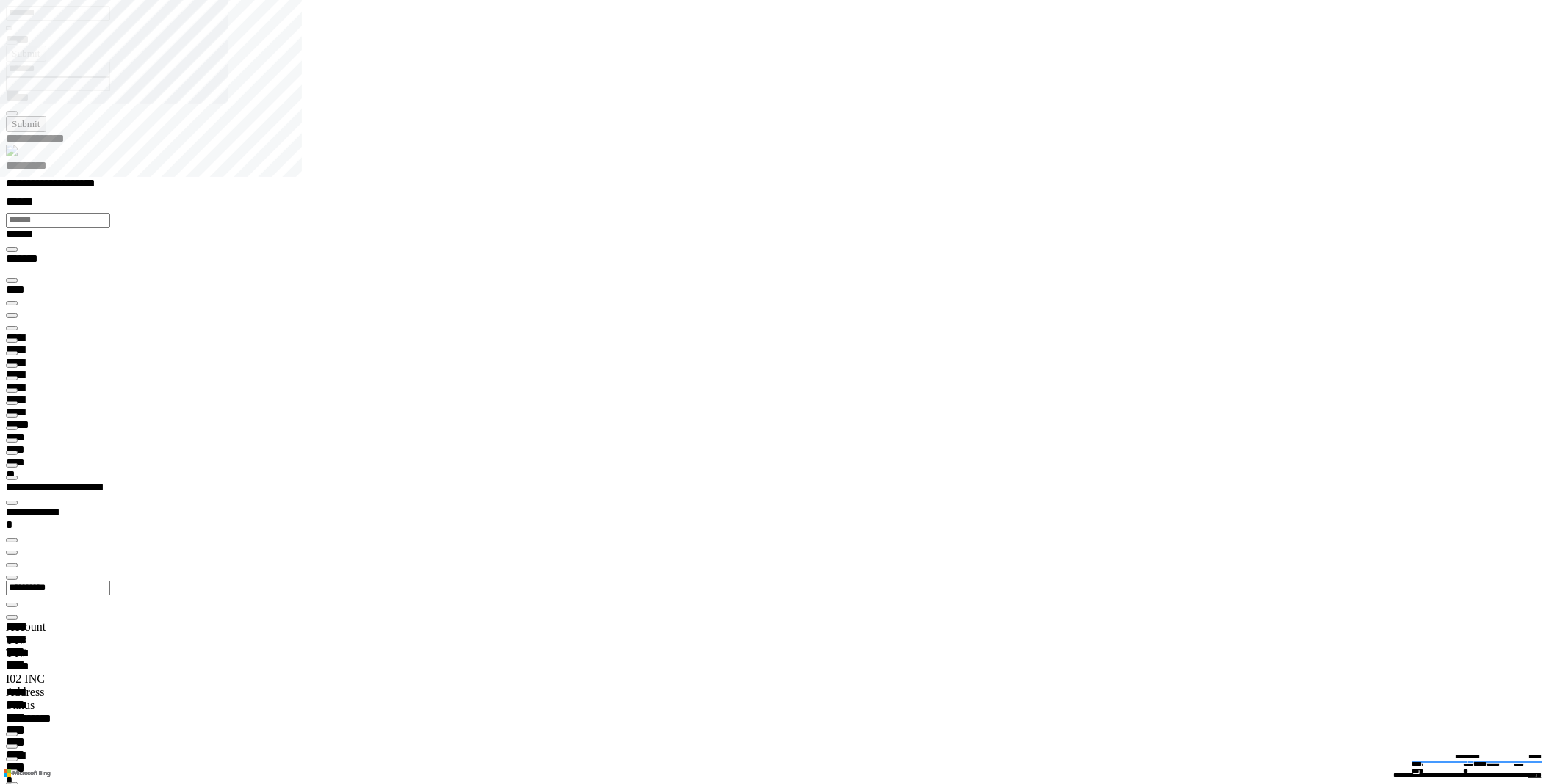 click on "******** *" at bounding box center (43, 14647) 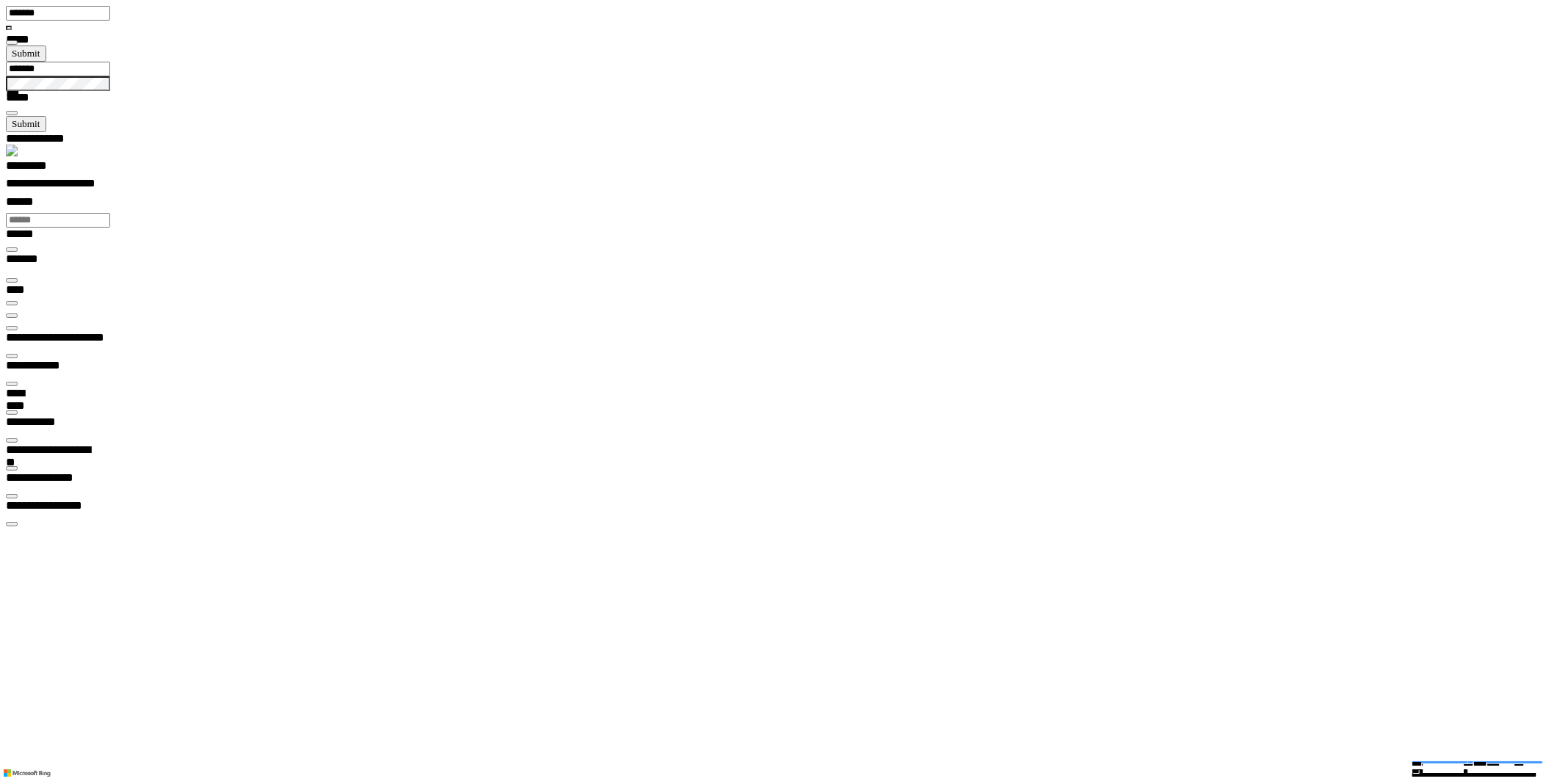 click at bounding box center [12, 468] 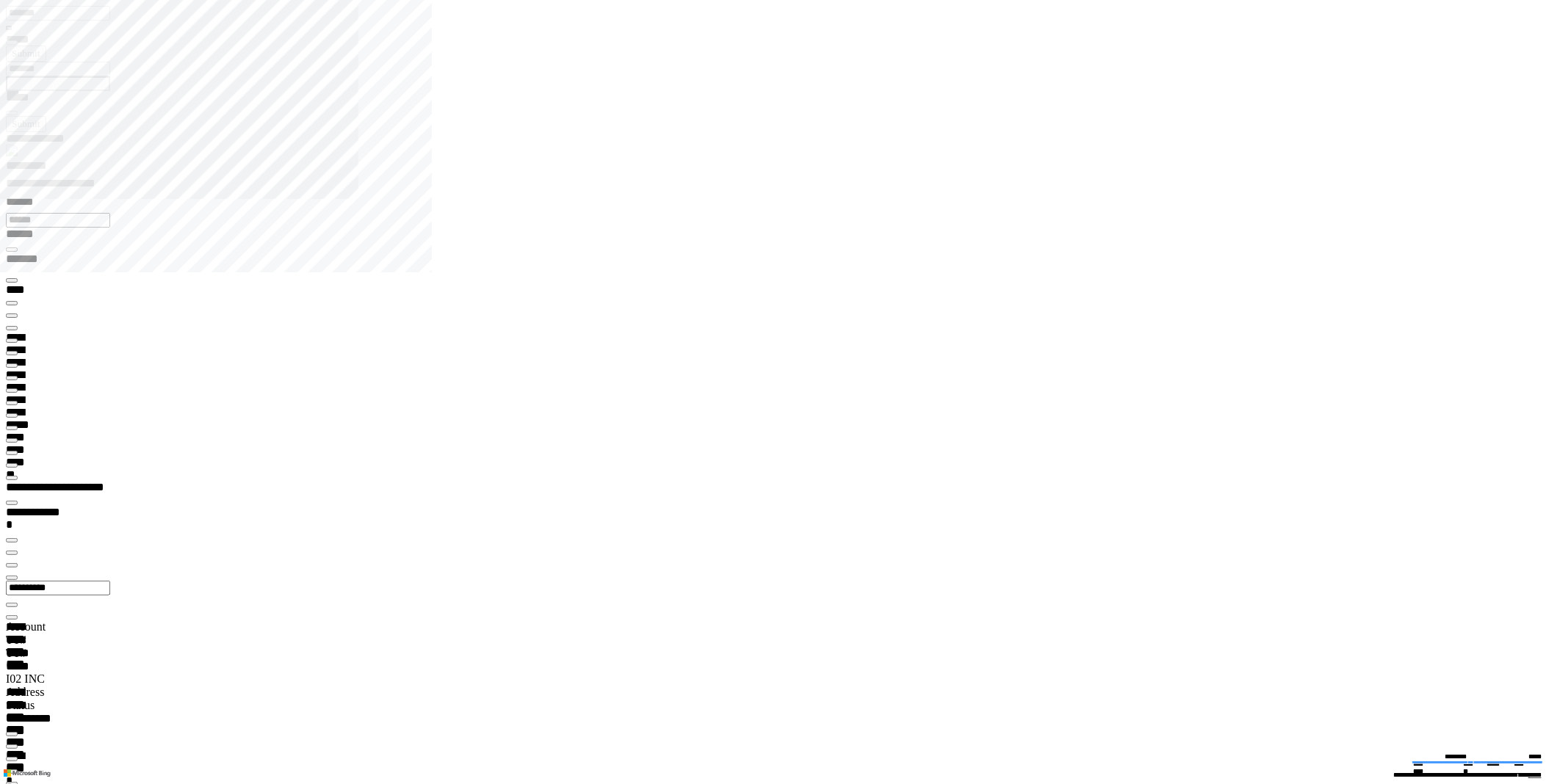 click at bounding box center (786, 29436) 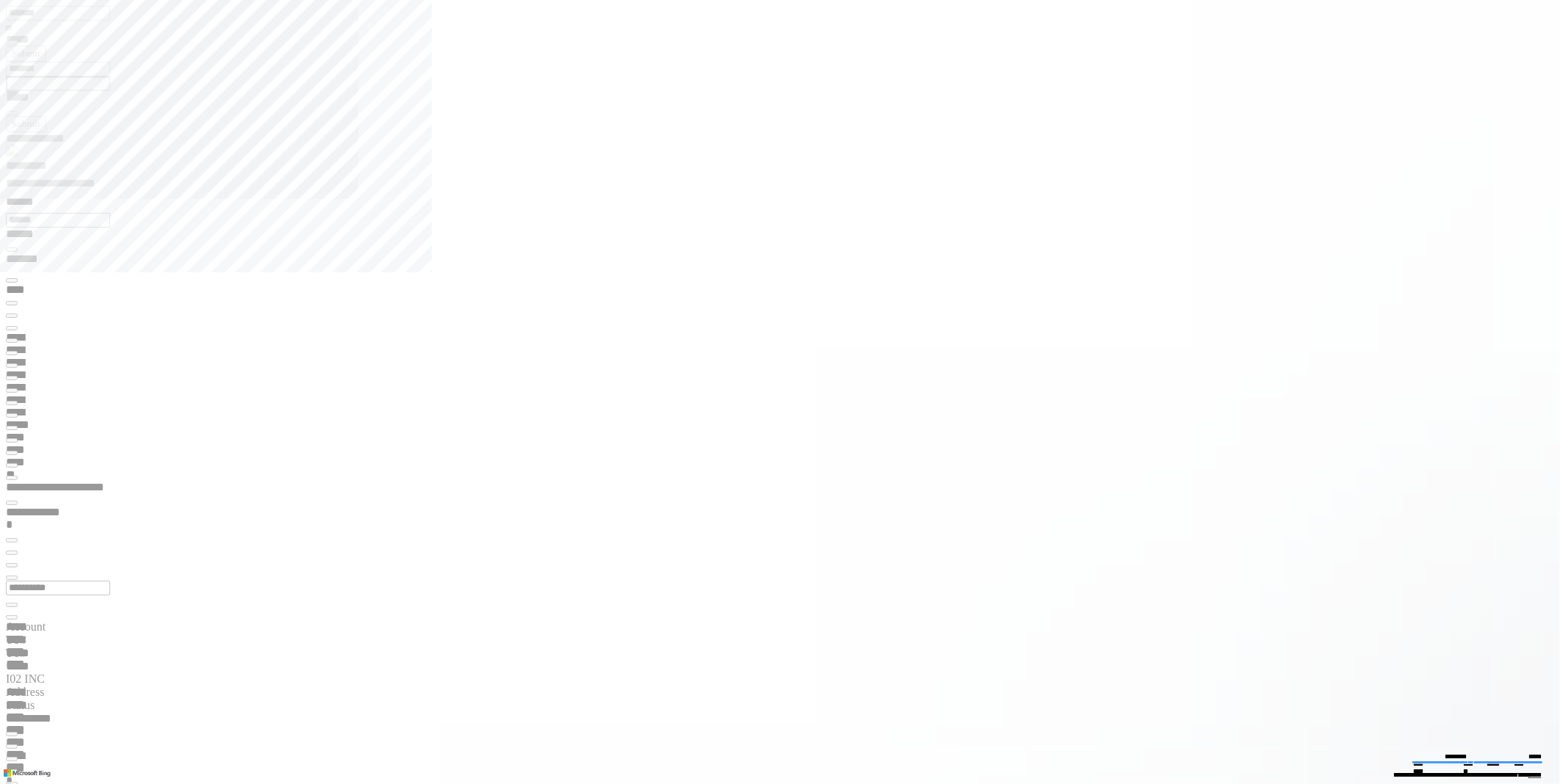 type 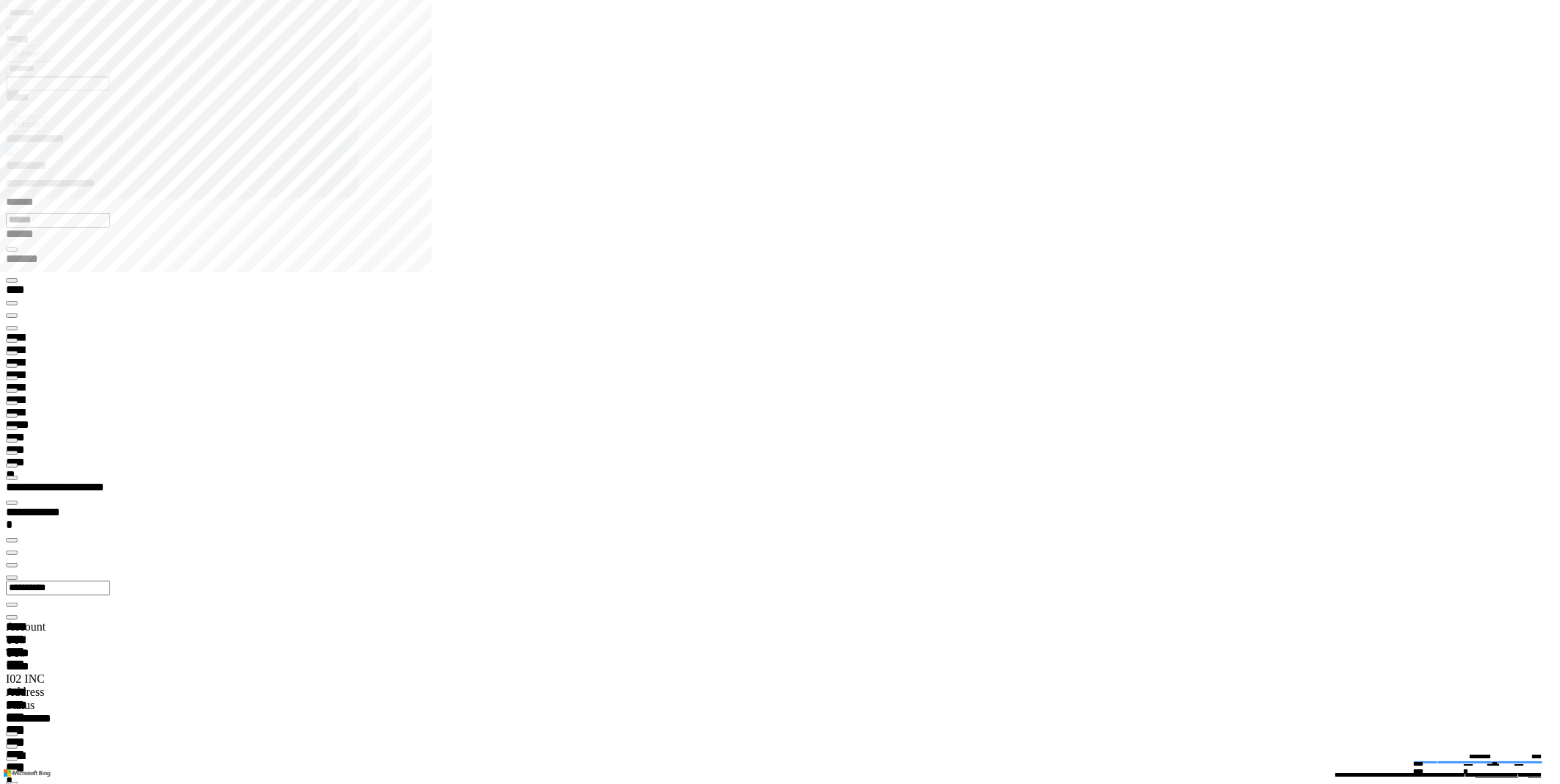 click at bounding box center (786, 29367) 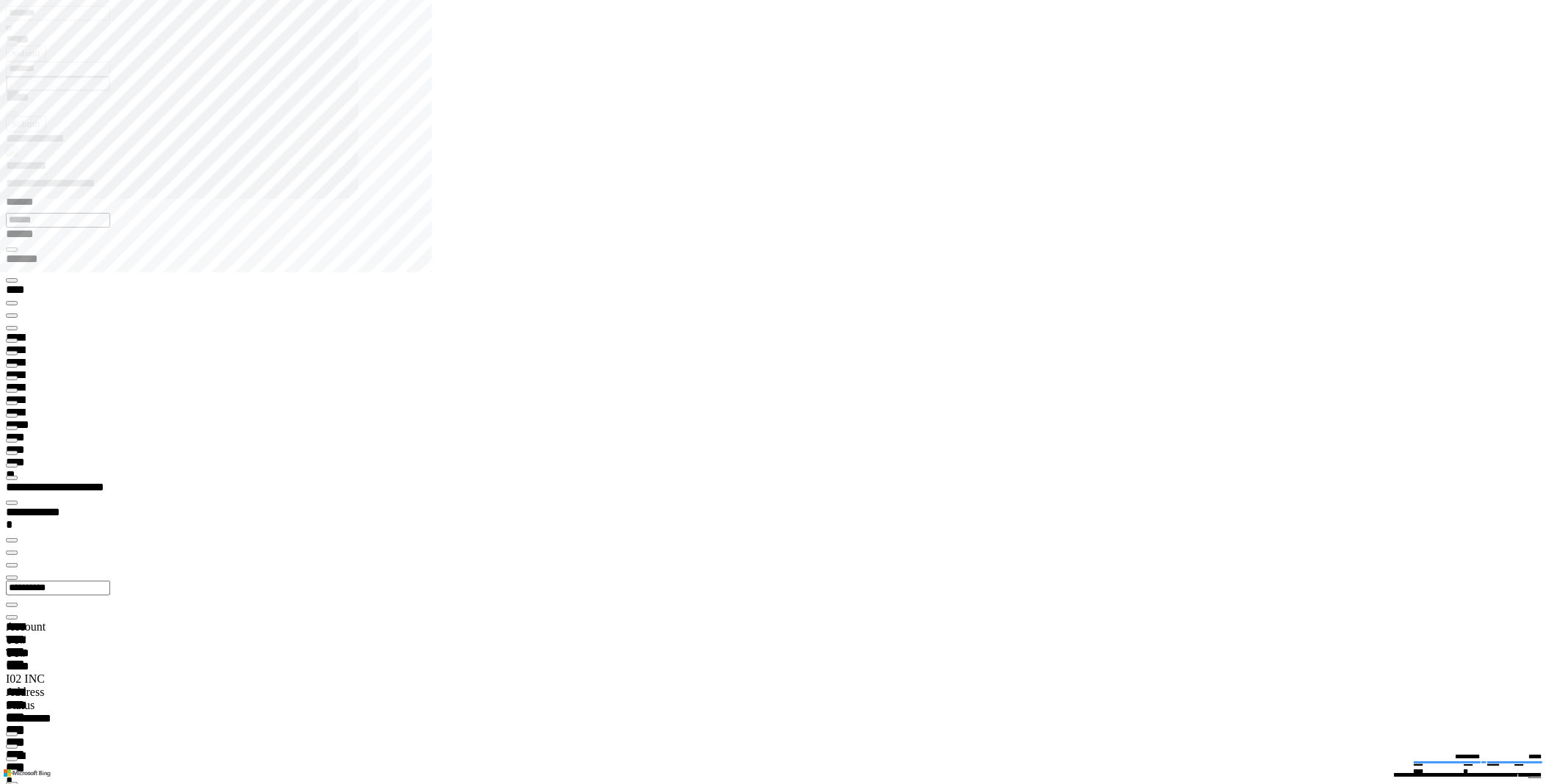 click 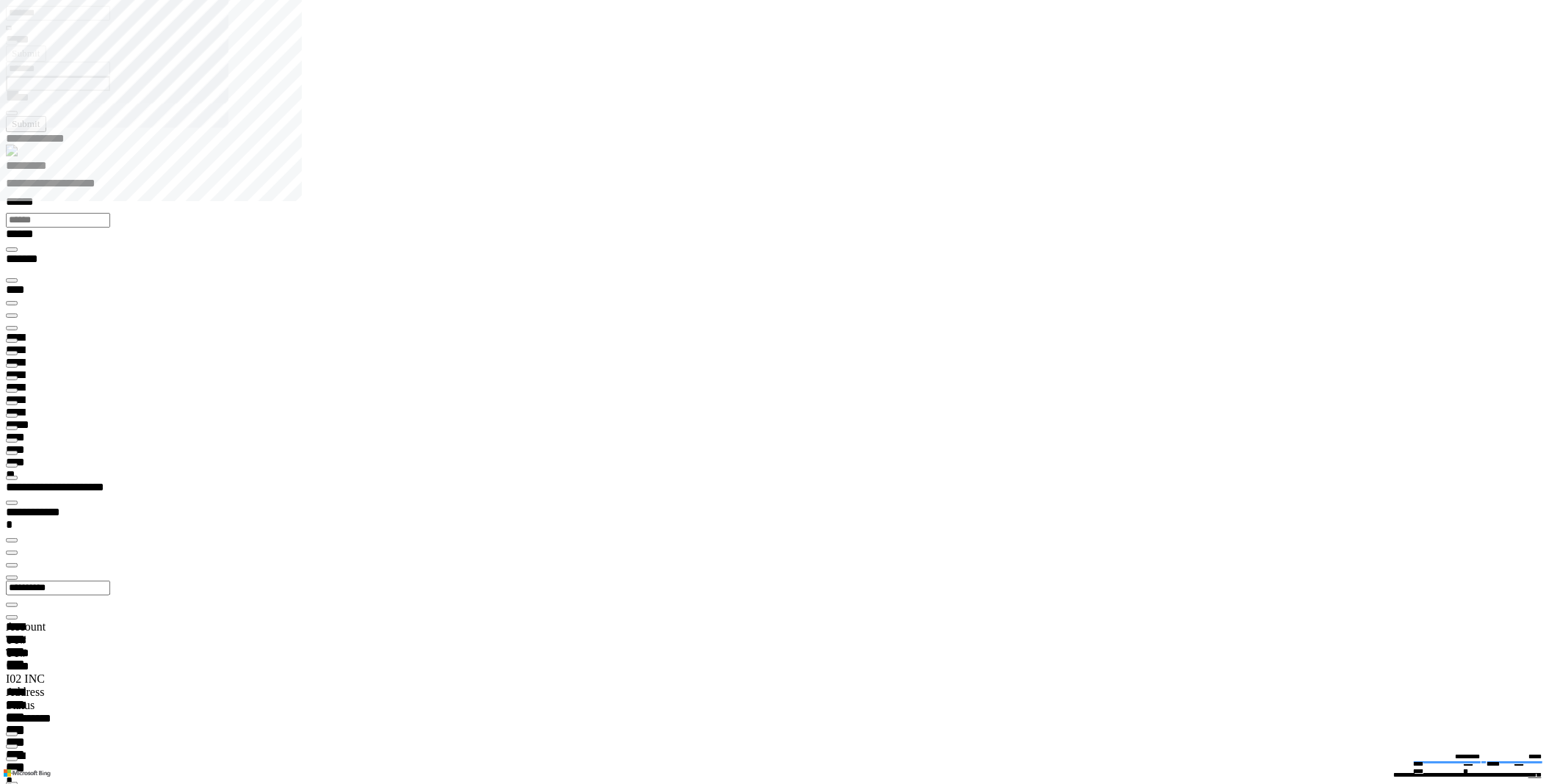 type on "**********" 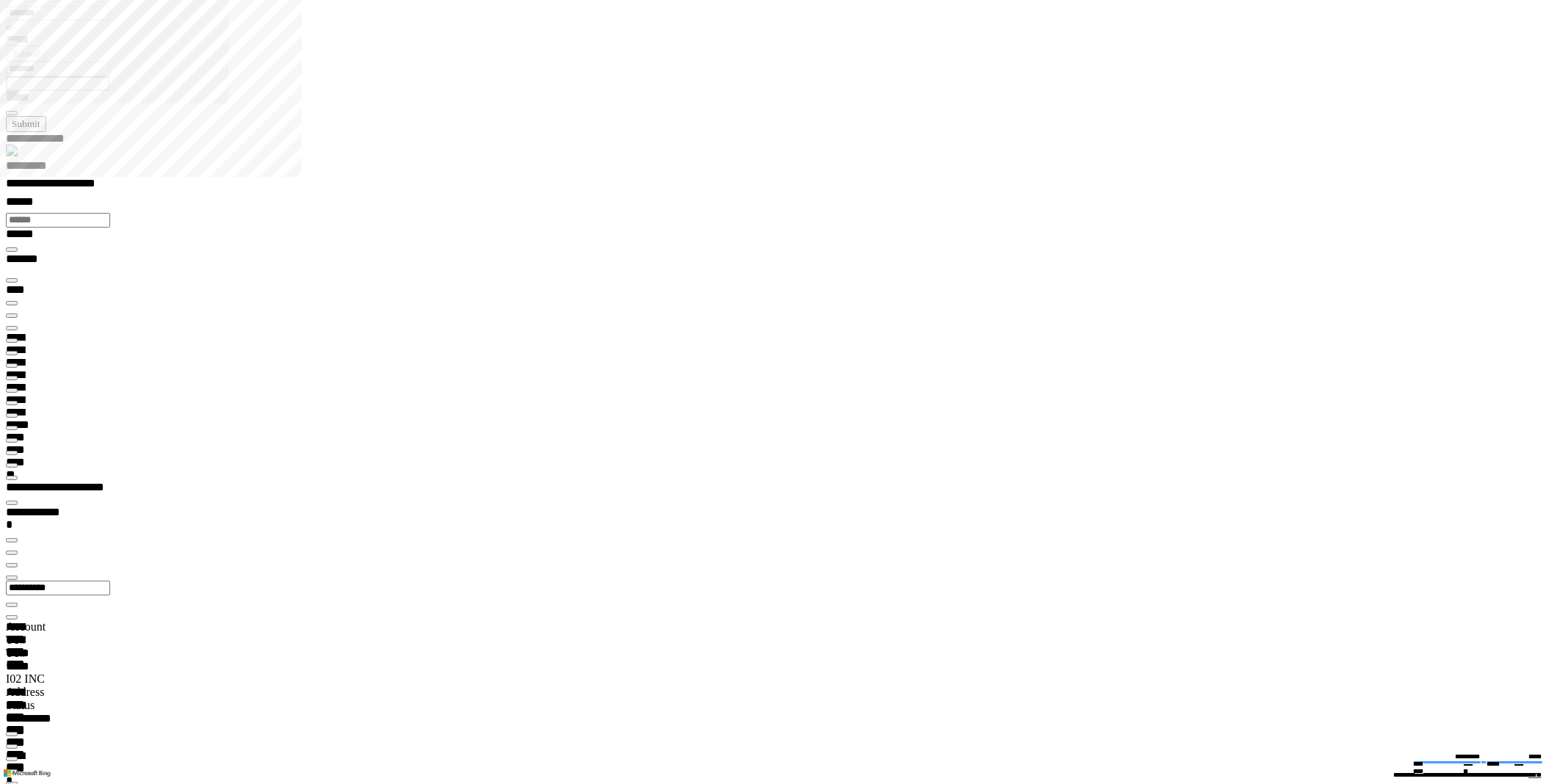 click on "******** *" at bounding box center [43, 14434] 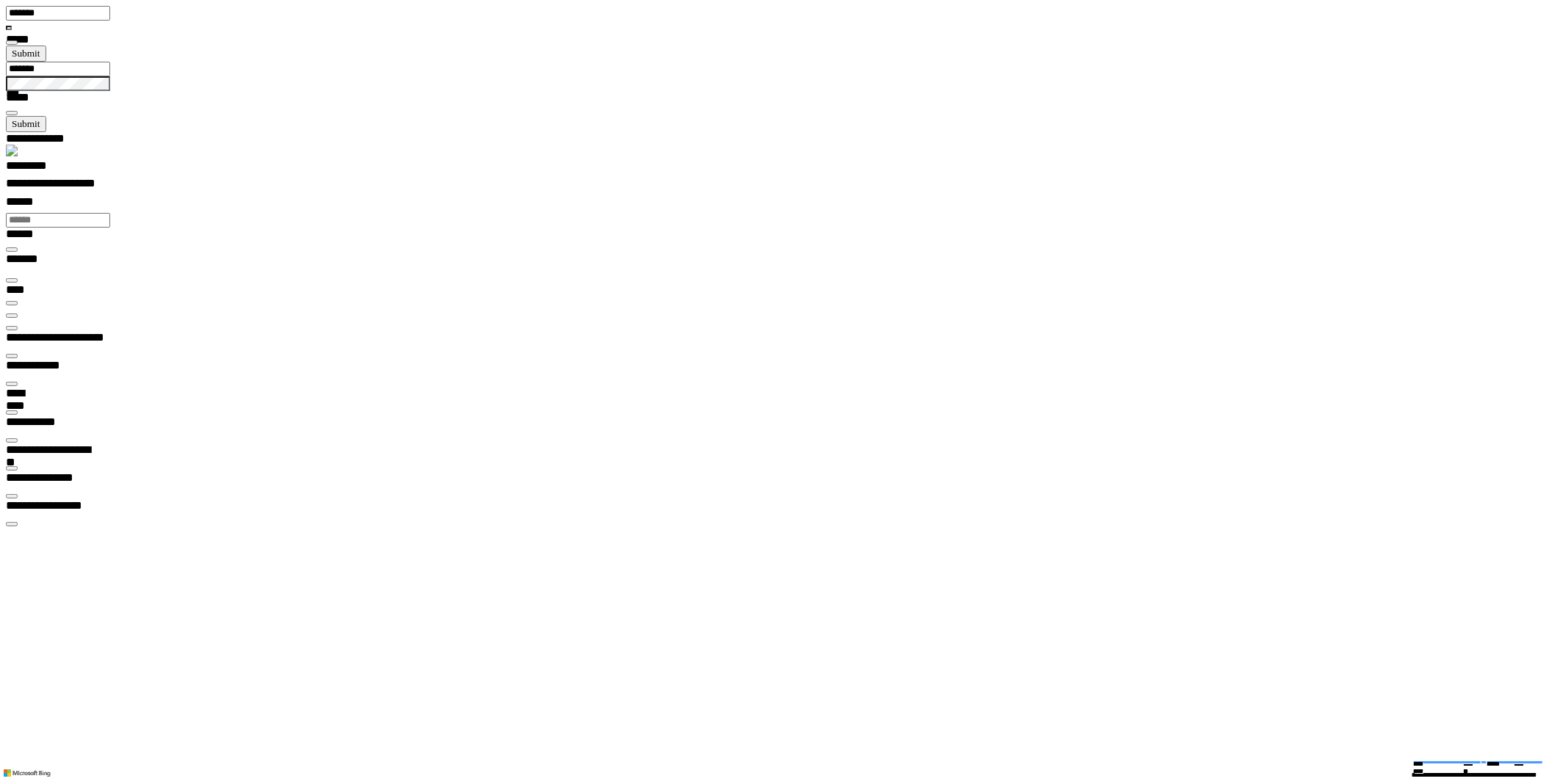 drag, startPoint x: 1502, startPoint y: 467, endPoint x: 1368, endPoint y: 692, distance: 261.87974 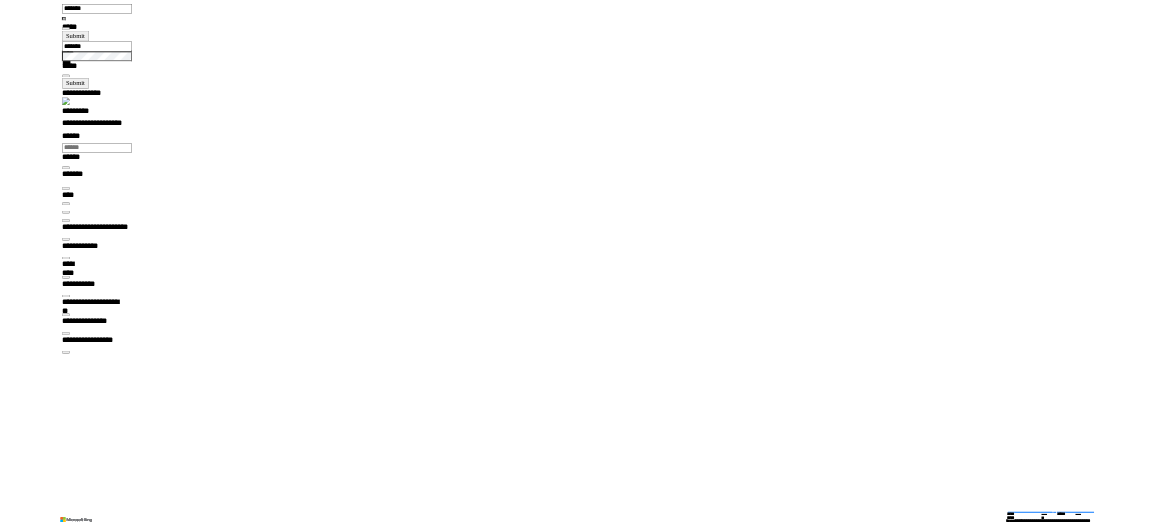 scroll, scrollTop: 99970, scrollLeft: 99843, axis: both 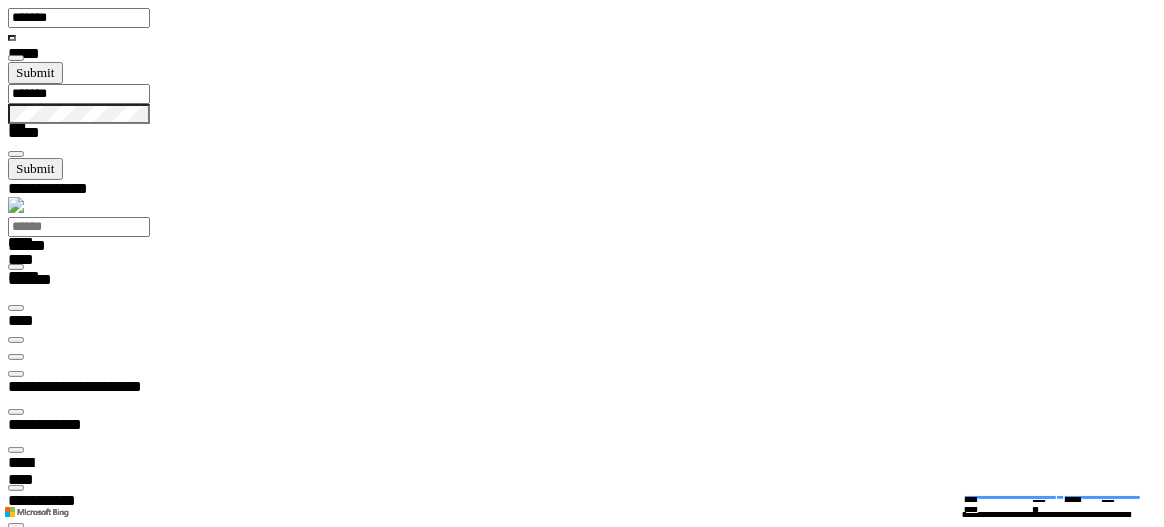 click on "**********" at bounding box center (590, 287) 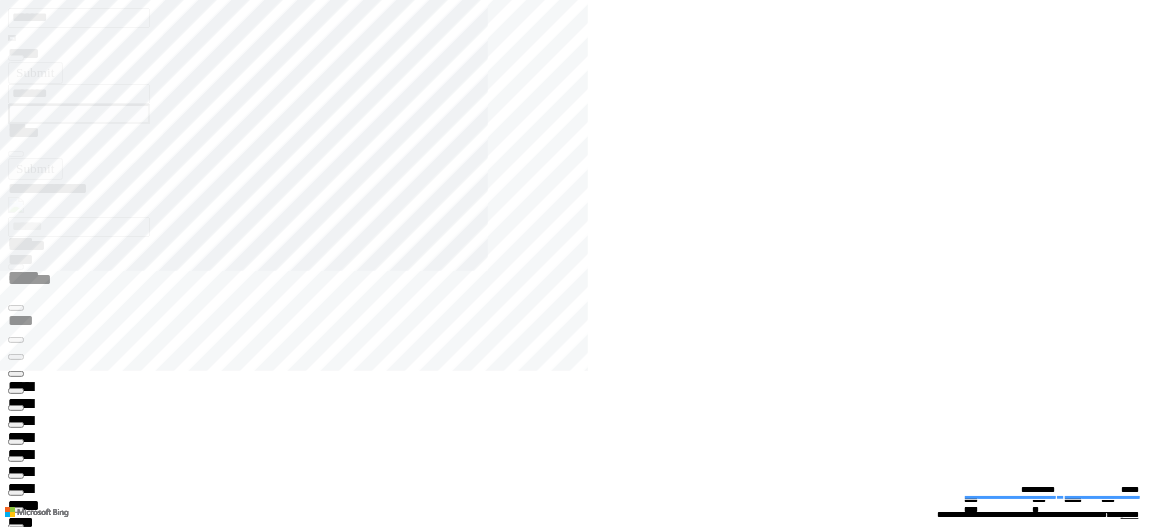 click at bounding box center (590, 38795) 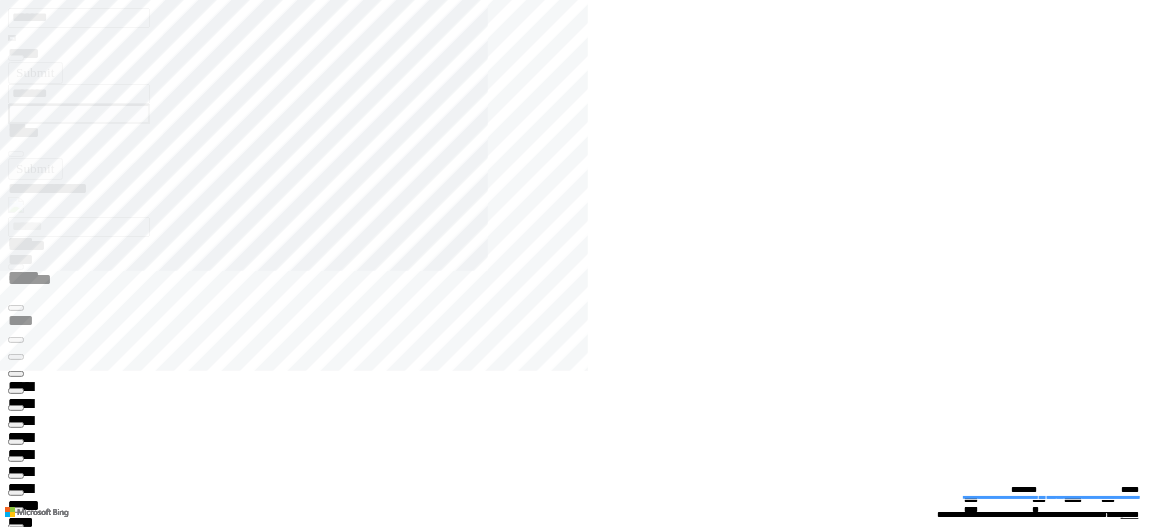 click at bounding box center (590, 38702) 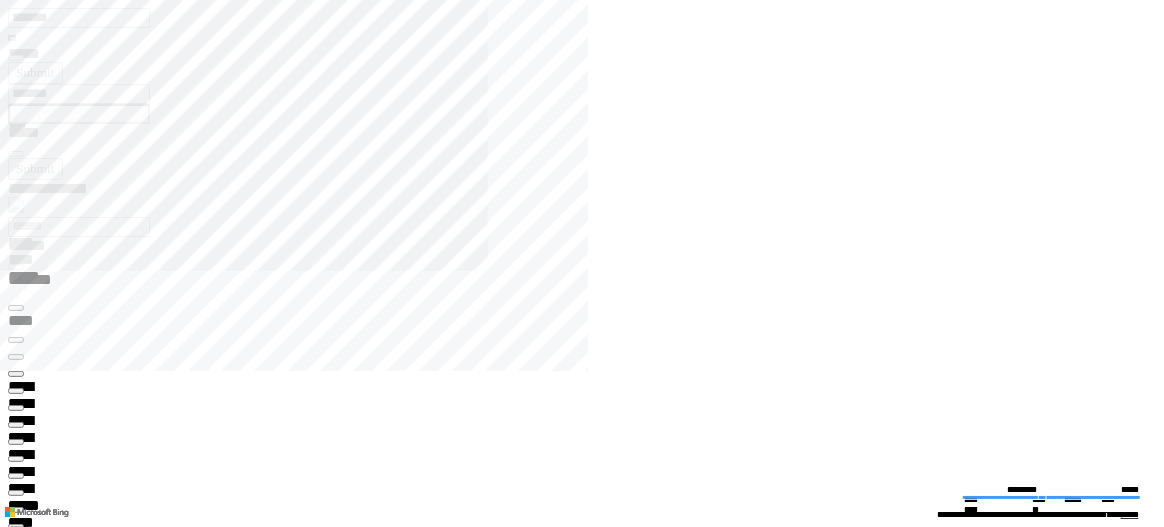 click 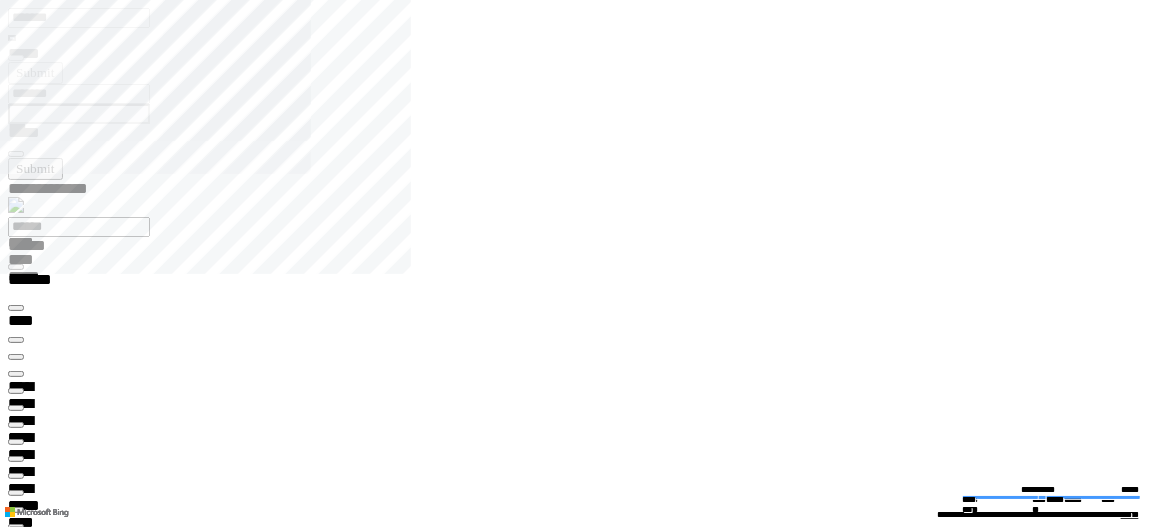 type on "*********" 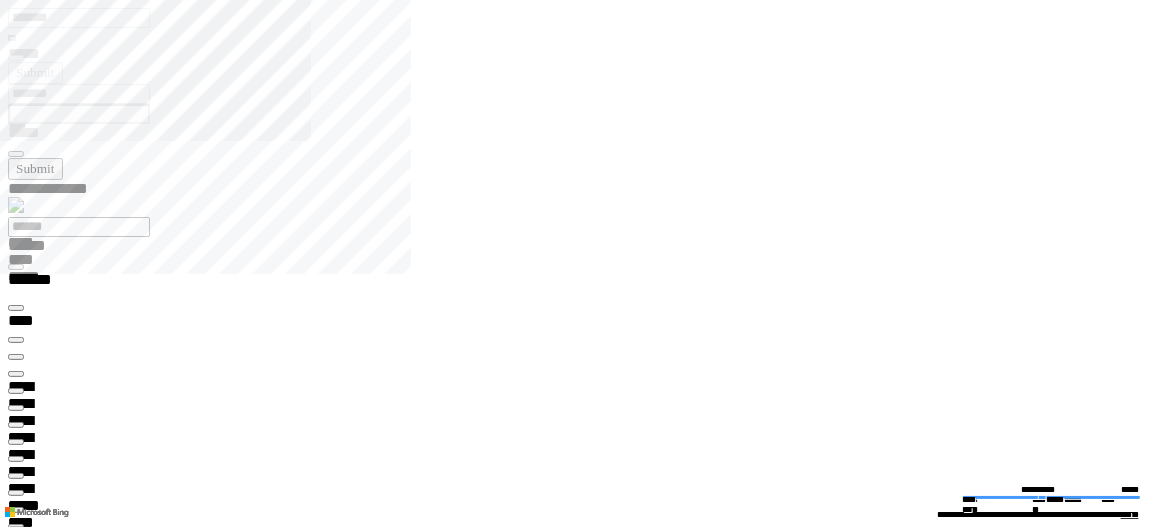 click on "**********" at bounding box center [582, 272] 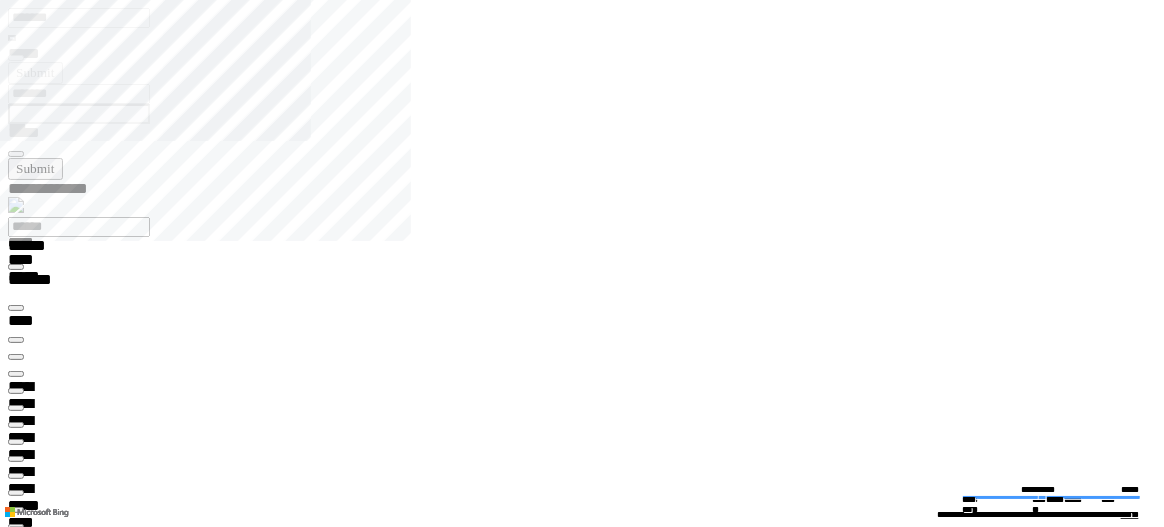 click at bounding box center [16, 12108] 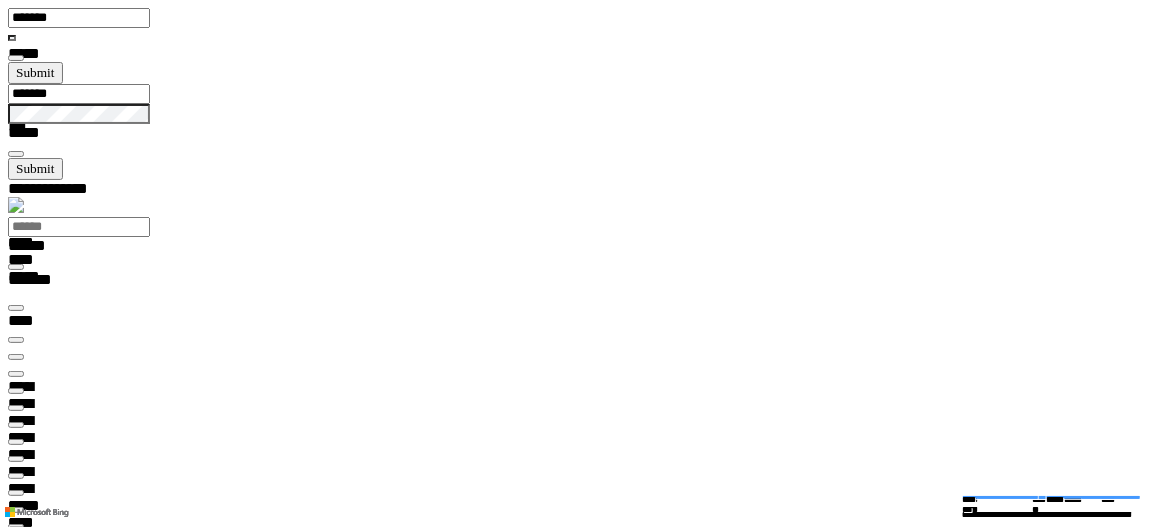click on "**********" at bounding box center (39, 17635) 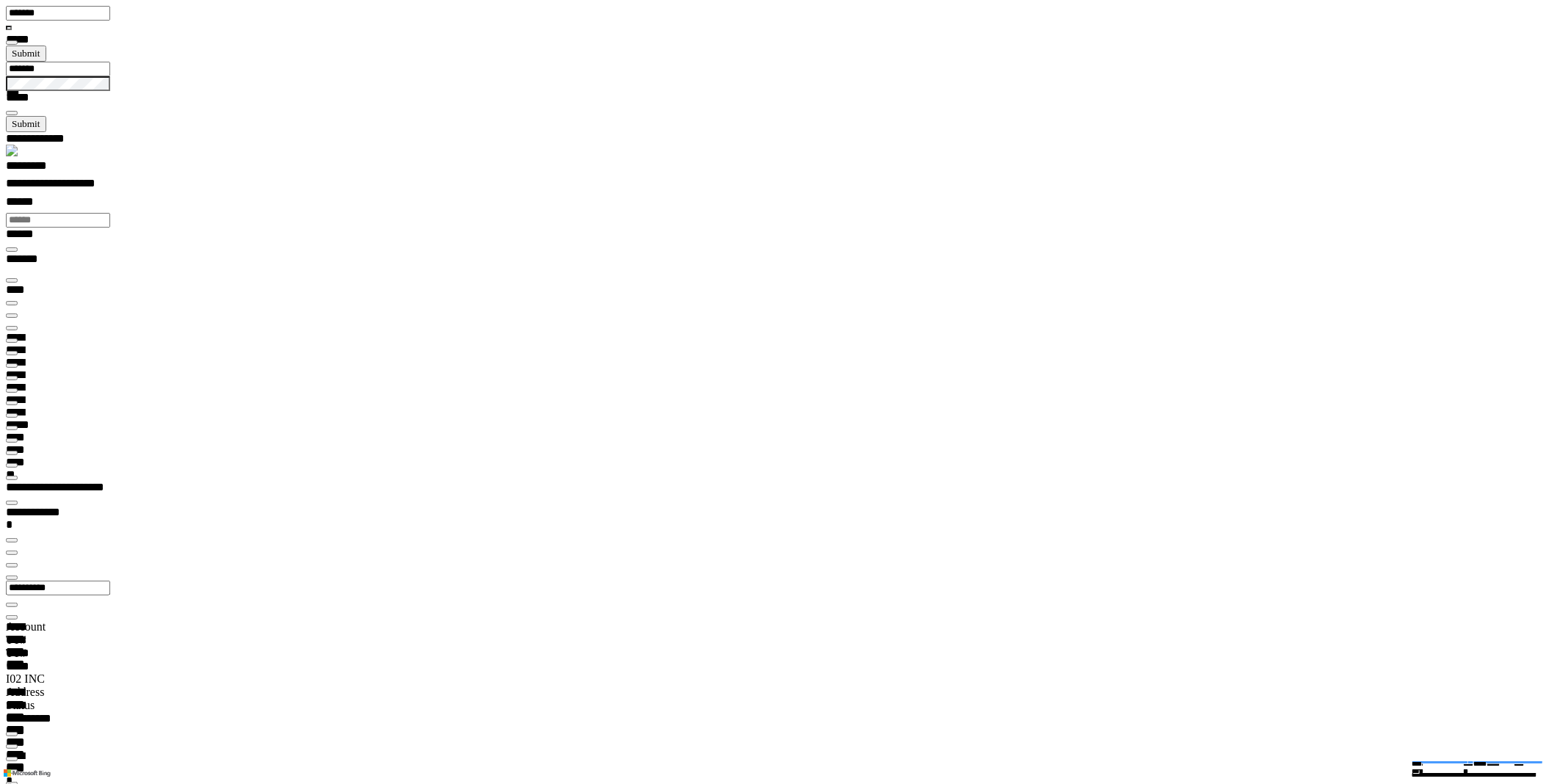 scroll, scrollTop: 72700, scrollLeft: 73299, axis: both 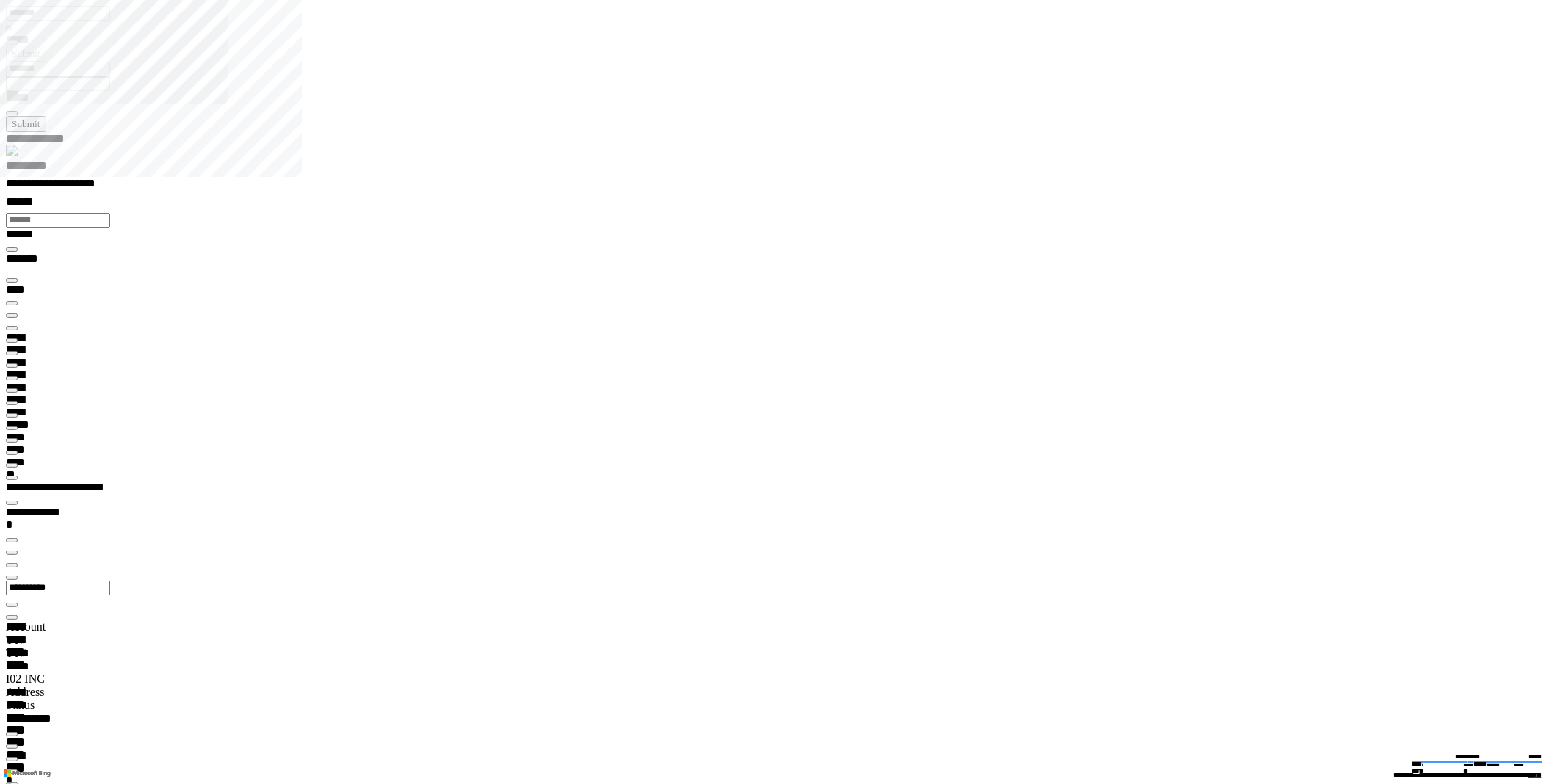 click on "******** **" at bounding box center [45, 15126] 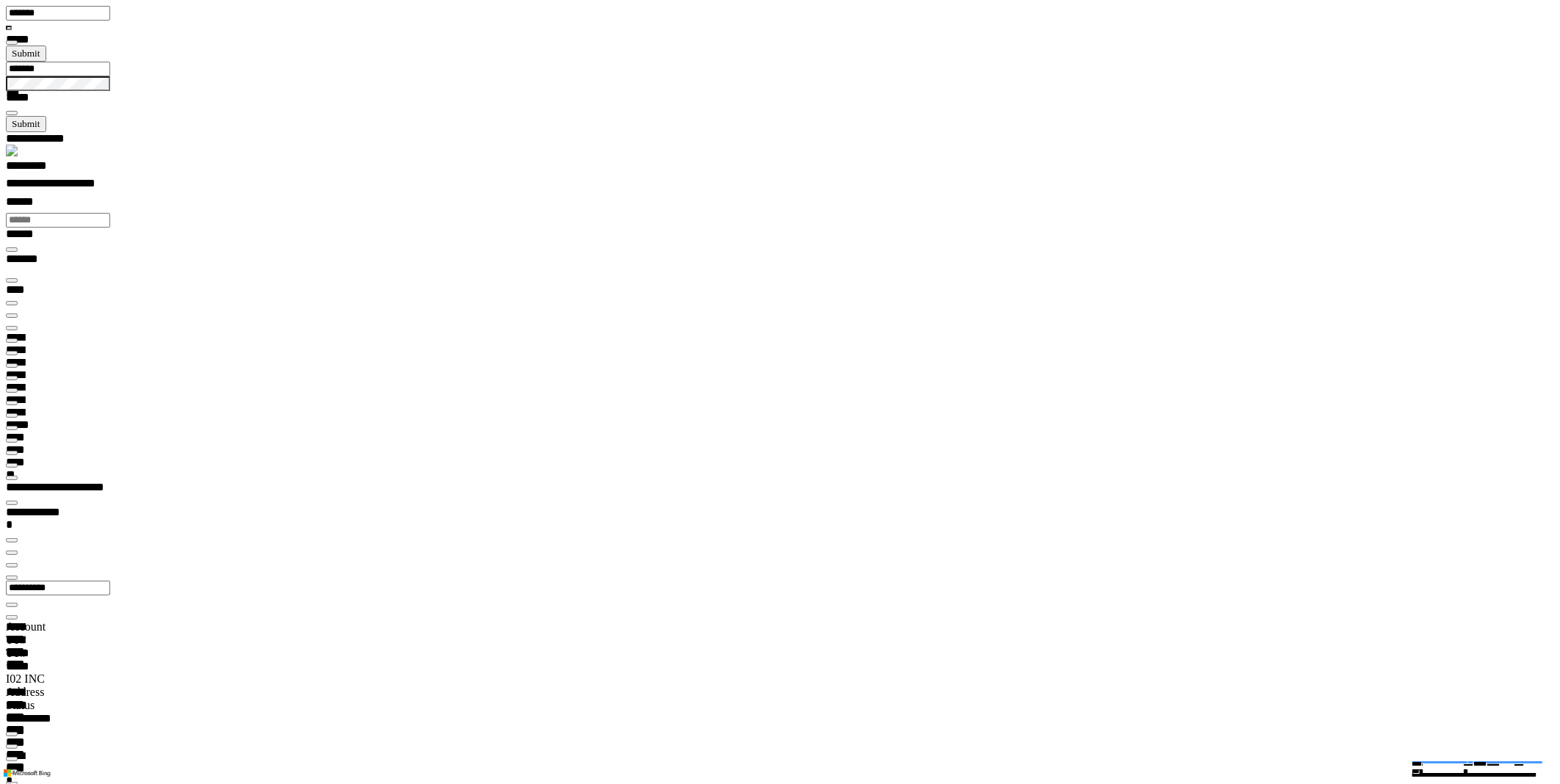click at bounding box center [12, 16126] 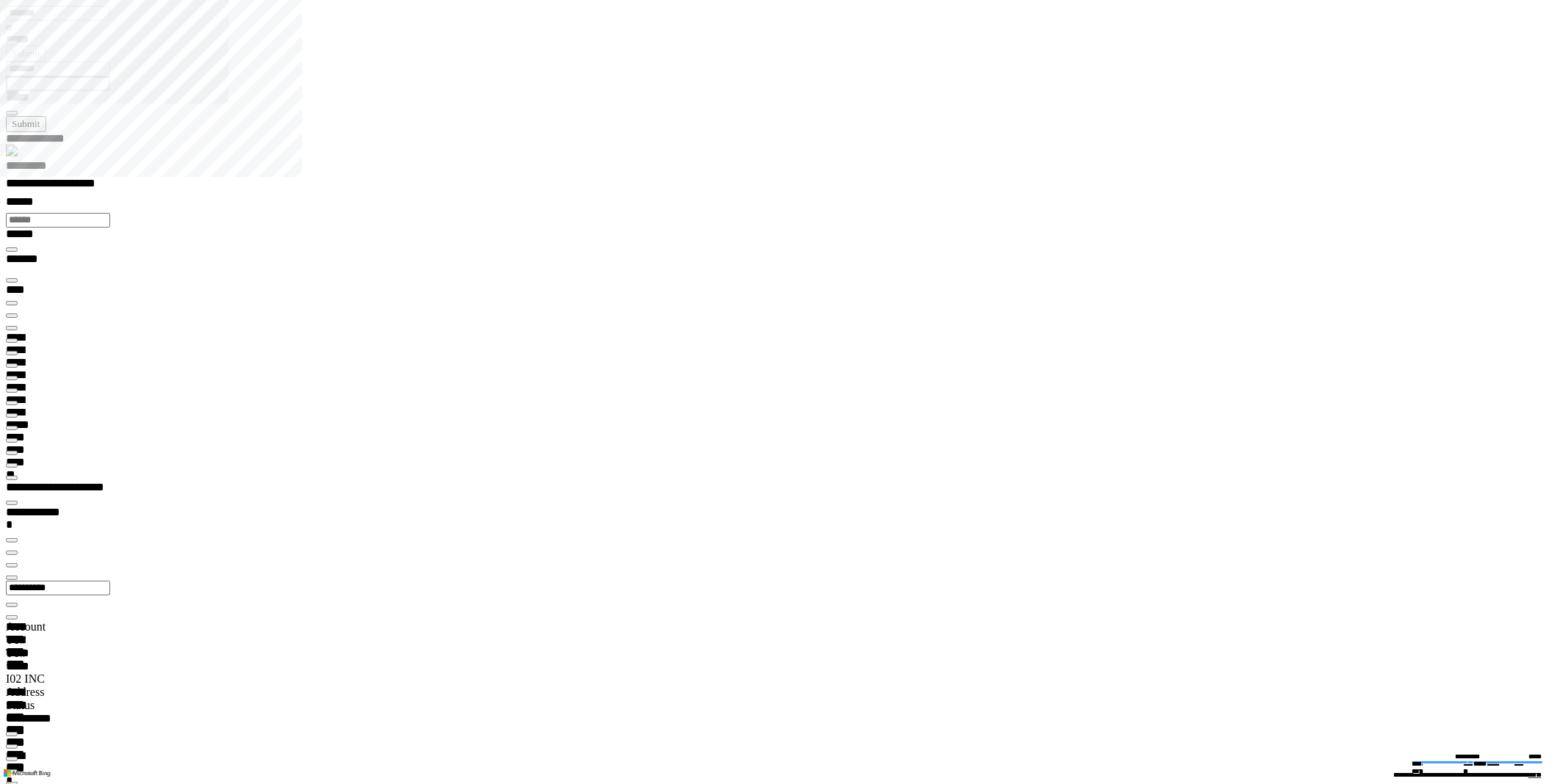 click on "**********" at bounding box center (29, 12774) 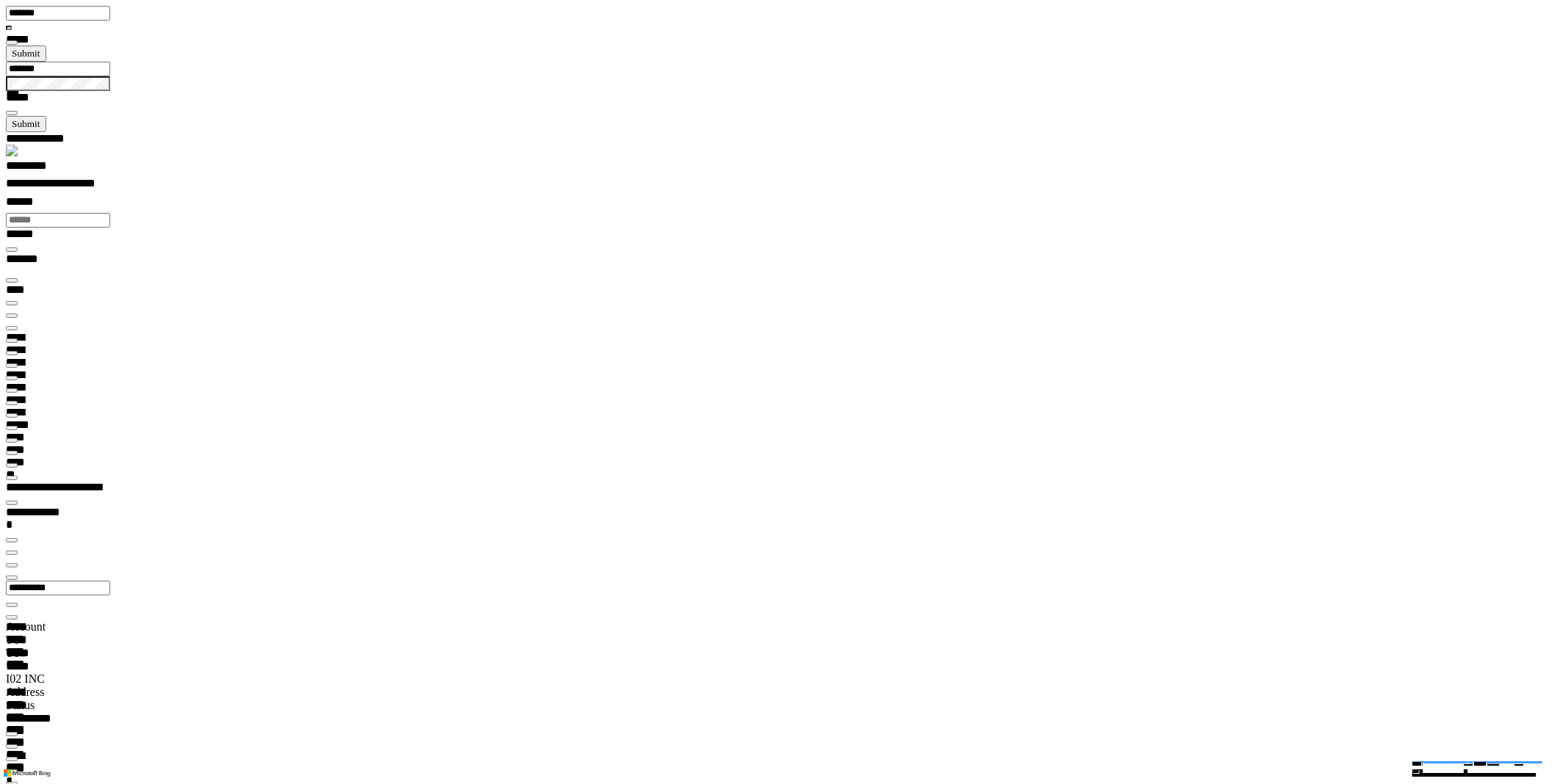 drag, startPoint x: 951, startPoint y: 514, endPoint x: 715, endPoint y: 516, distance: 236.008 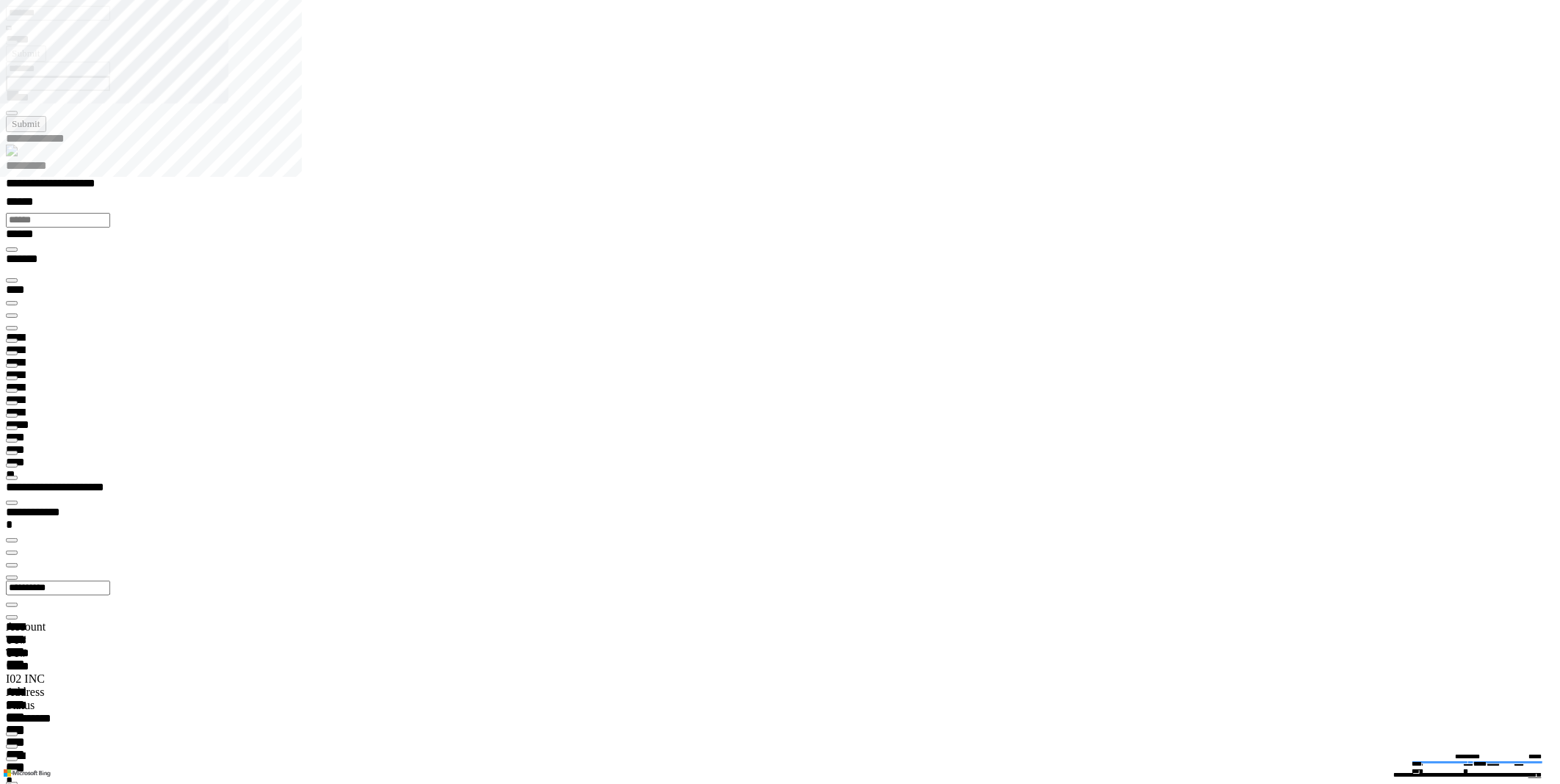 click on "******** **" at bounding box center [45, 15126] 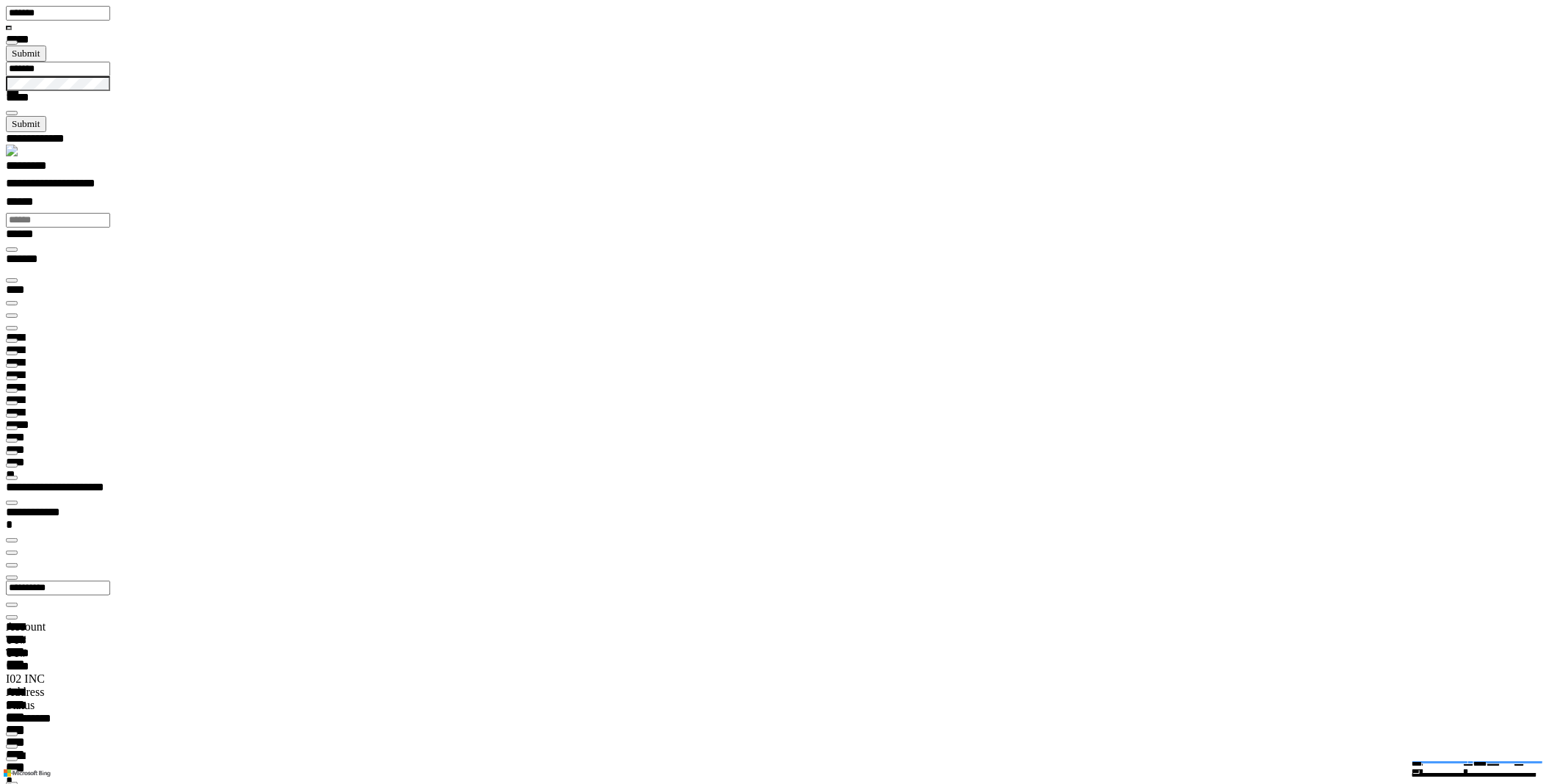 click at bounding box center [12, 16126] 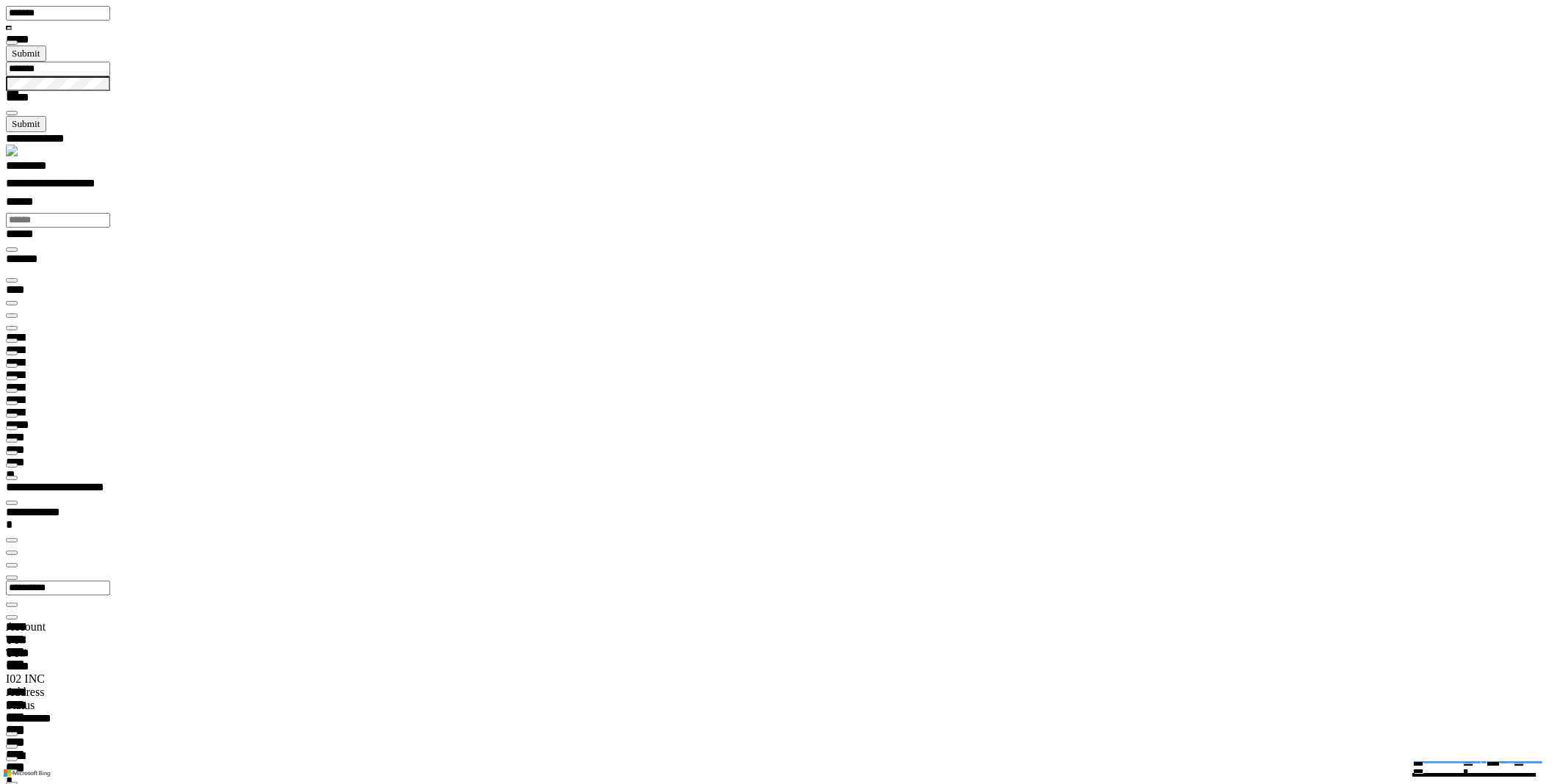 scroll, scrollTop: 72700, scrollLeft: 73299, axis: both 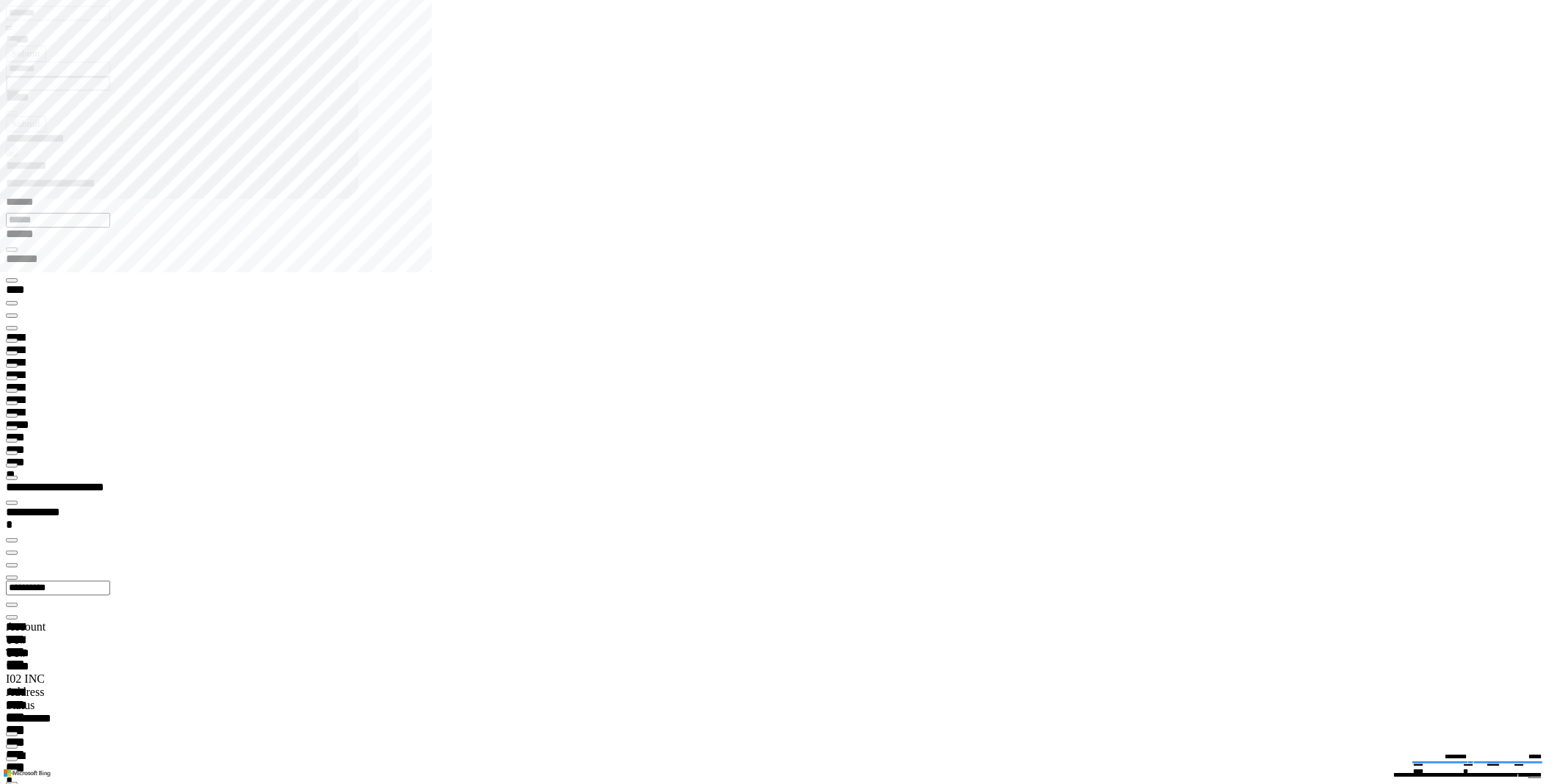 click at bounding box center (12, 328) 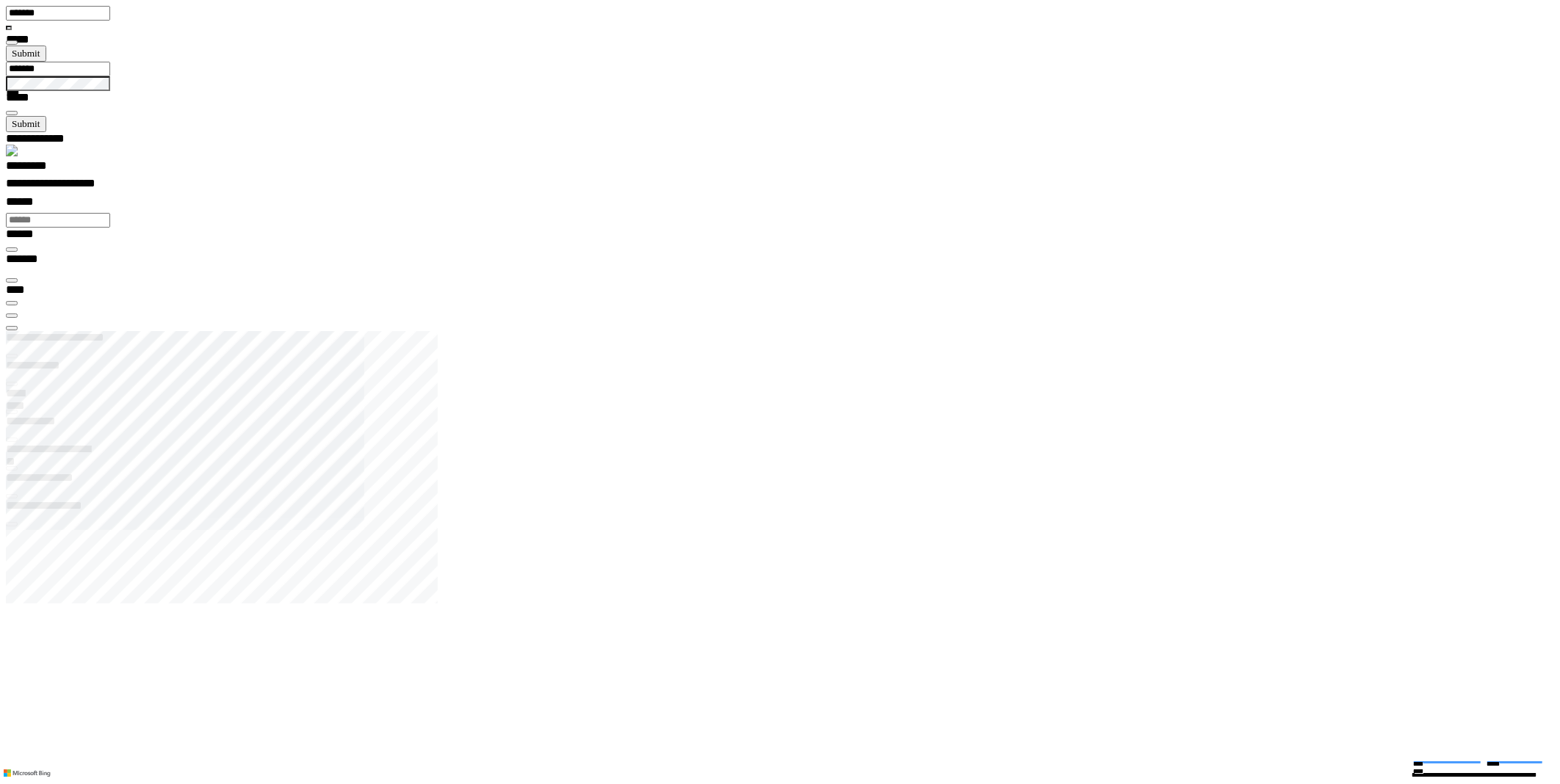 scroll, scrollTop: 72700, scrollLeft: 73299, axis: both 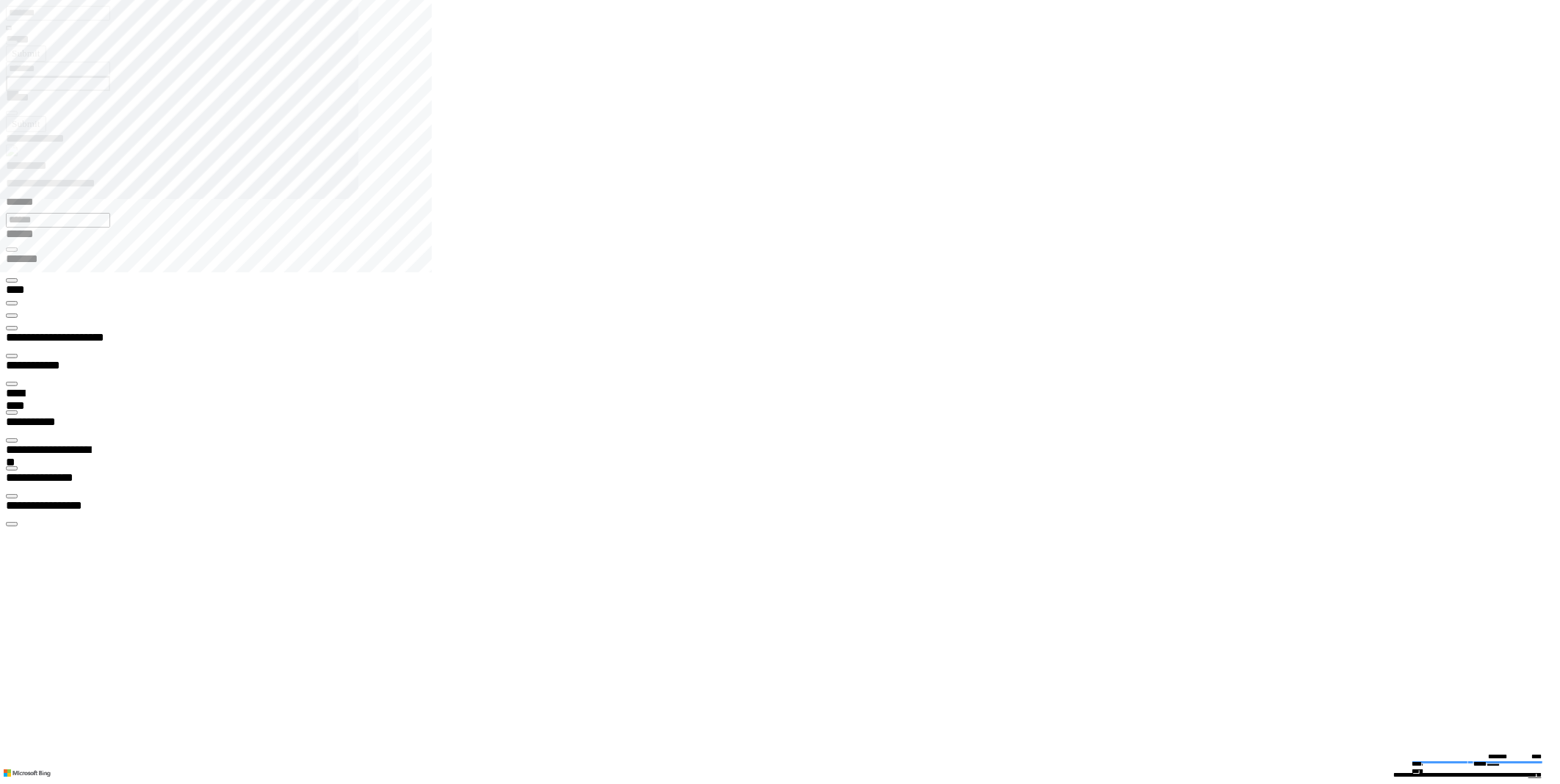 click on "**********" at bounding box center (54, 2237) 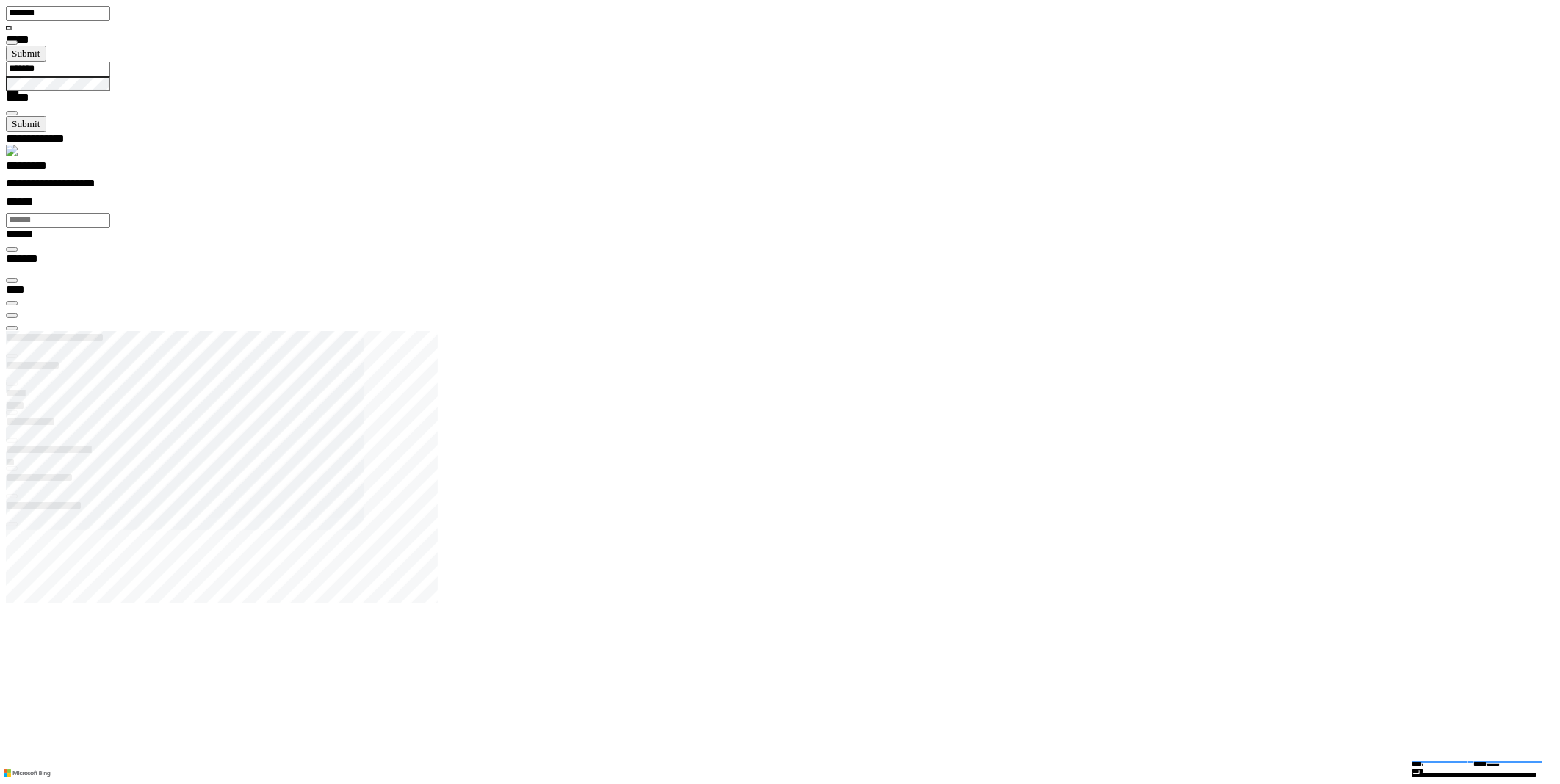 scroll, scrollTop: 73385, scrollLeft: 73291, axis: both 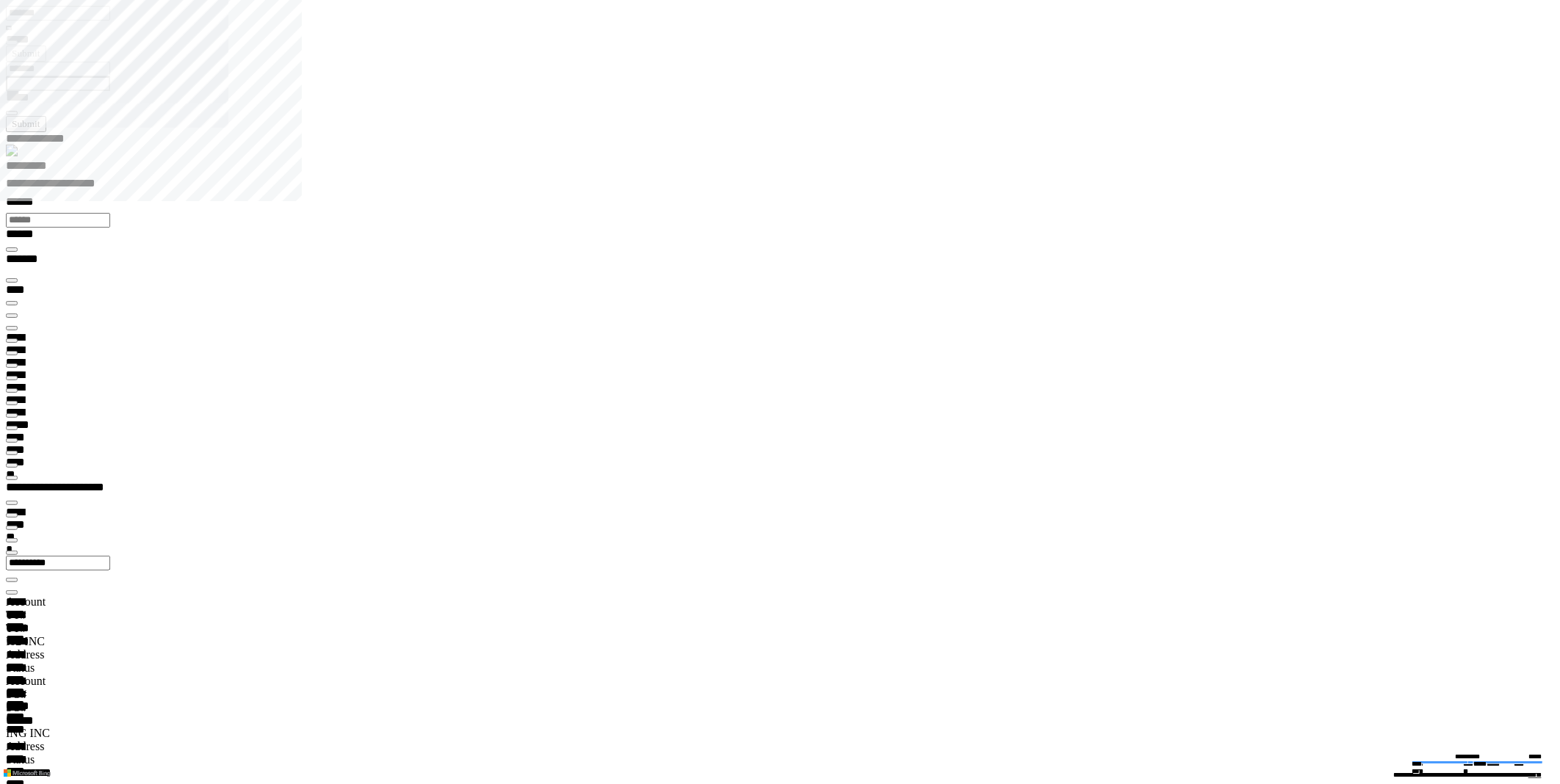 type on "*********" 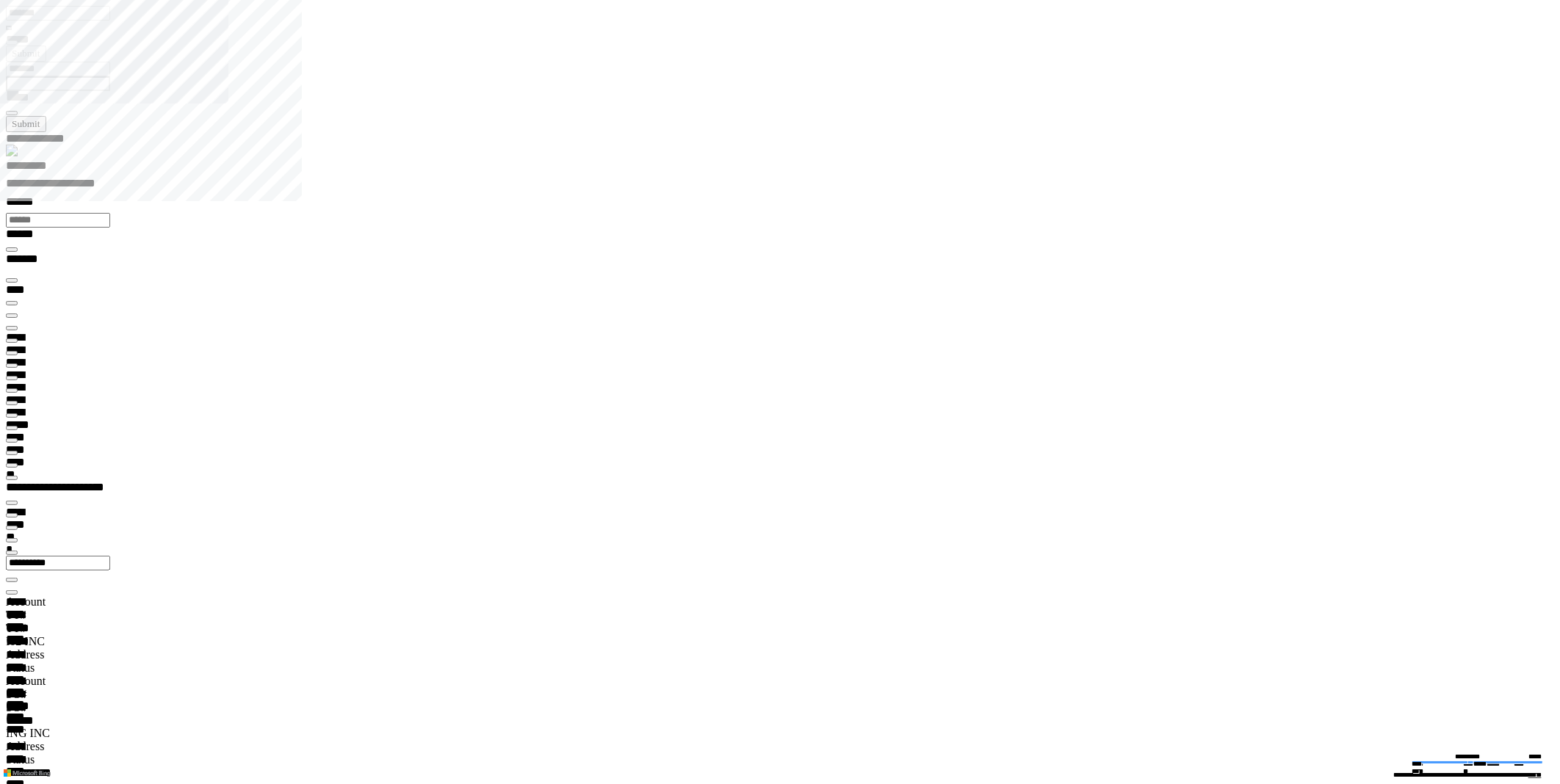 click on "******* *" at bounding box center (35, 13034) 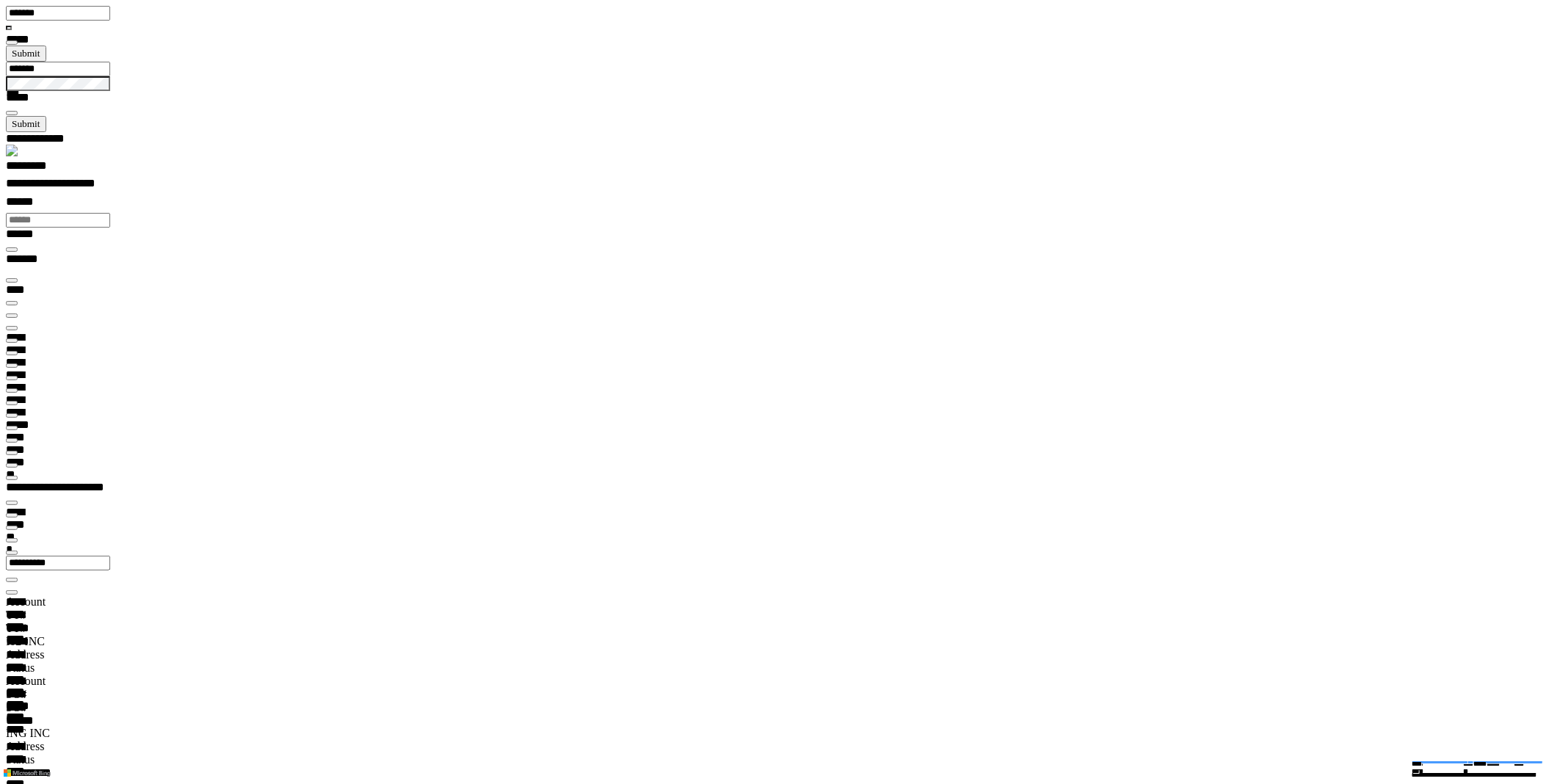 click on "***" at bounding box center (37, 16478) 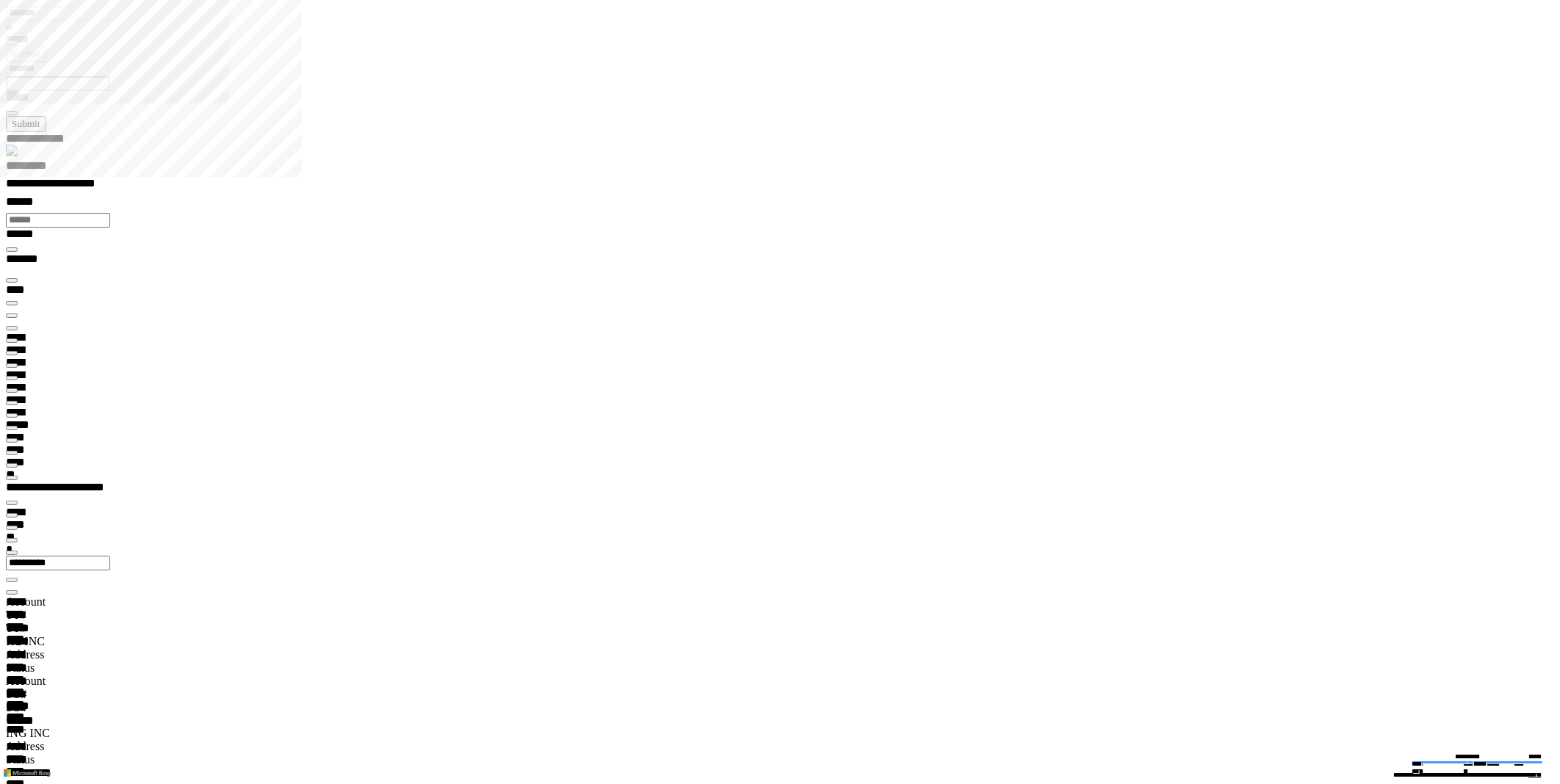 click at bounding box center [12, 12080] 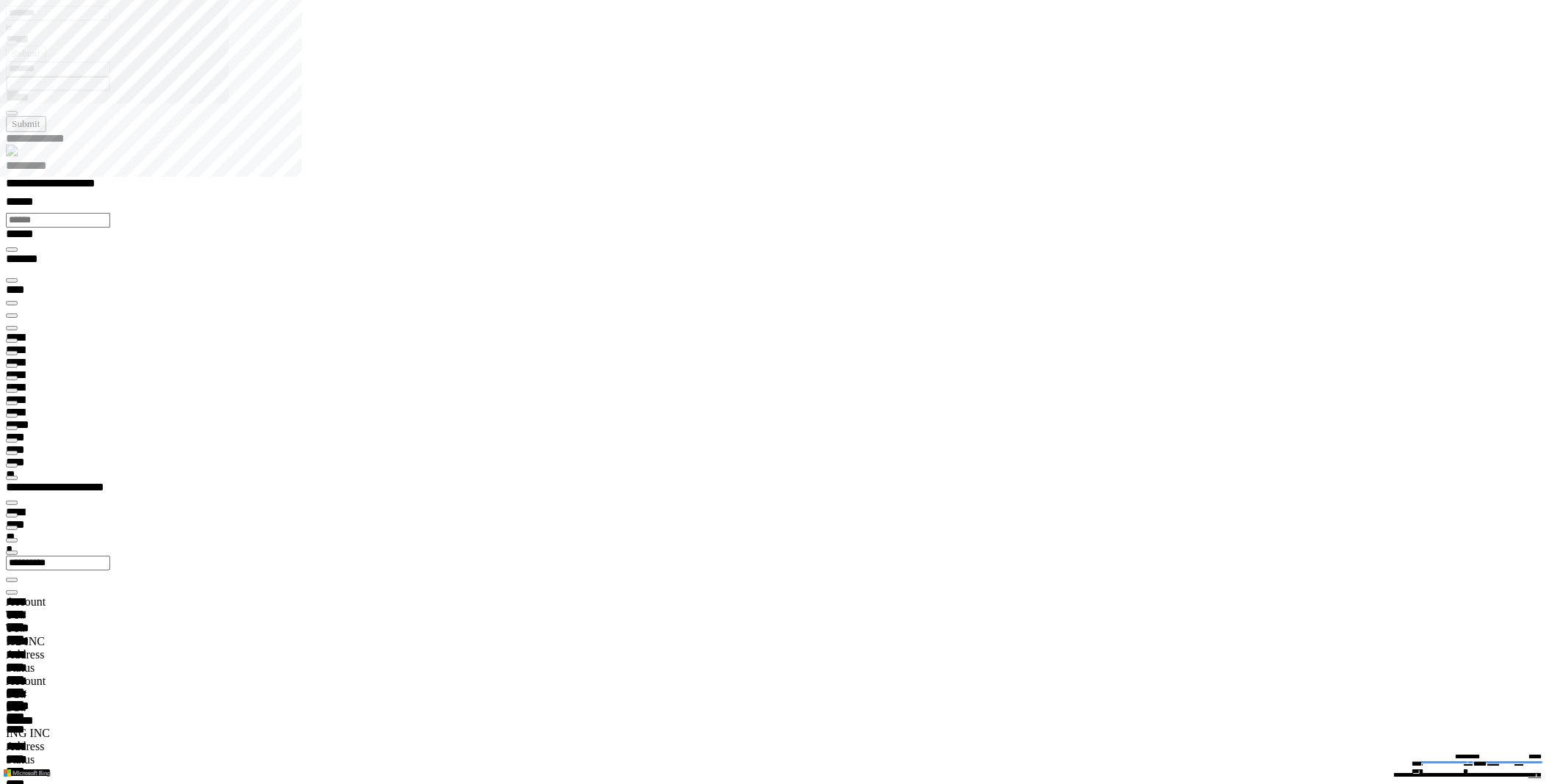 click on "Cause" at bounding box center (58, 34081) 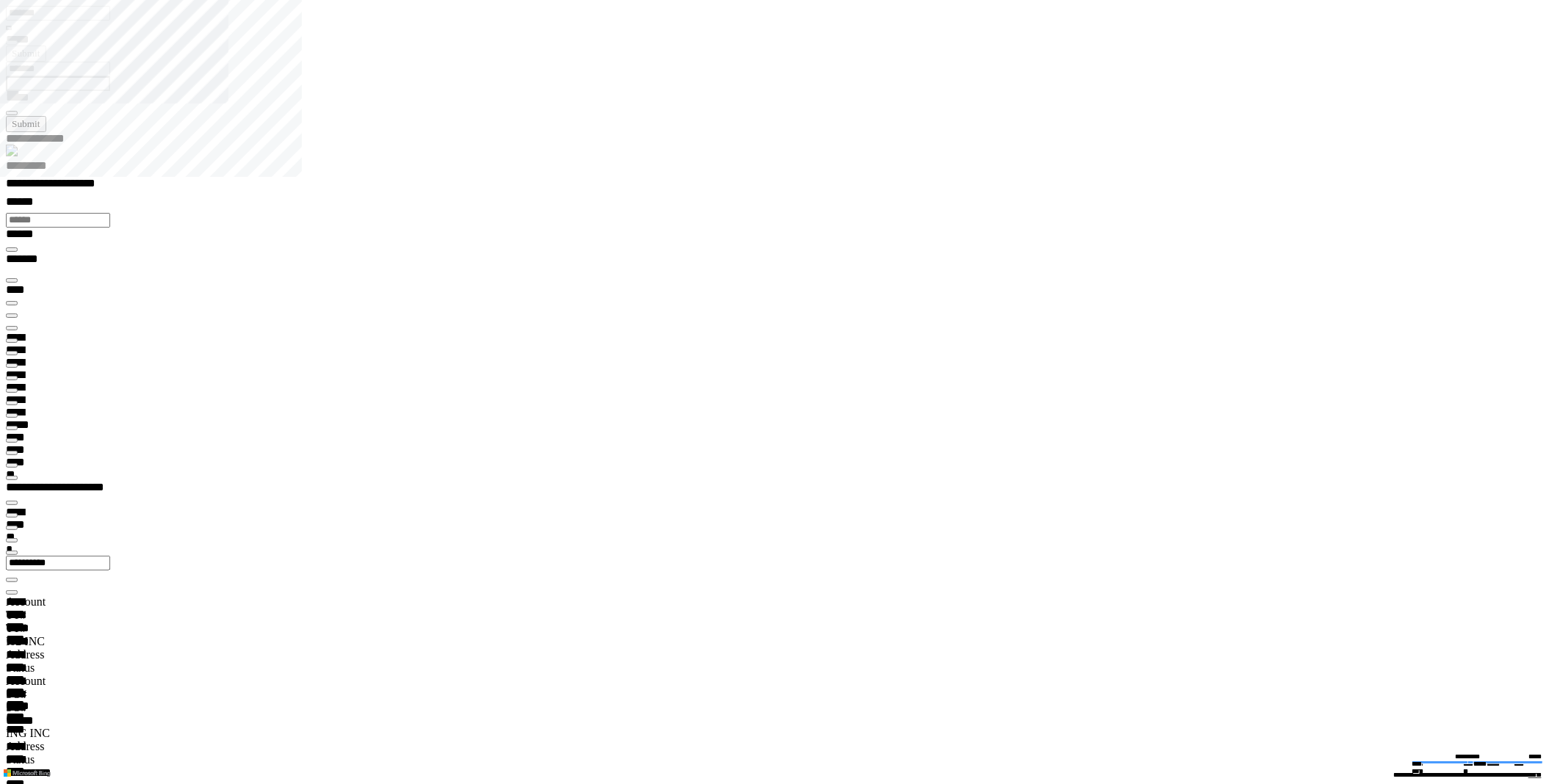 click on "**********" at bounding box center [512, 37327] 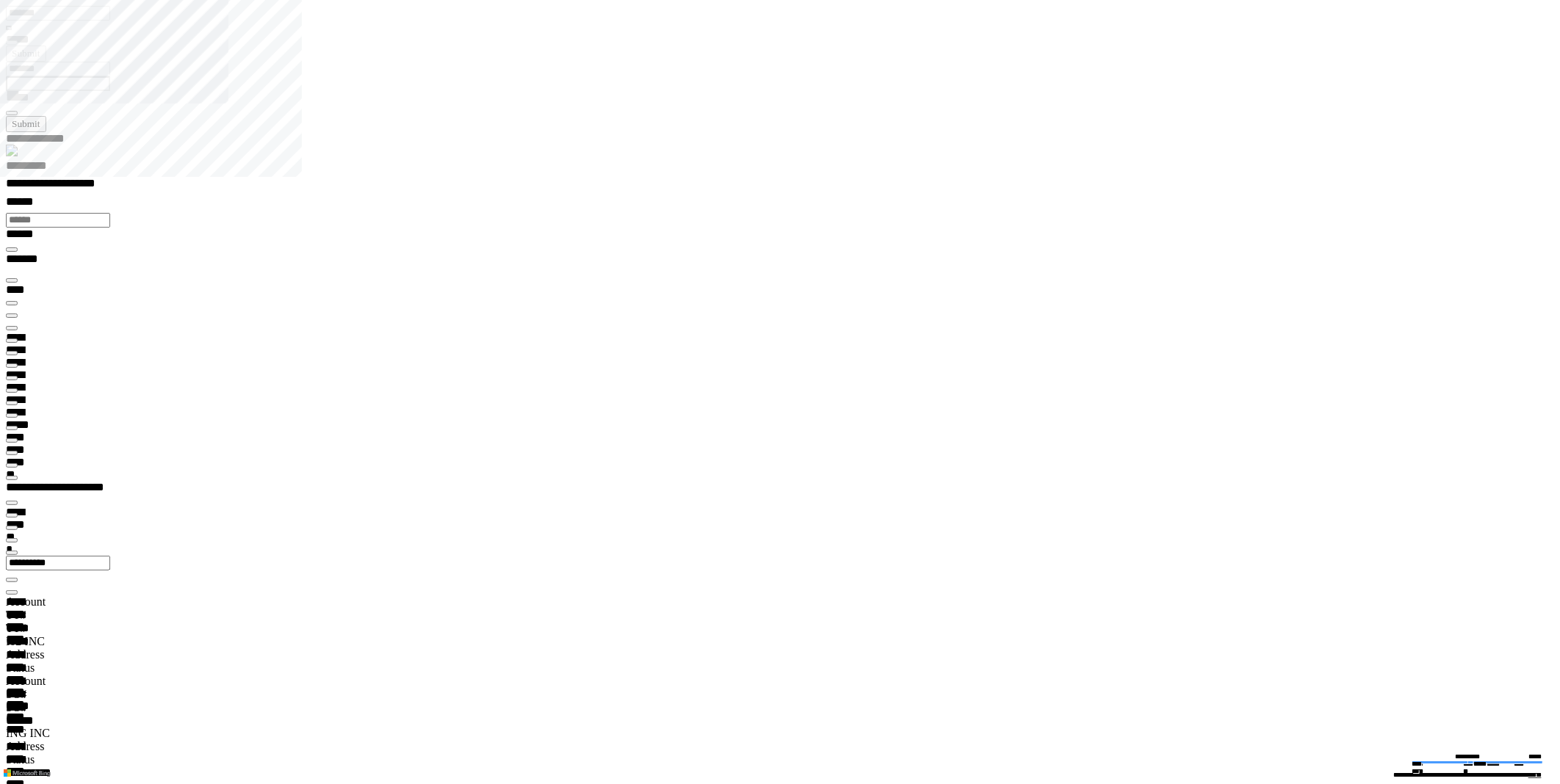 type on "*" 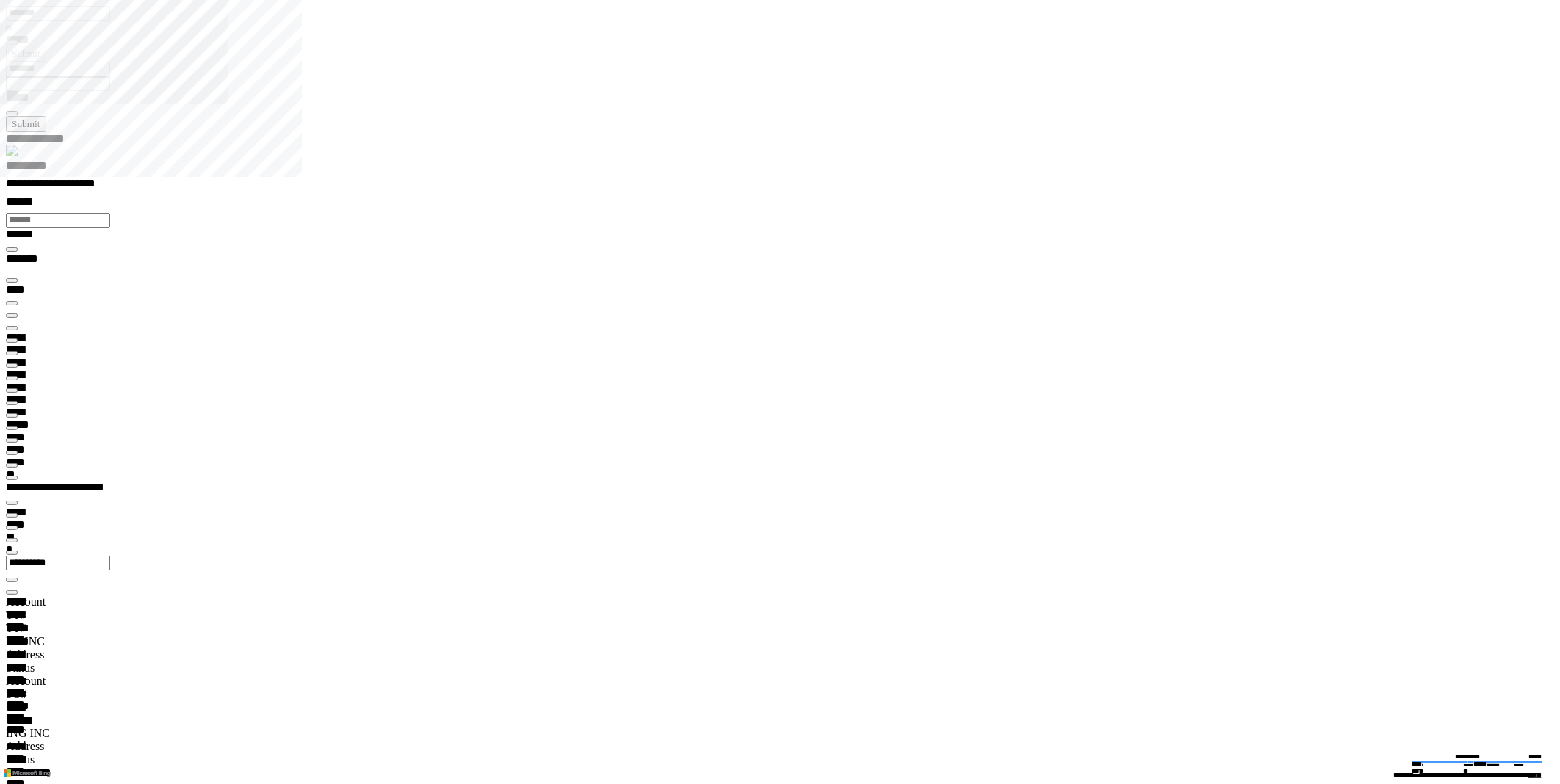 click at bounding box center [12, 34484] 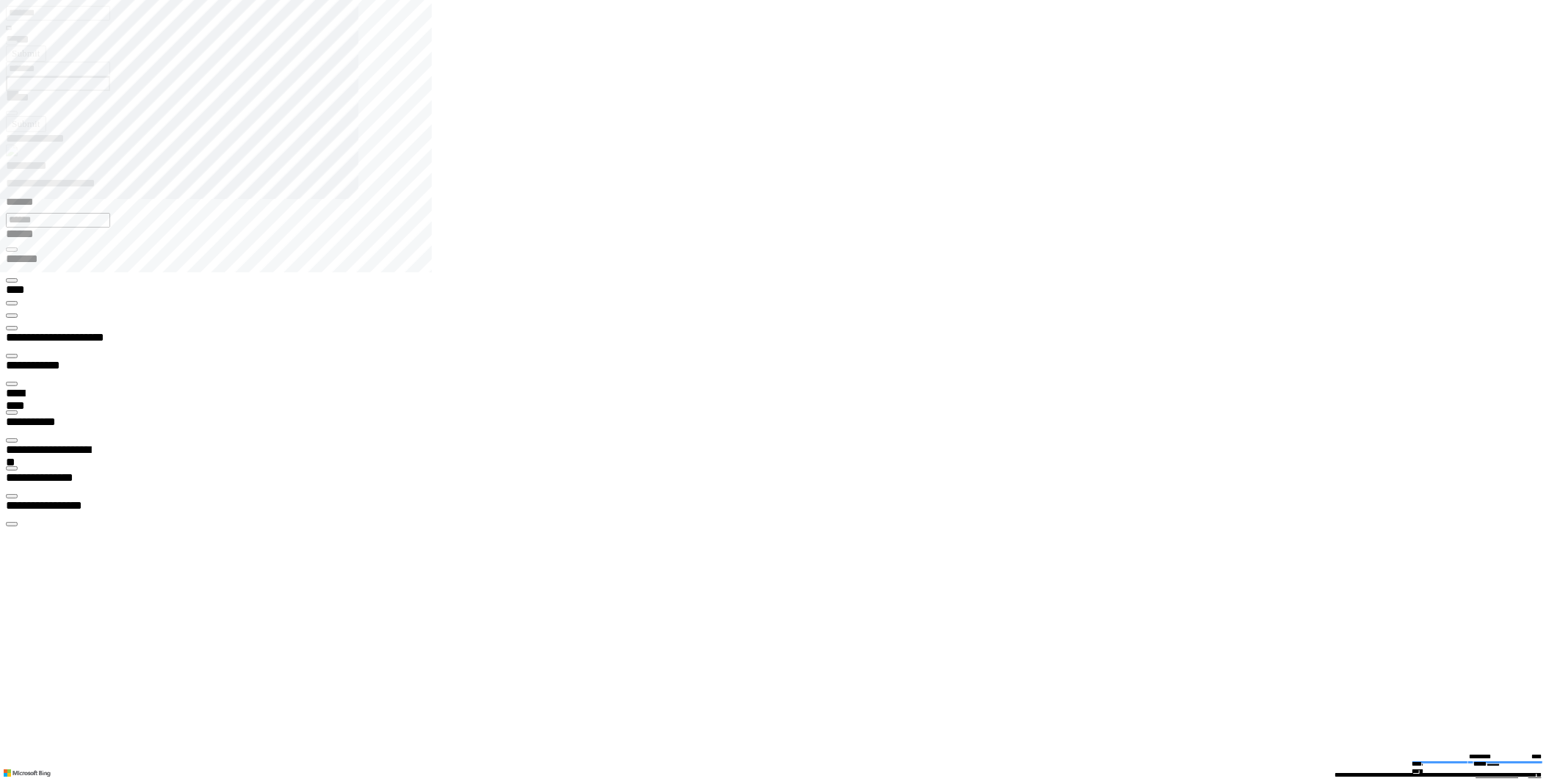 click at bounding box center [12, 468] 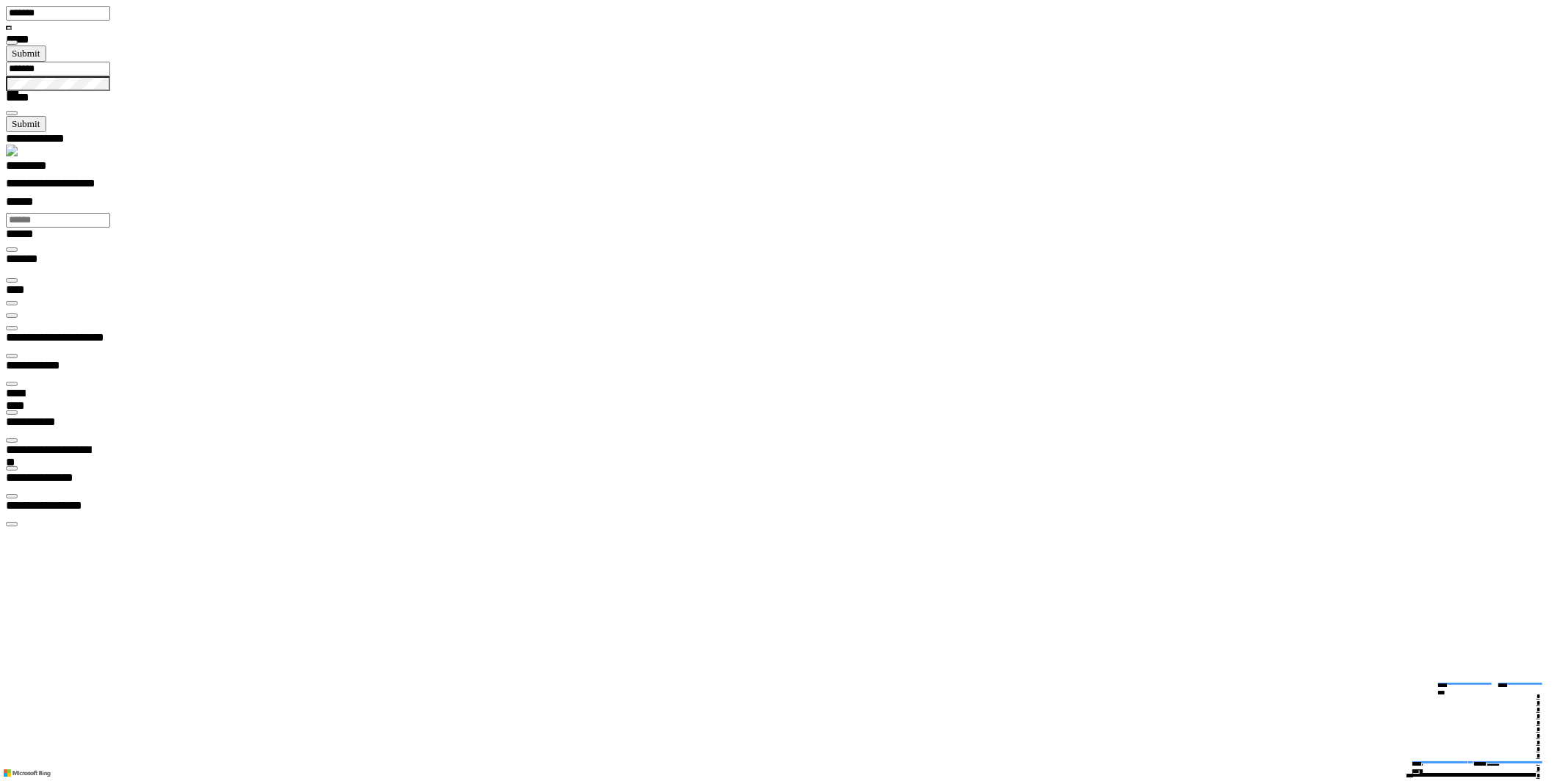 scroll, scrollTop: 611, scrollLeft: 759, axis: both 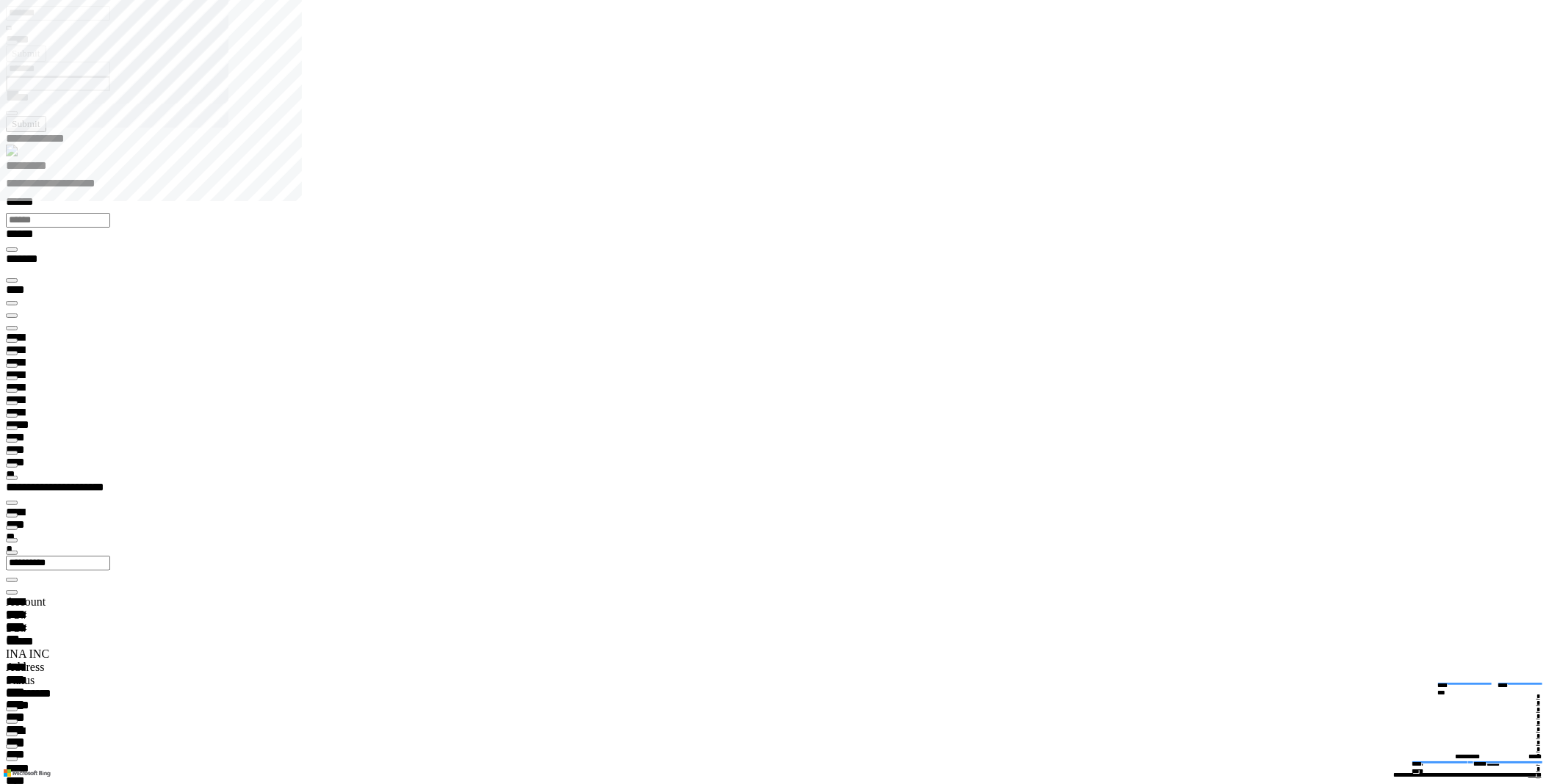 type on "*********" 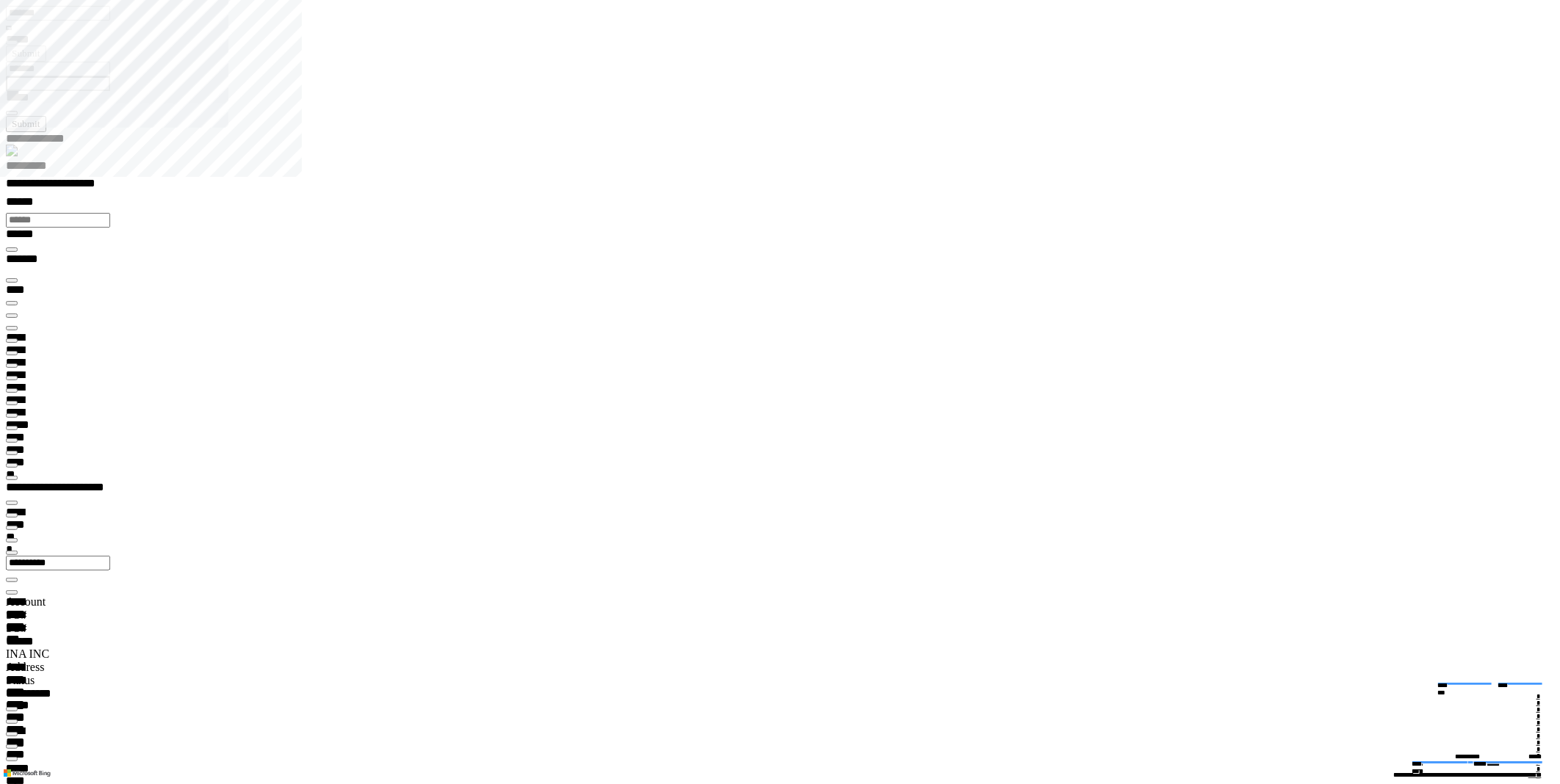 click on "******** *" at bounding box center (43, 14654) 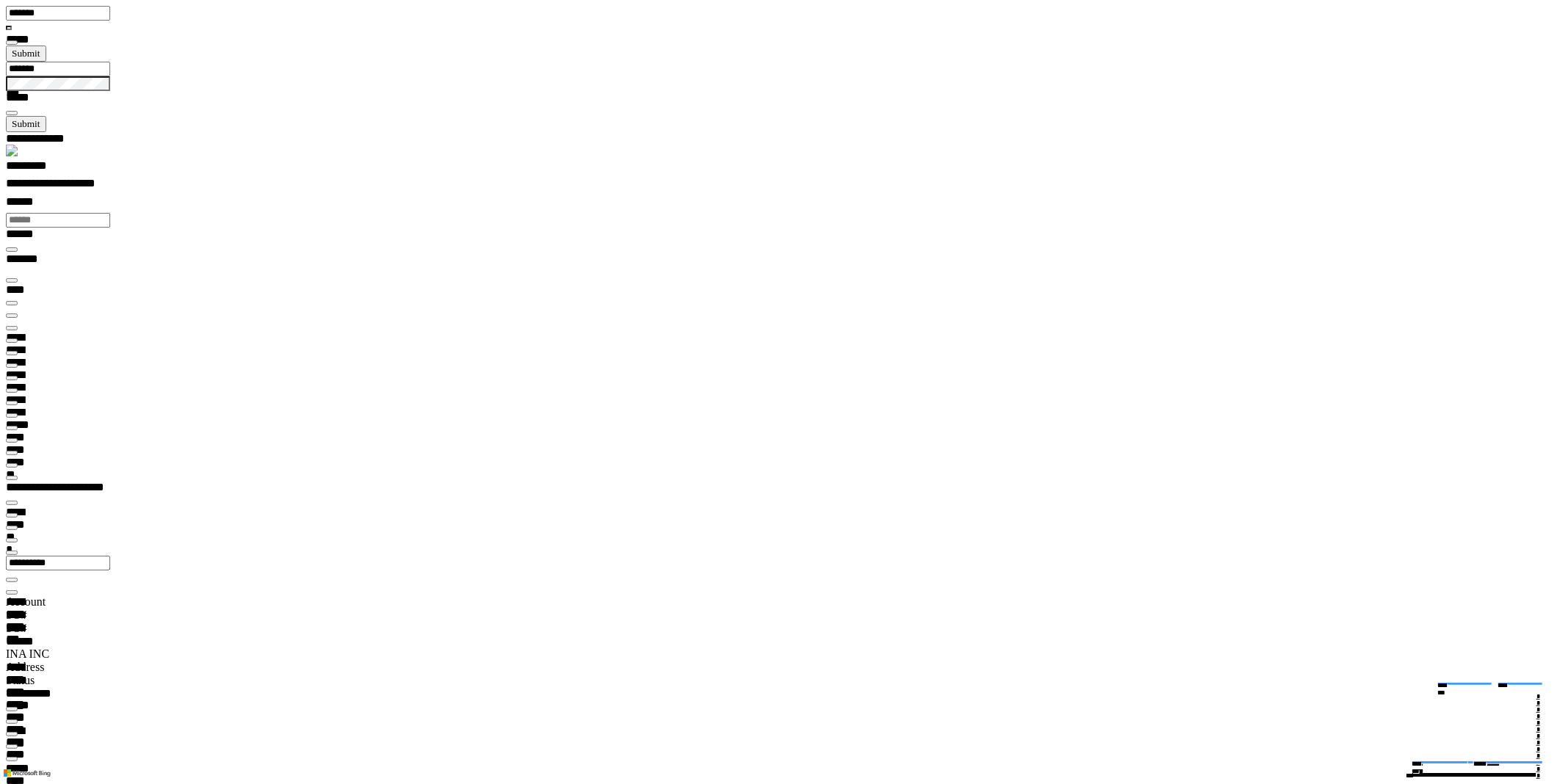 scroll, scrollTop: 0, scrollLeft: 0, axis: both 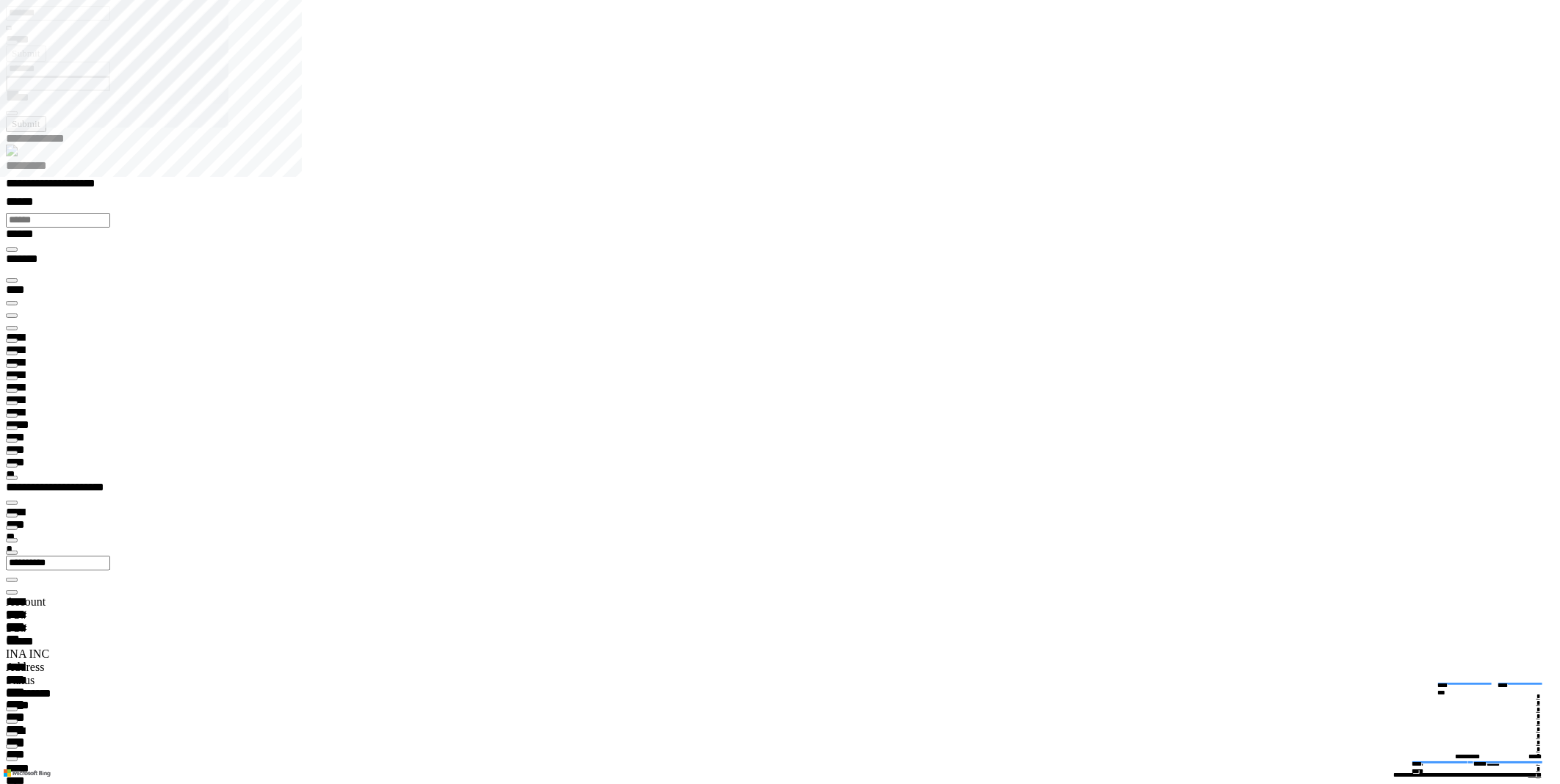 click on "******** *" at bounding box center [43, 14654] 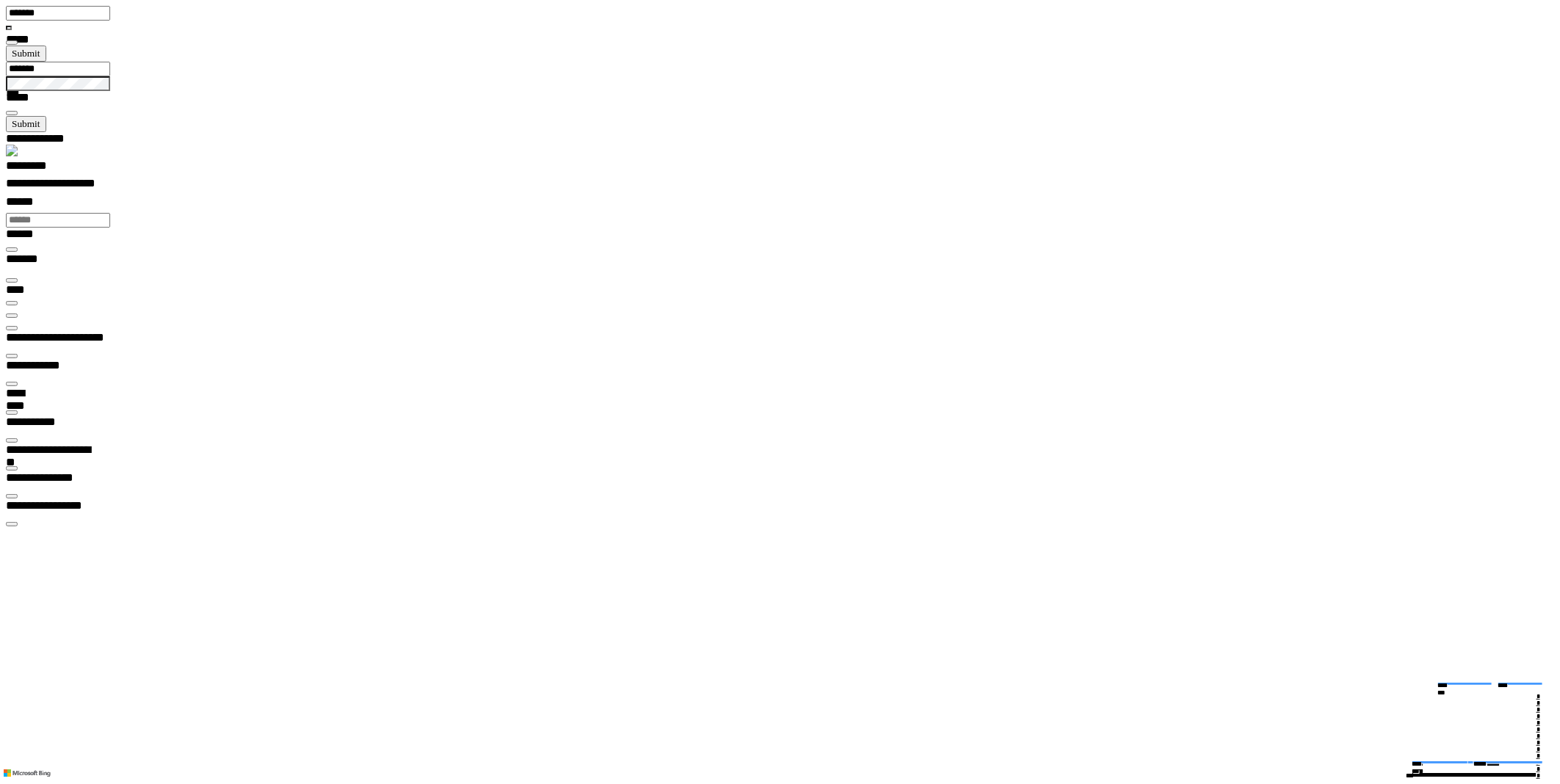 click at bounding box center [12, 3991] 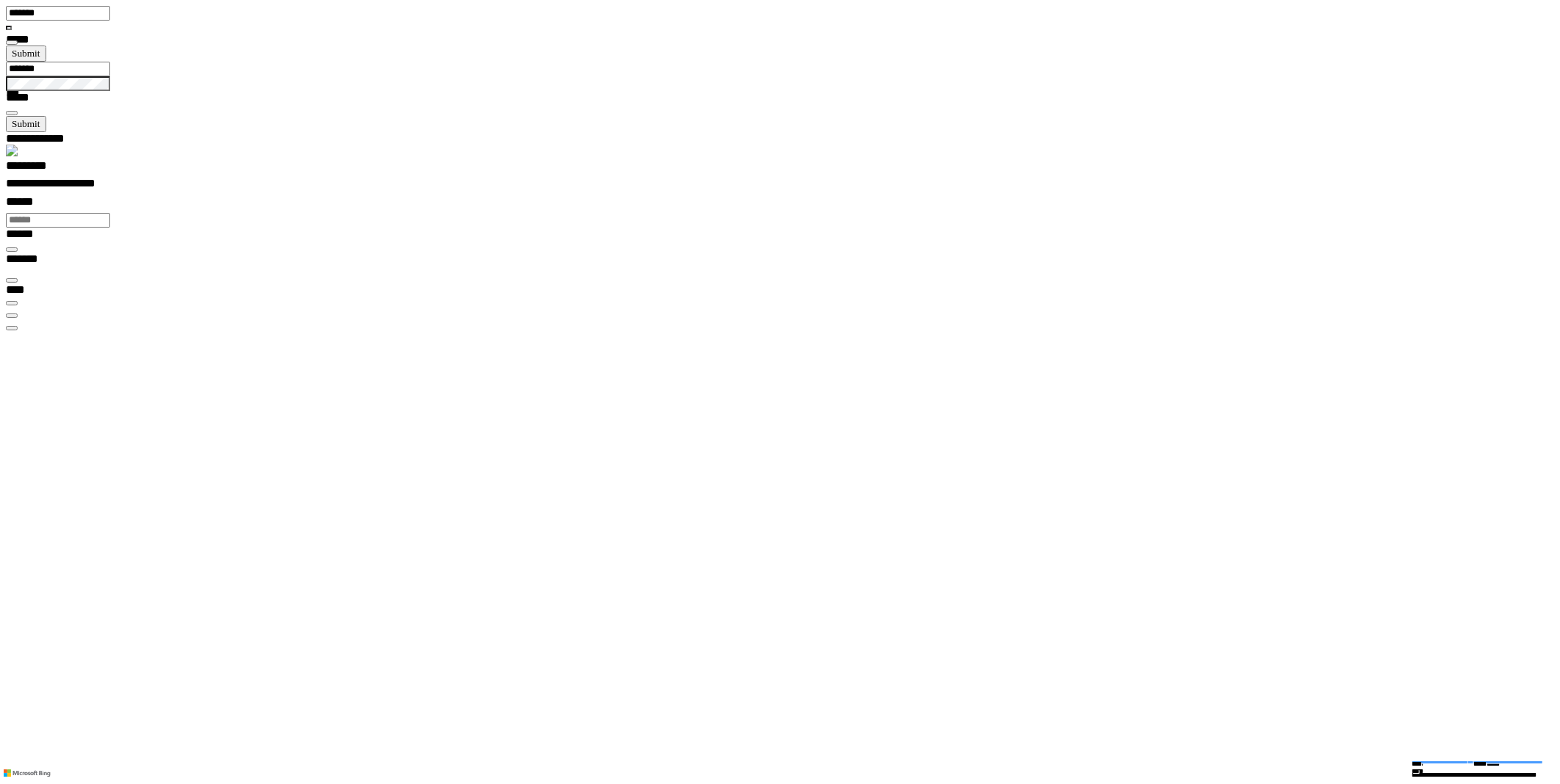 scroll, scrollTop: 73385, scrollLeft: 73291, axis: both 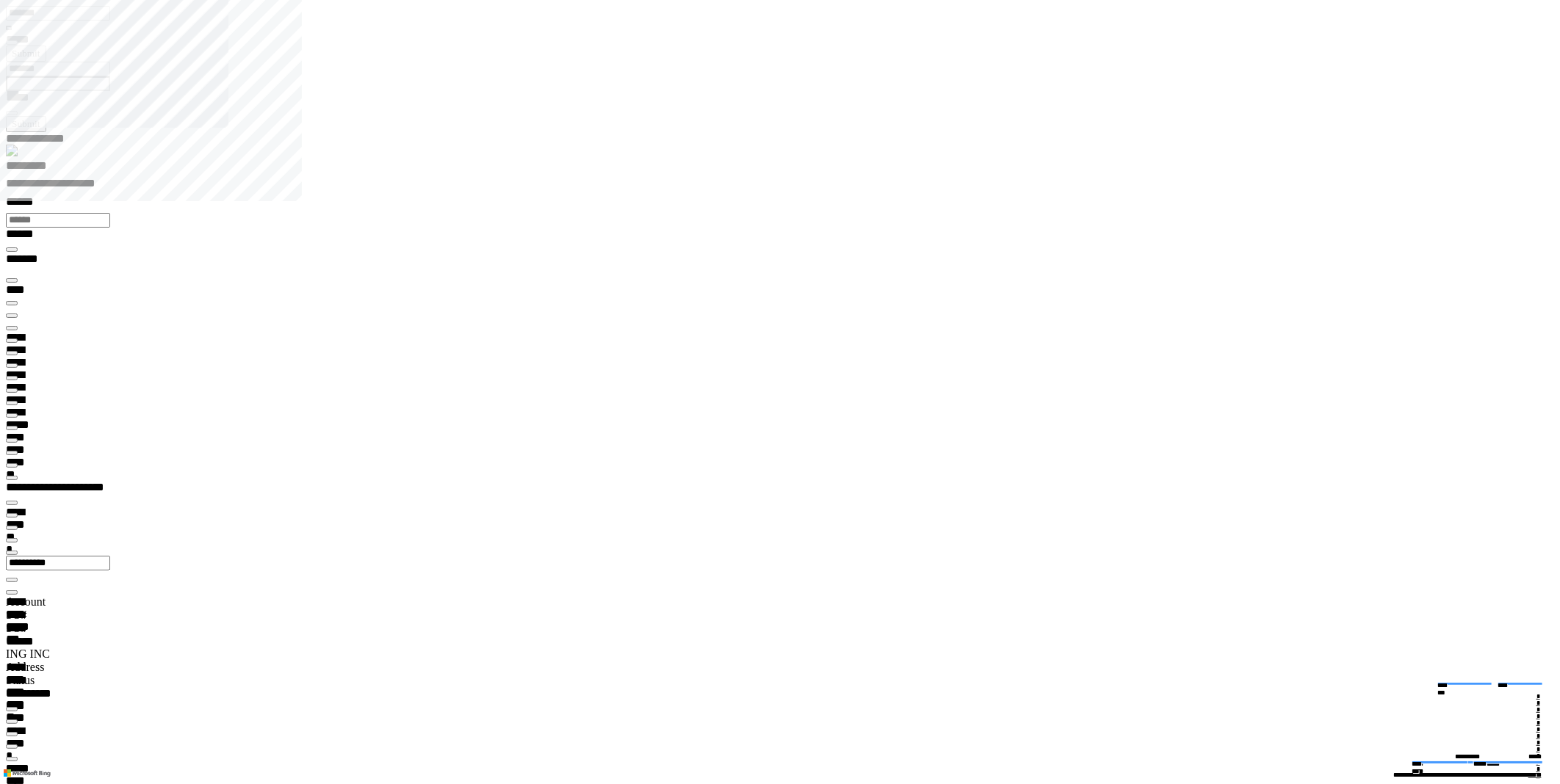 type on "*********" 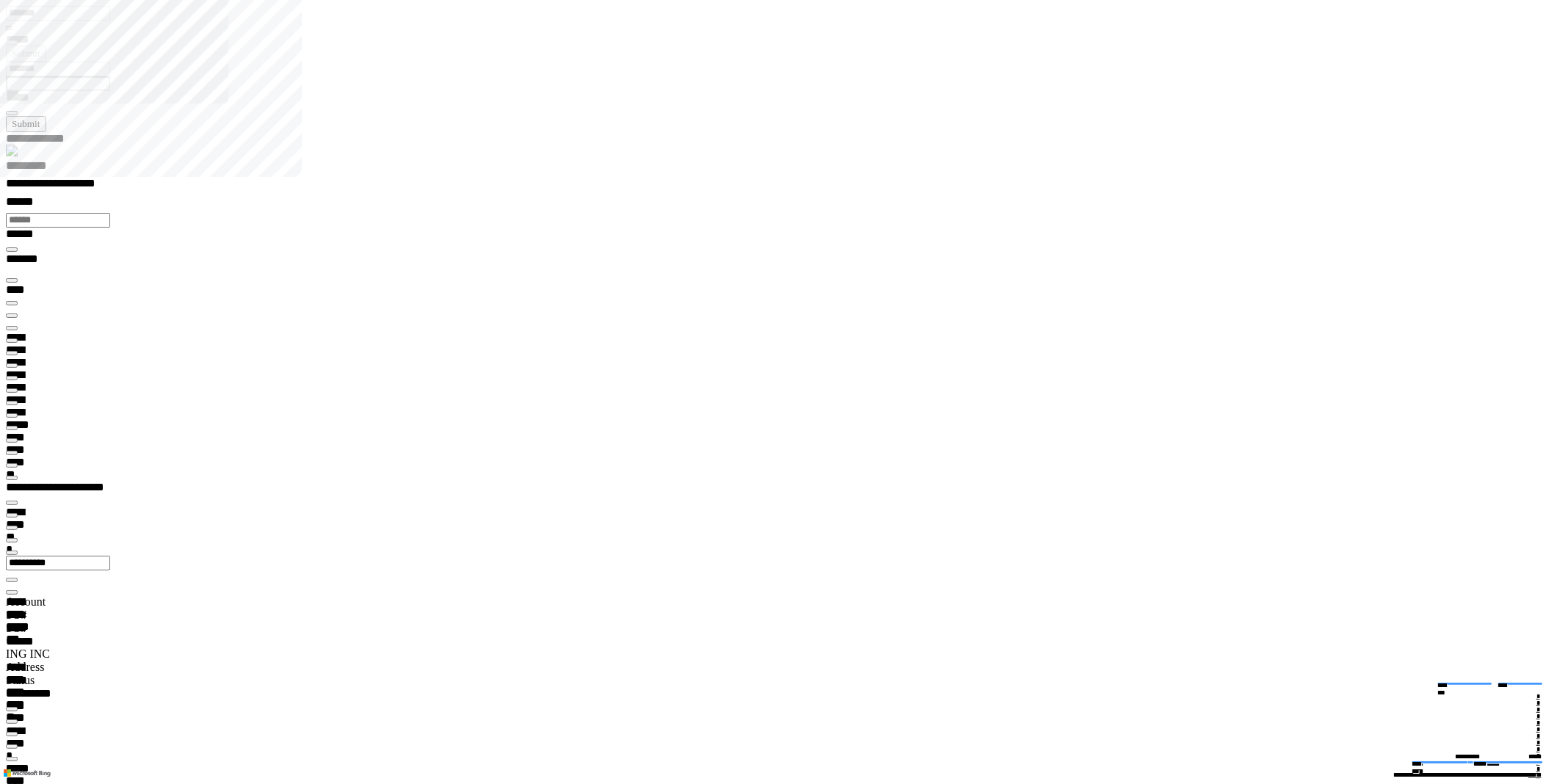 click on "******** *" at bounding box center (43, 14442) 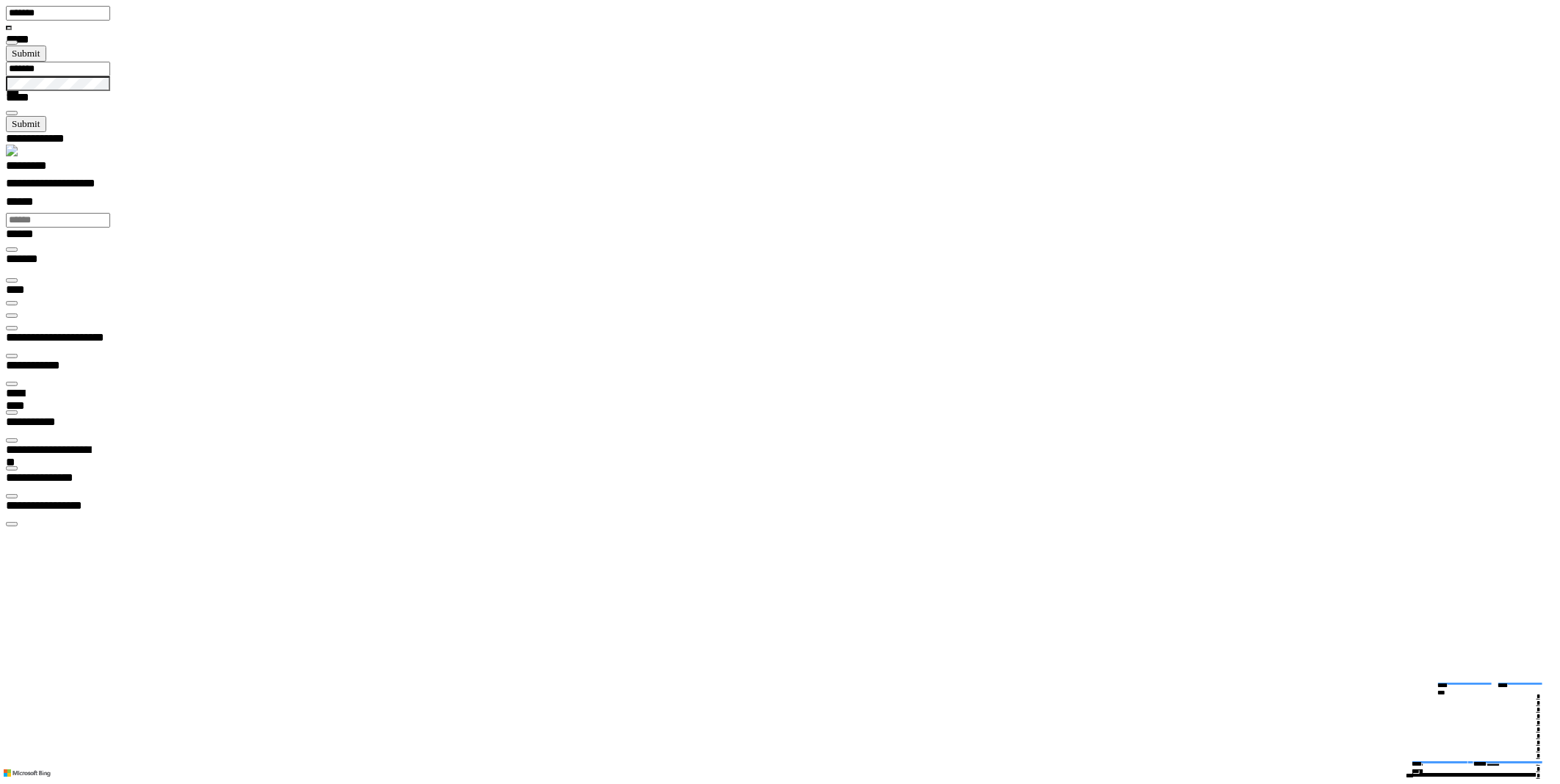 click at bounding box center (786, 4009) 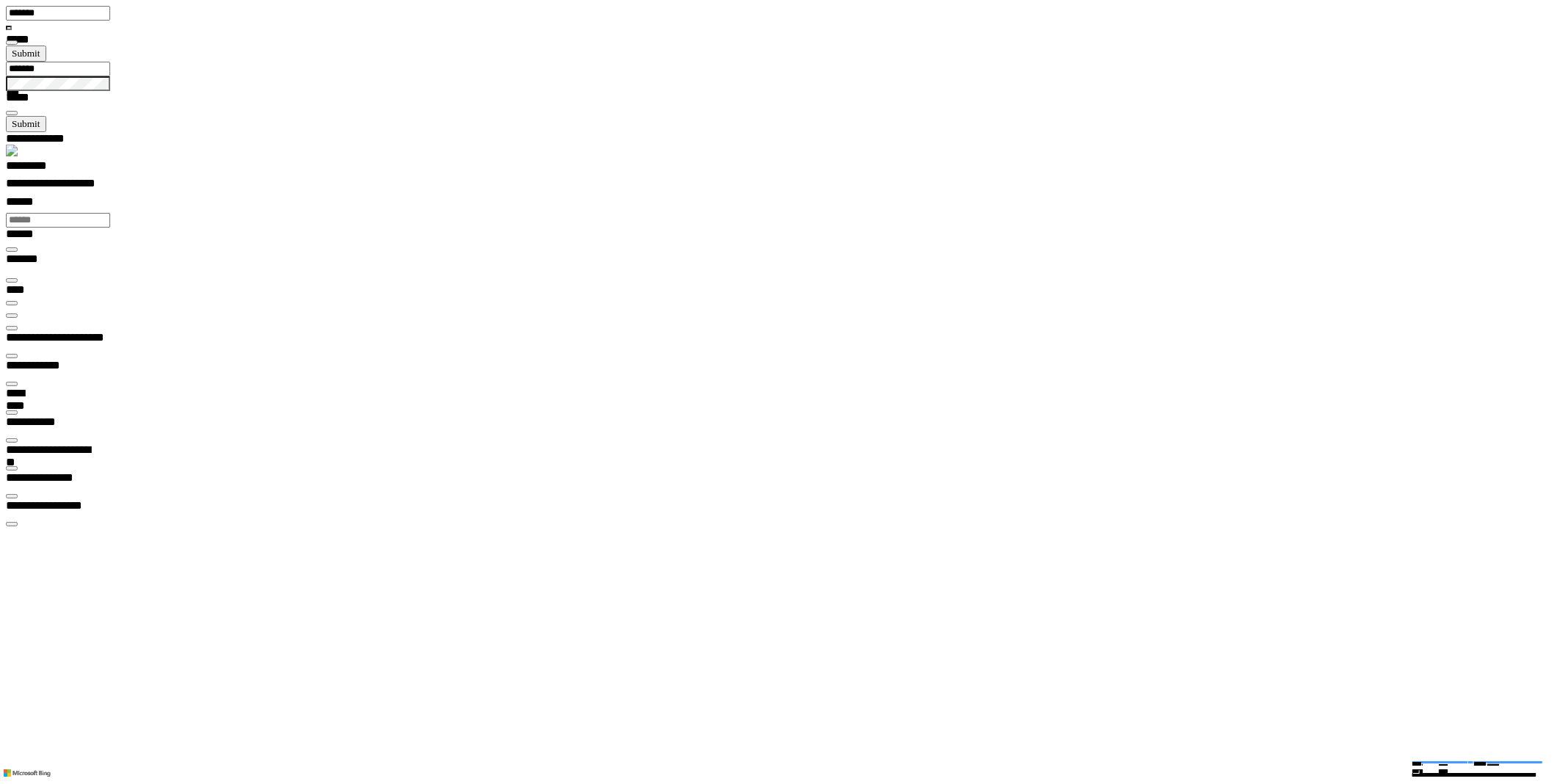 click on "**********" at bounding box center (51, 4673) 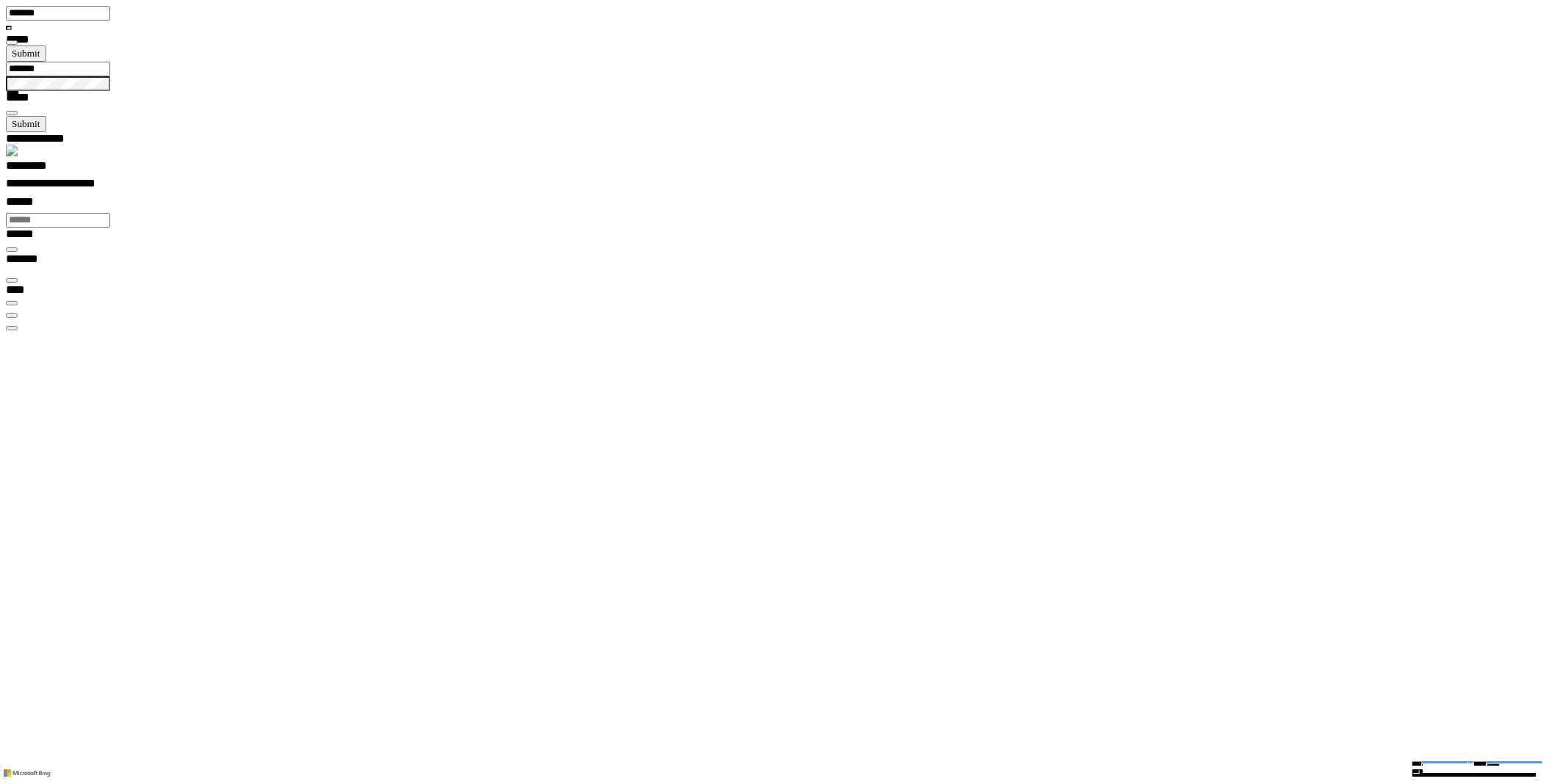 type 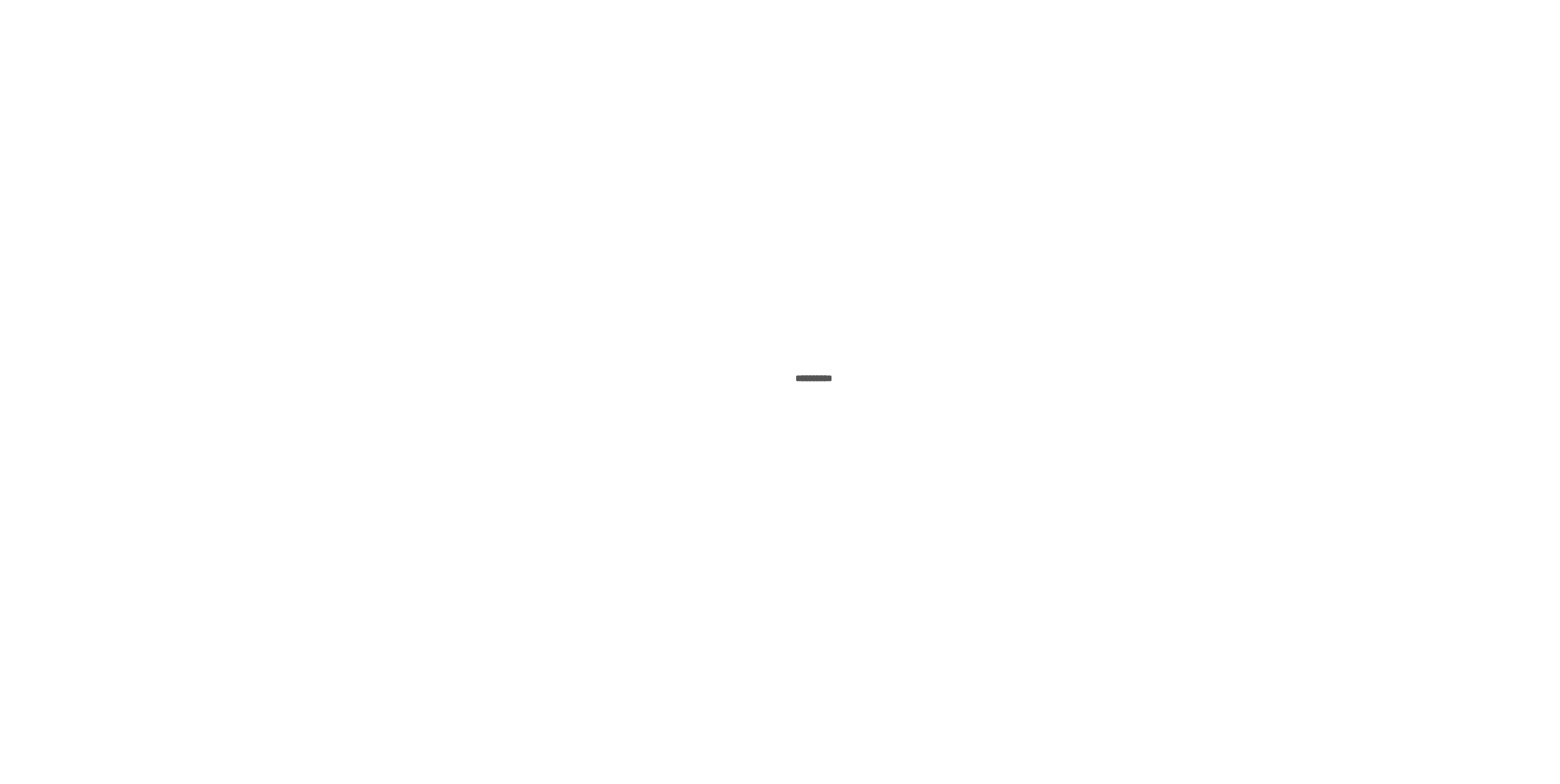scroll, scrollTop: 0, scrollLeft: 0, axis: both 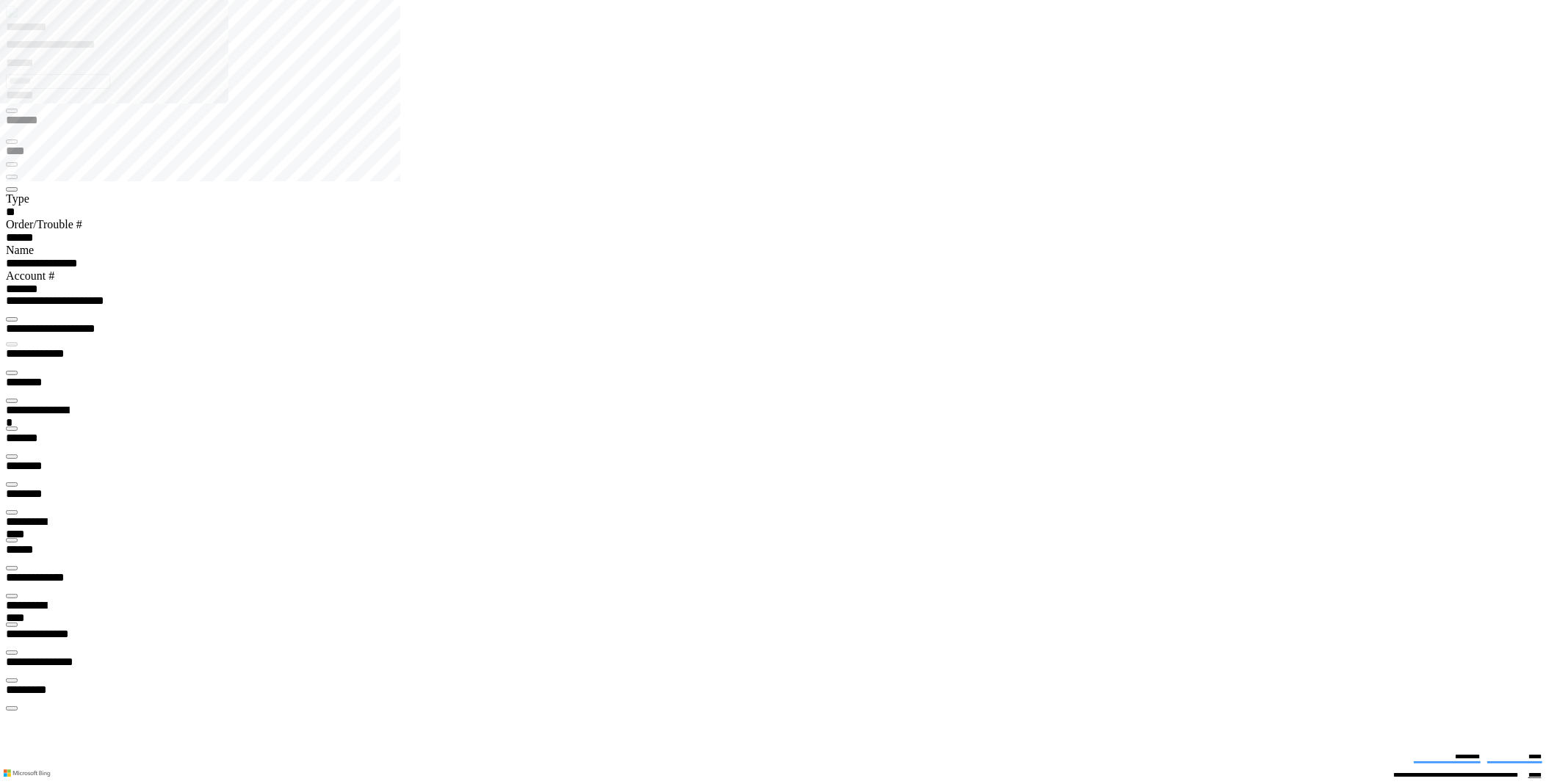 type on "*********" 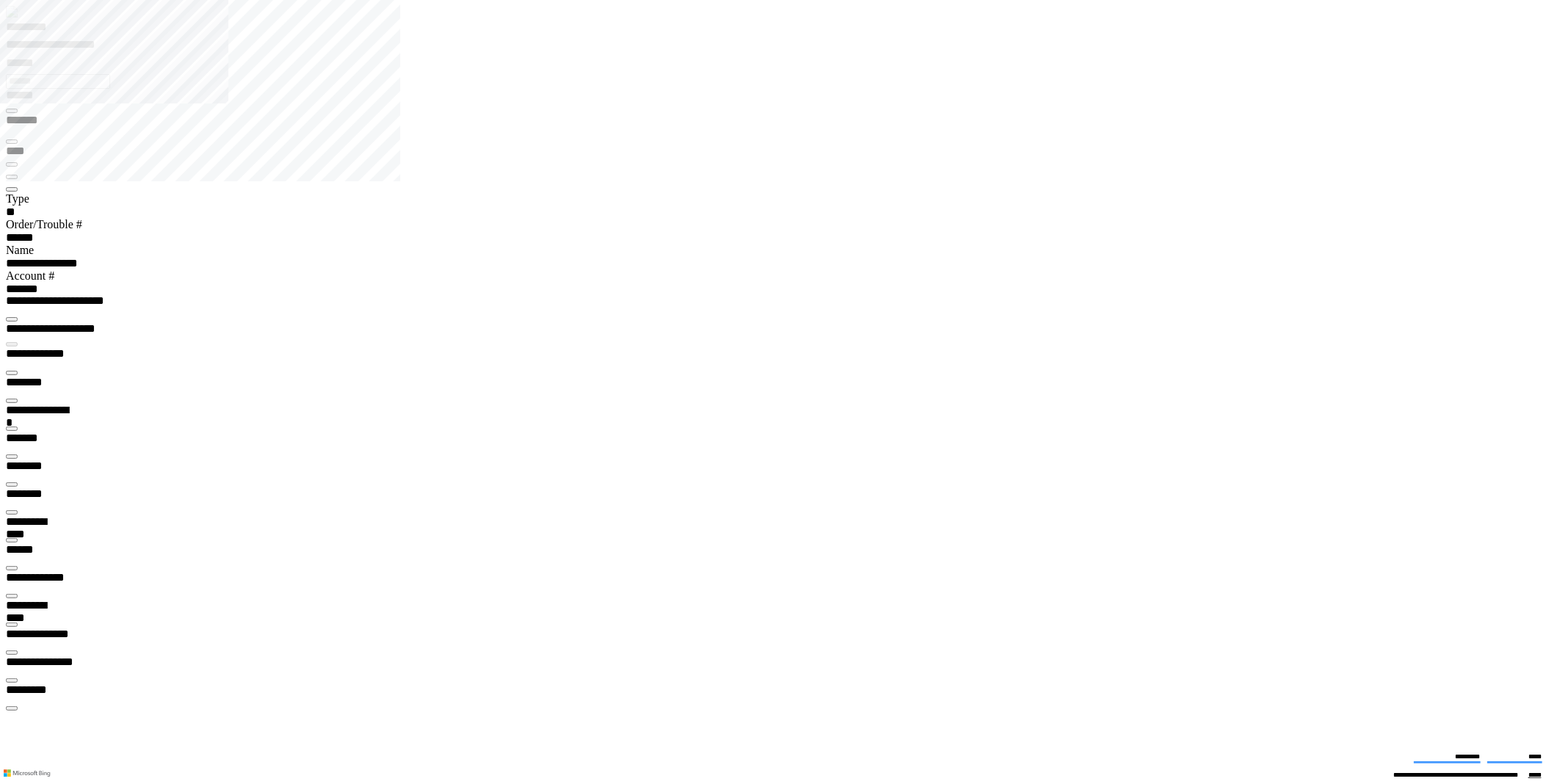 click on "******** **" at bounding box center [786, 5953] 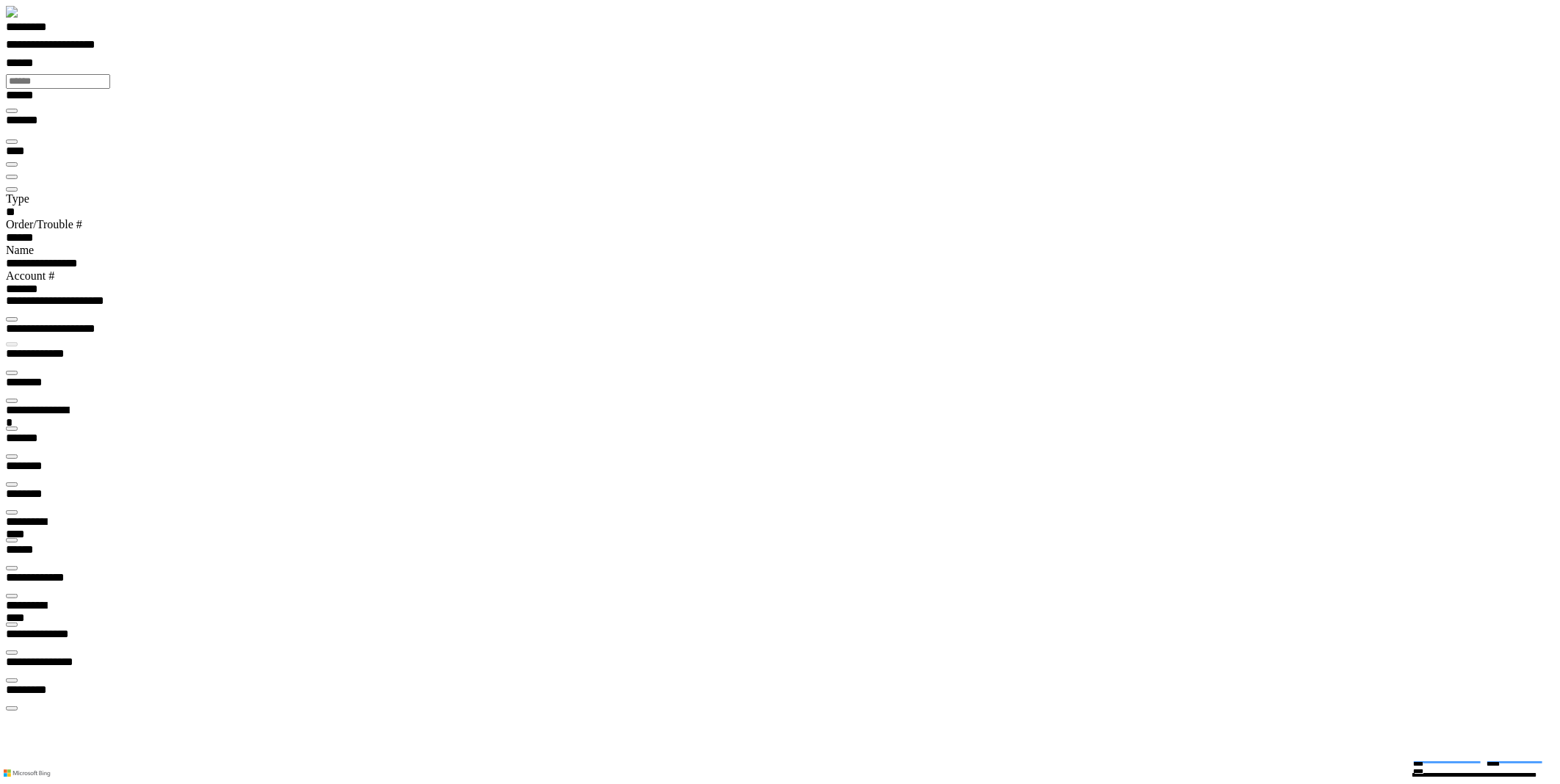 scroll, scrollTop: 576, scrollLeft: 0, axis: vertical 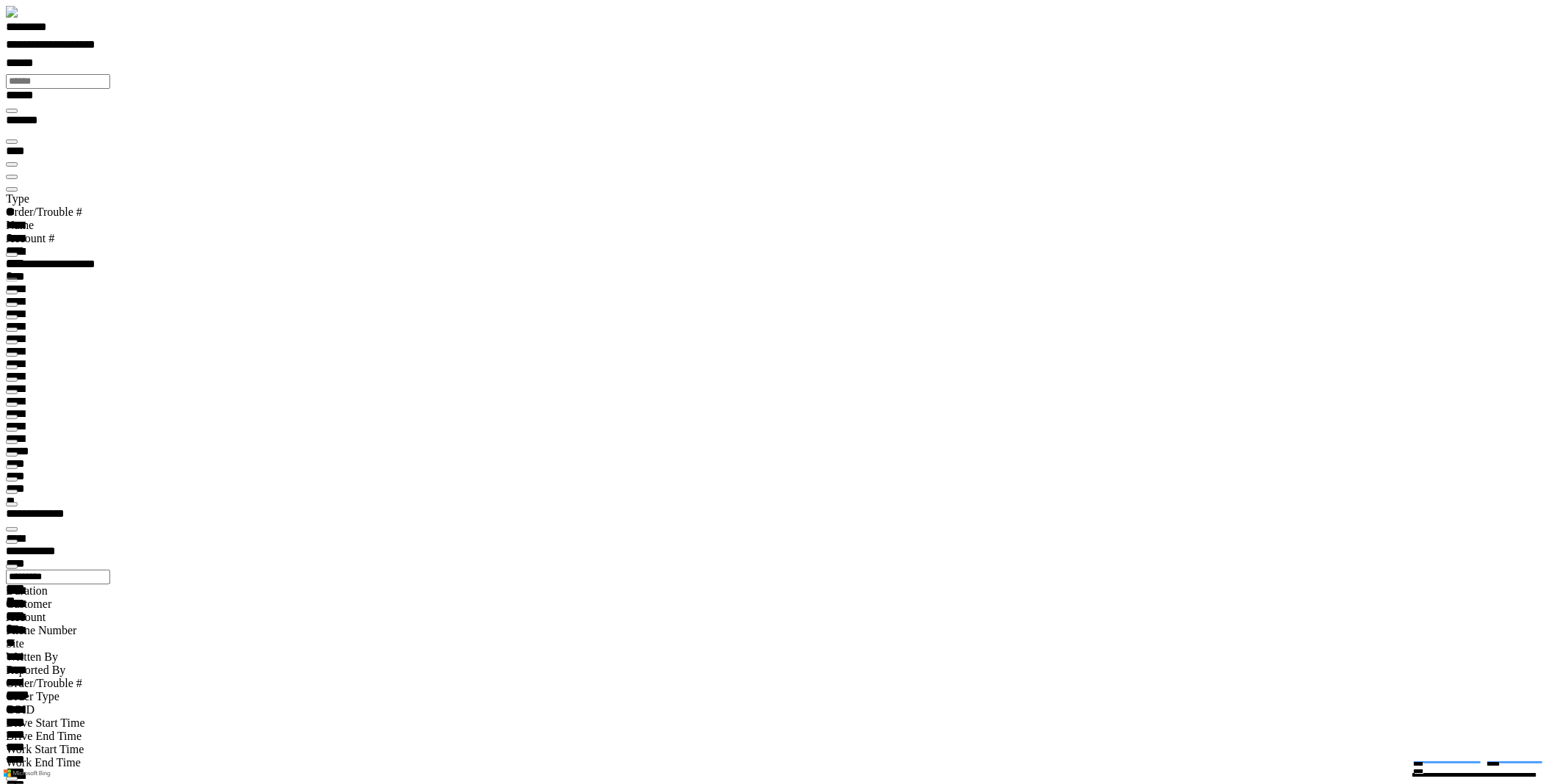 click at bounding box center (786, 13943) 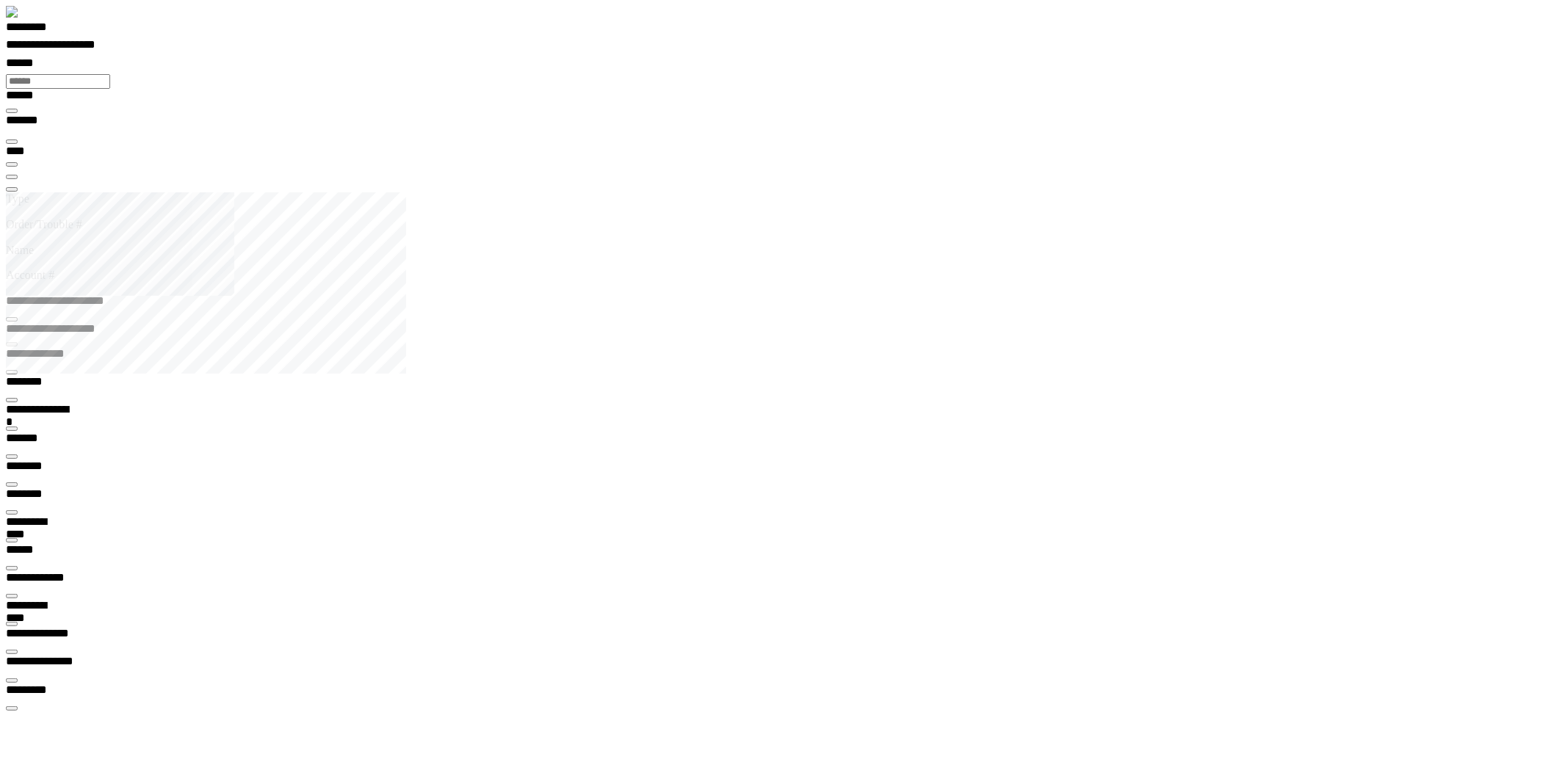 scroll, scrollTop: 73385, scrollLeft: 73355, axis: both 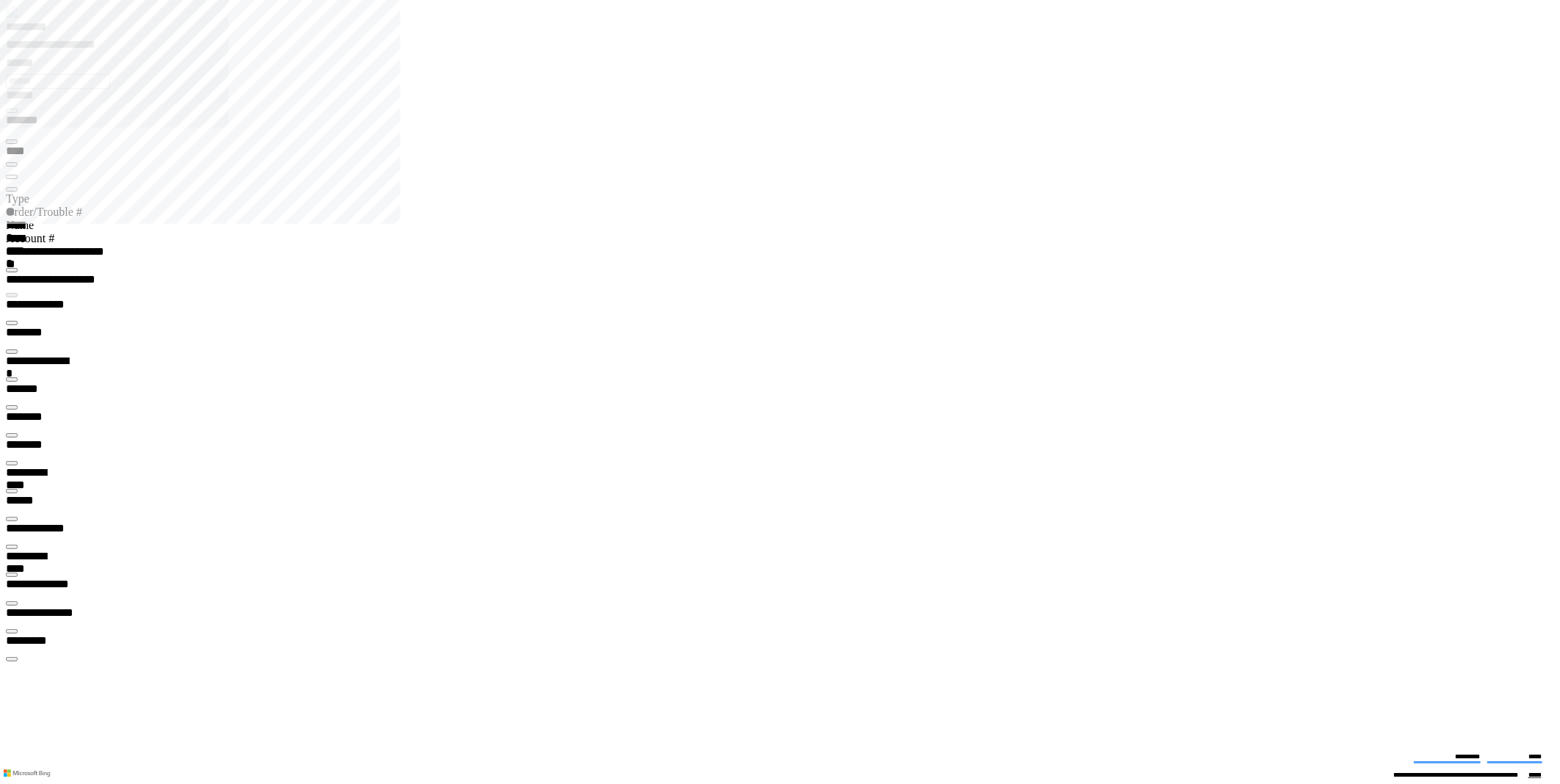 type on "**********" 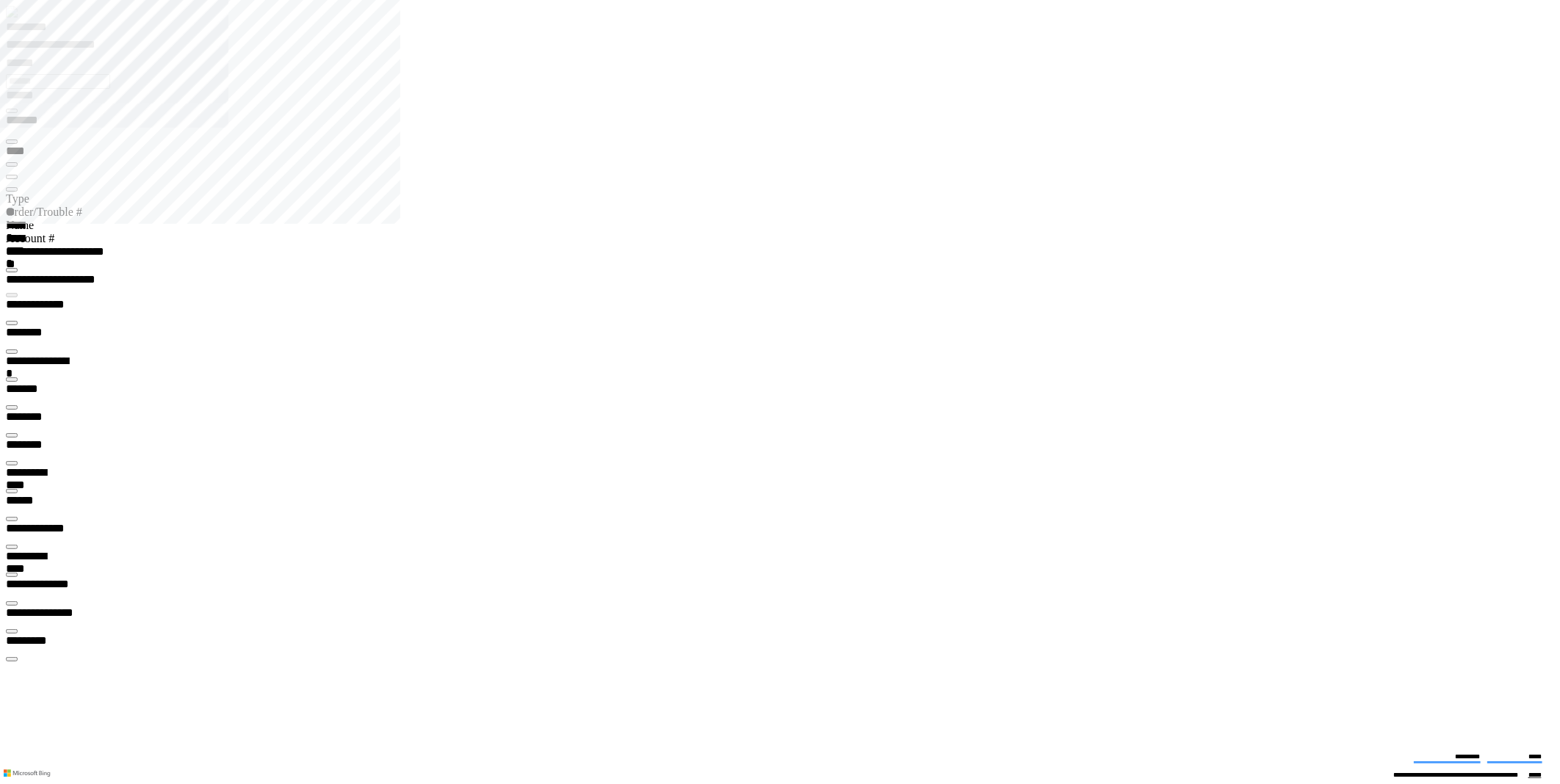 scroll, scrollTop: 23, scrollLeft: 87, axis: both 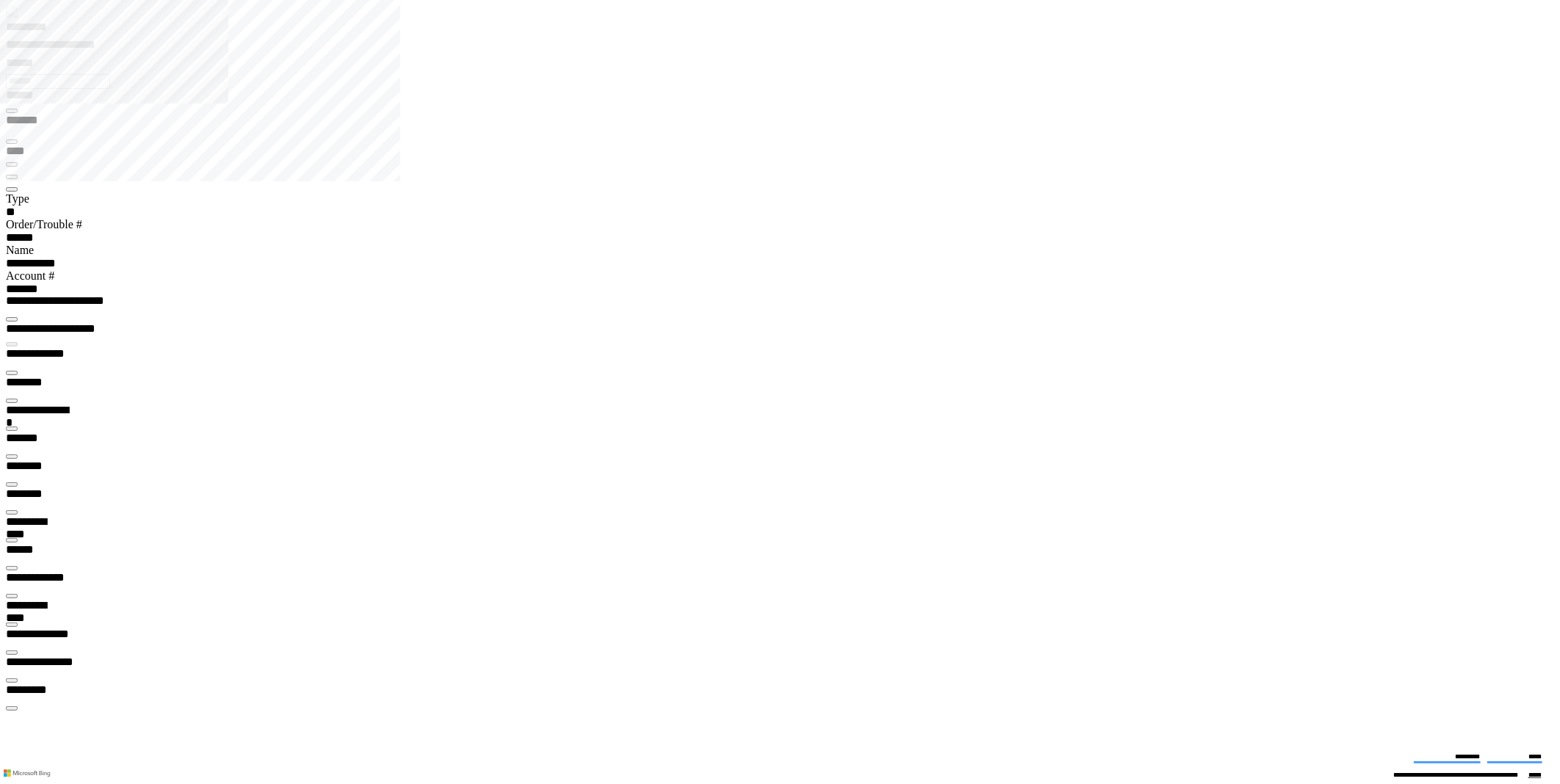 click at bounding box center (786, 6097) 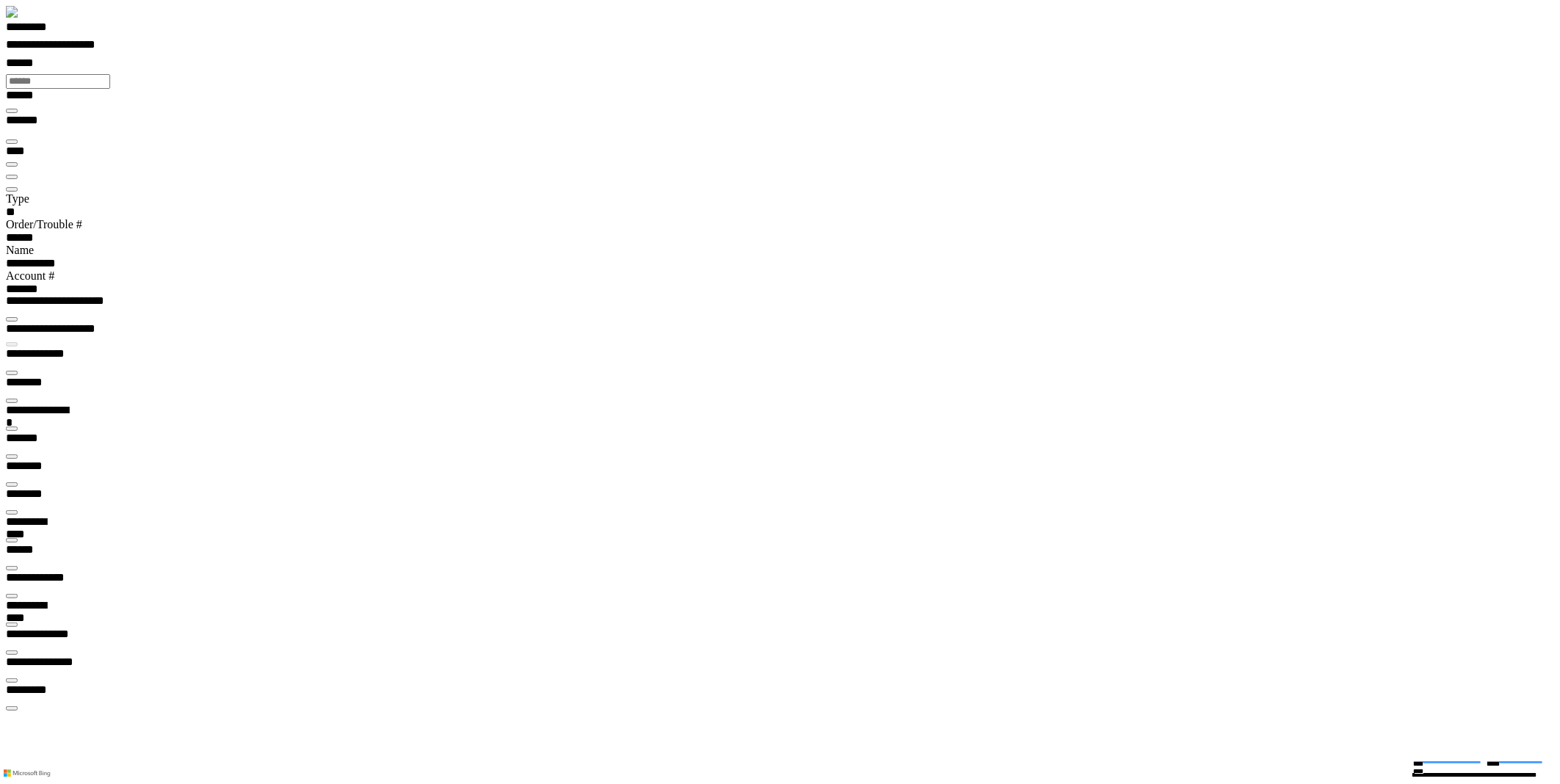 scroll, scrollTop: 1875, scrollLeft: 0, axis: vertical 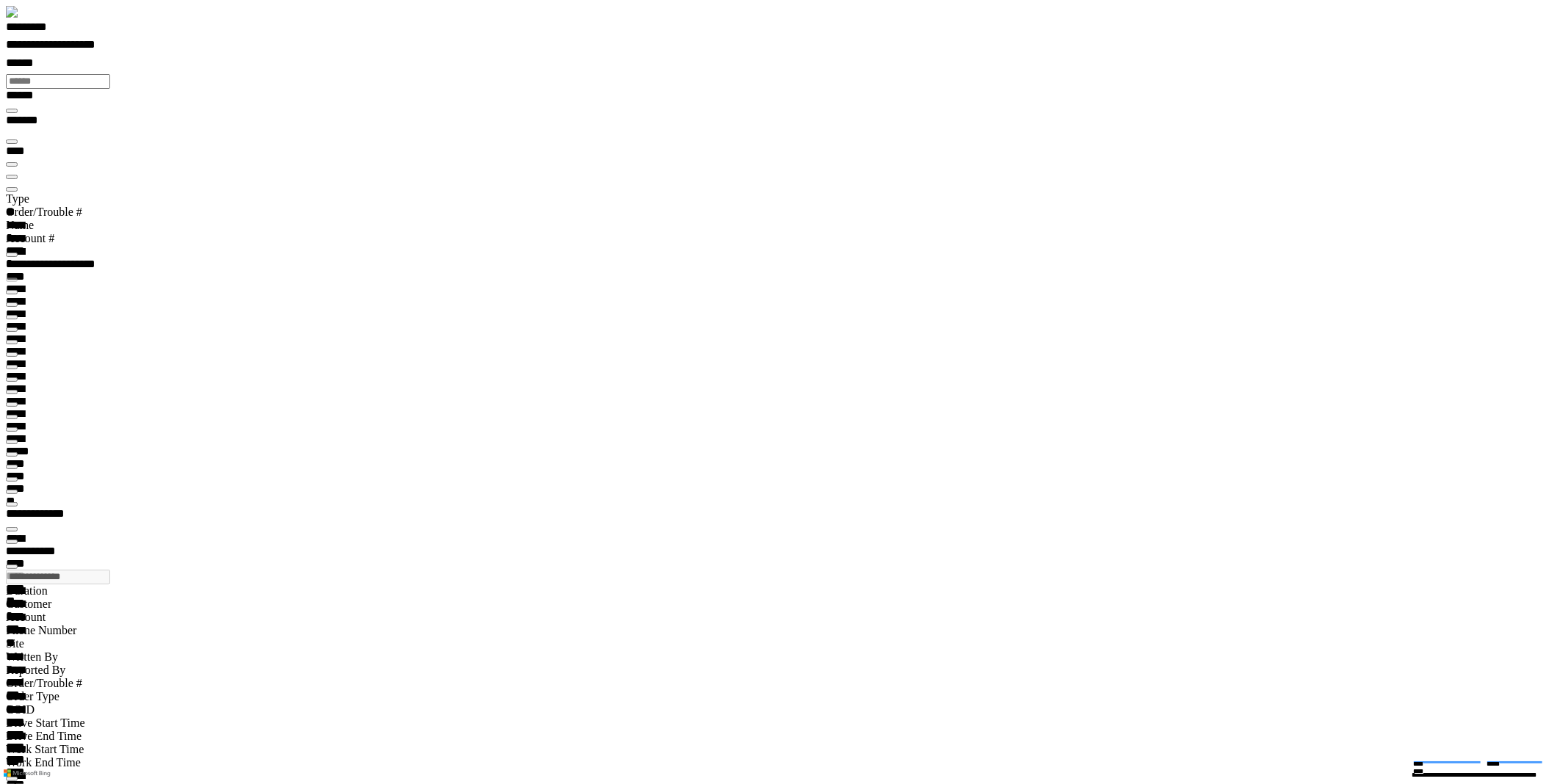 click at bounding box center [12, 10972] 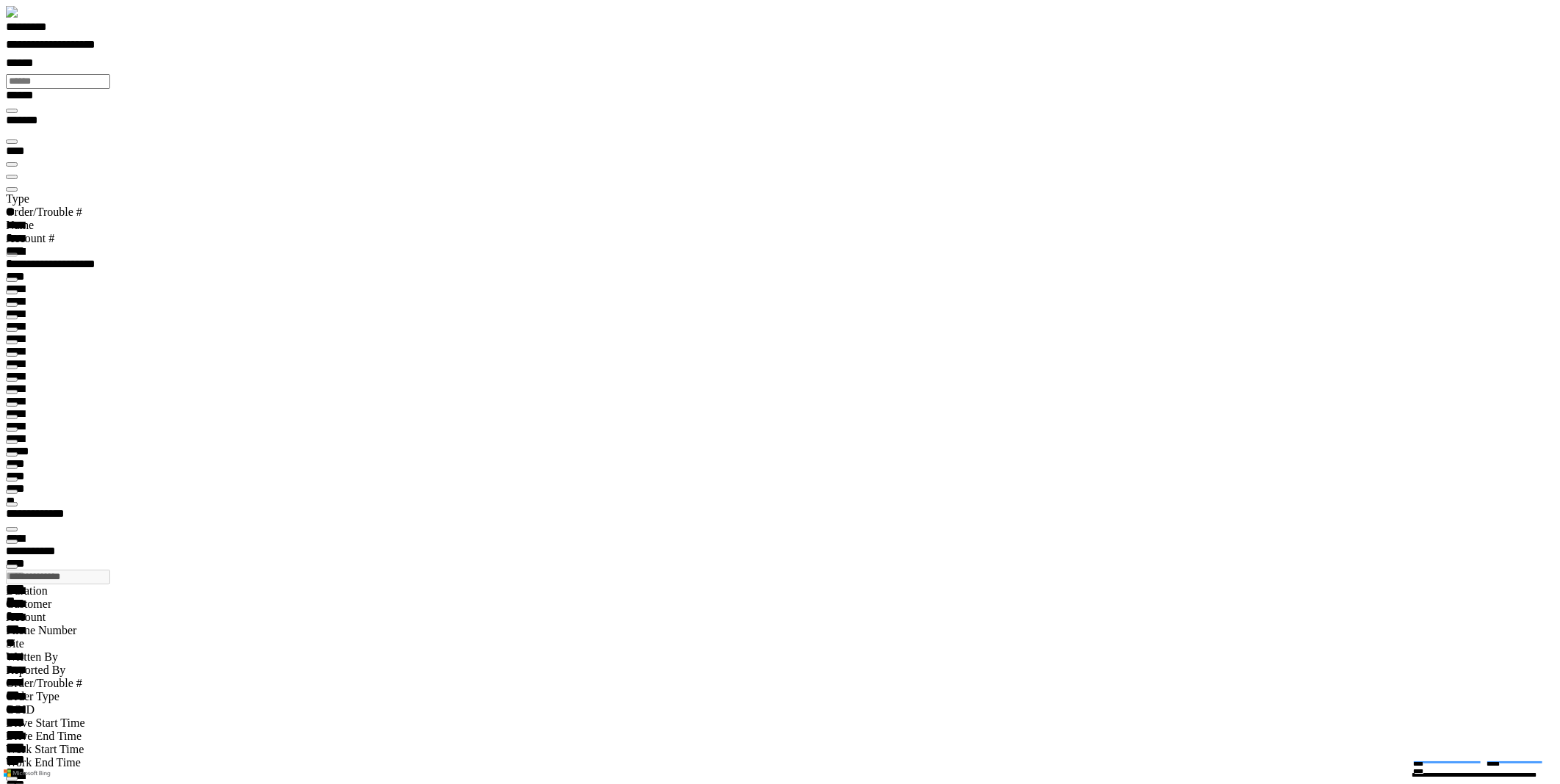 scroll, scrollTop: 73385, scrollLeft: 73417, axis: both 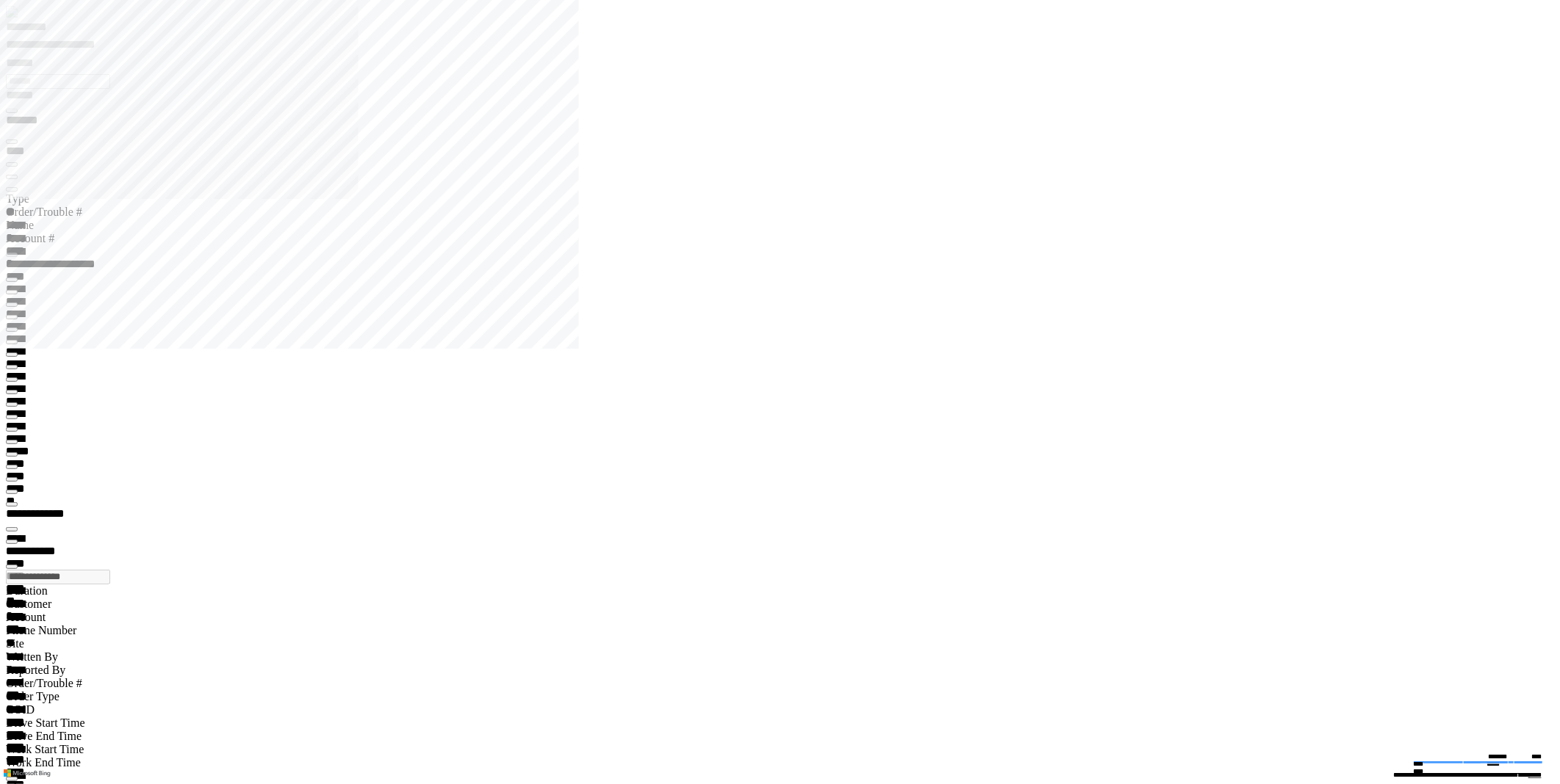 type on "**********" 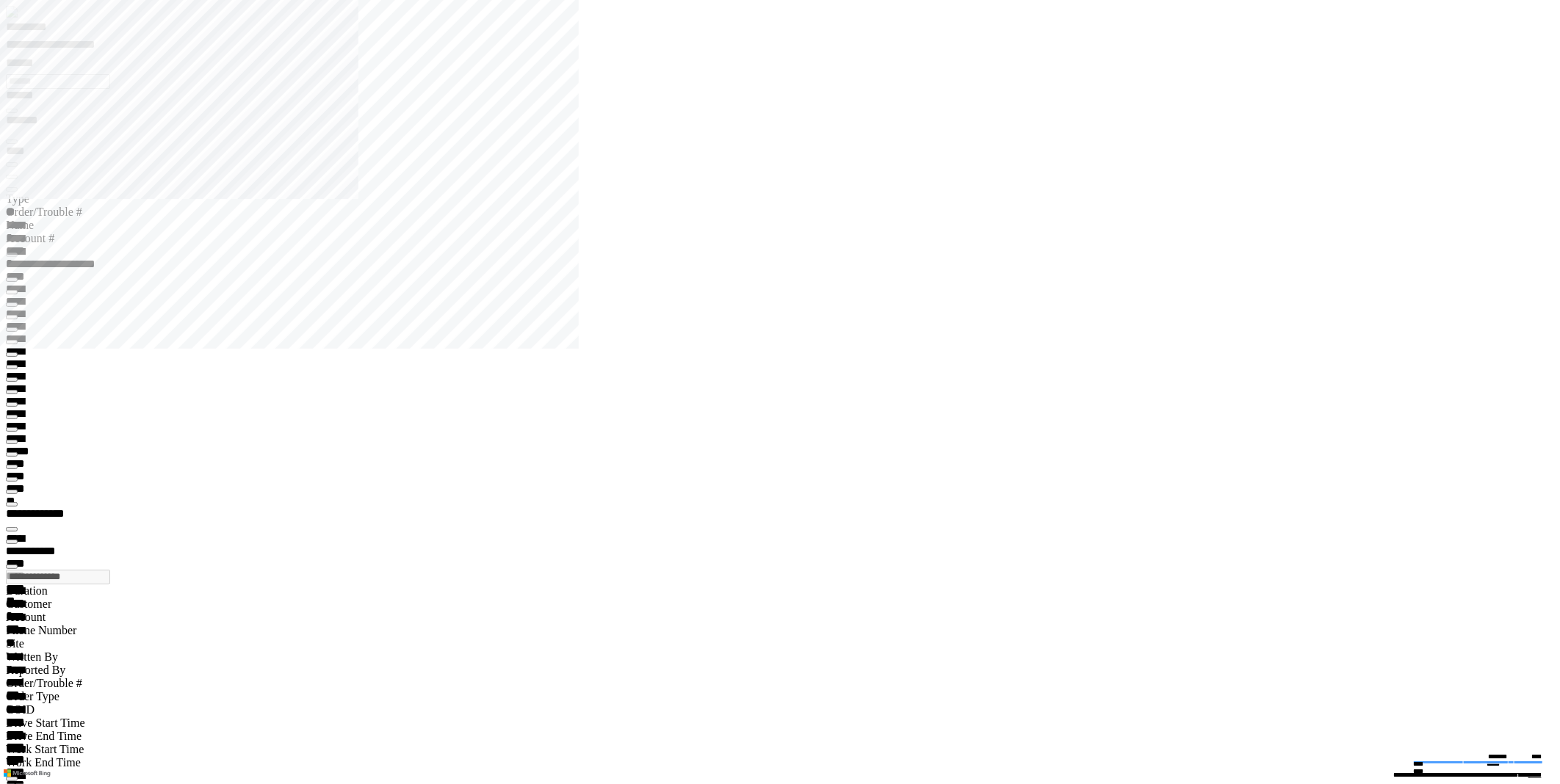 click at bounding box center [786, 16009] 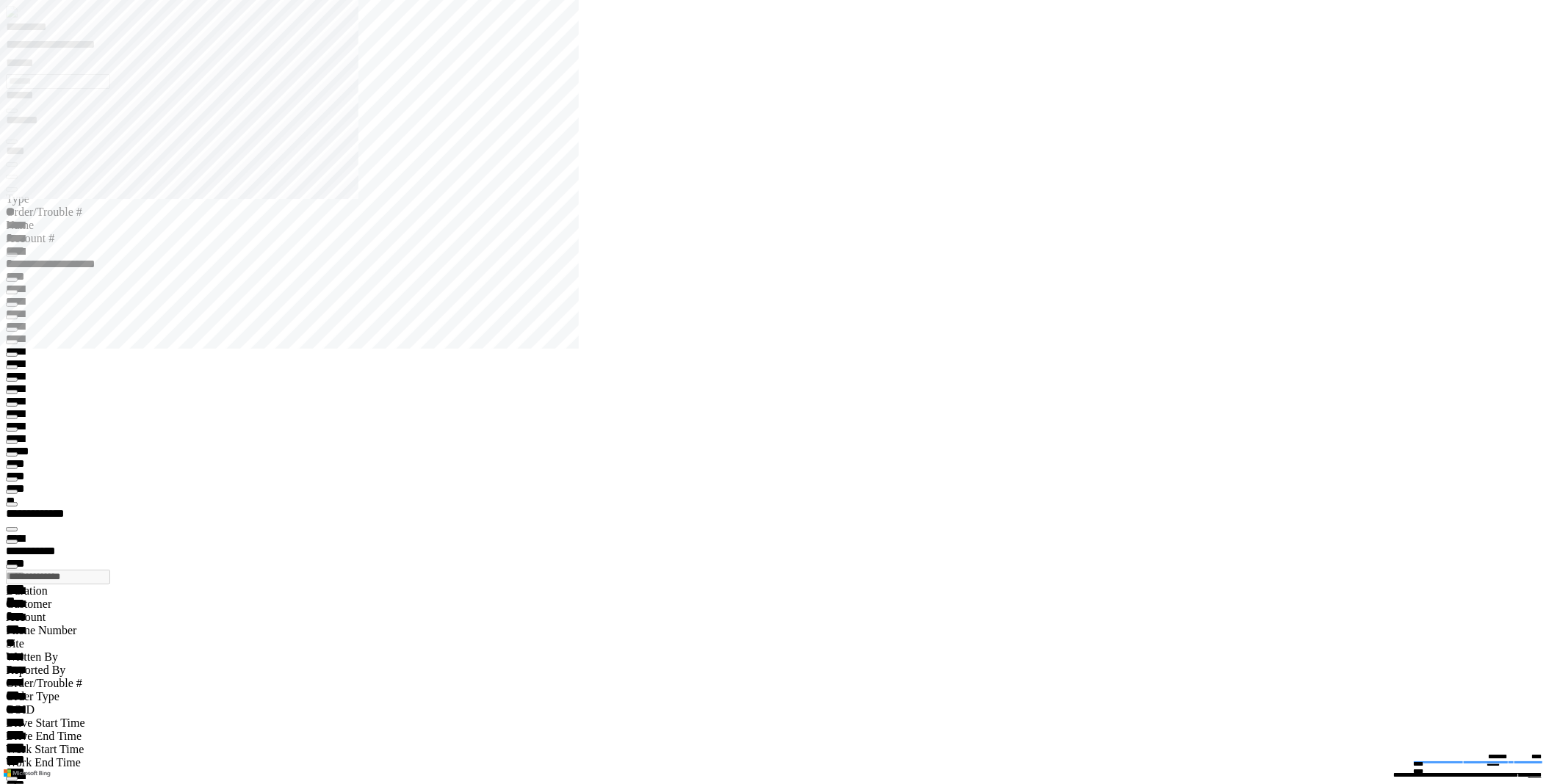 click on "**********" at bounding box center [735, 22925] 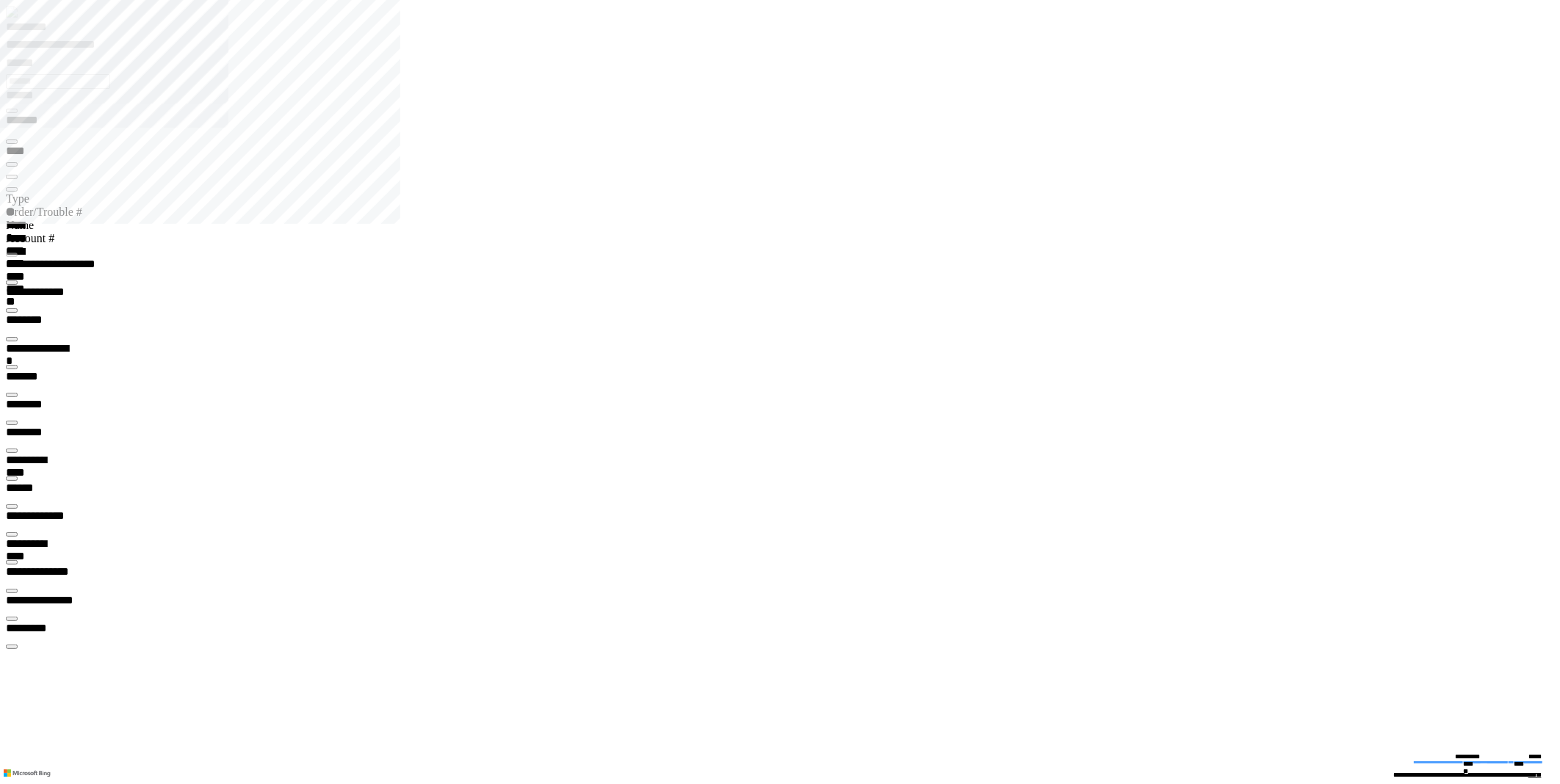 type on "*********" 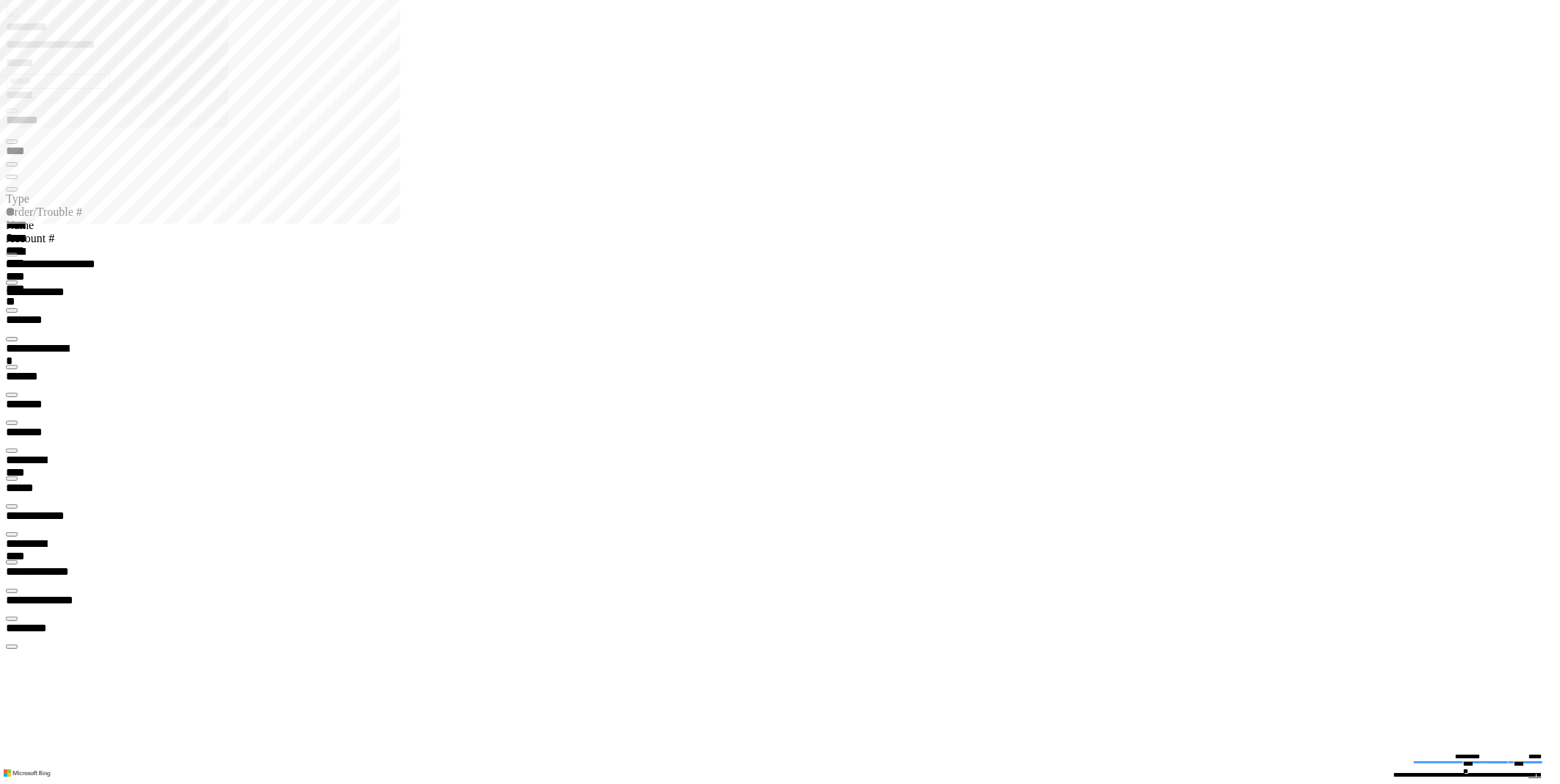 scroll, scrollTop: 23, scrollLeft: 49, axis: both 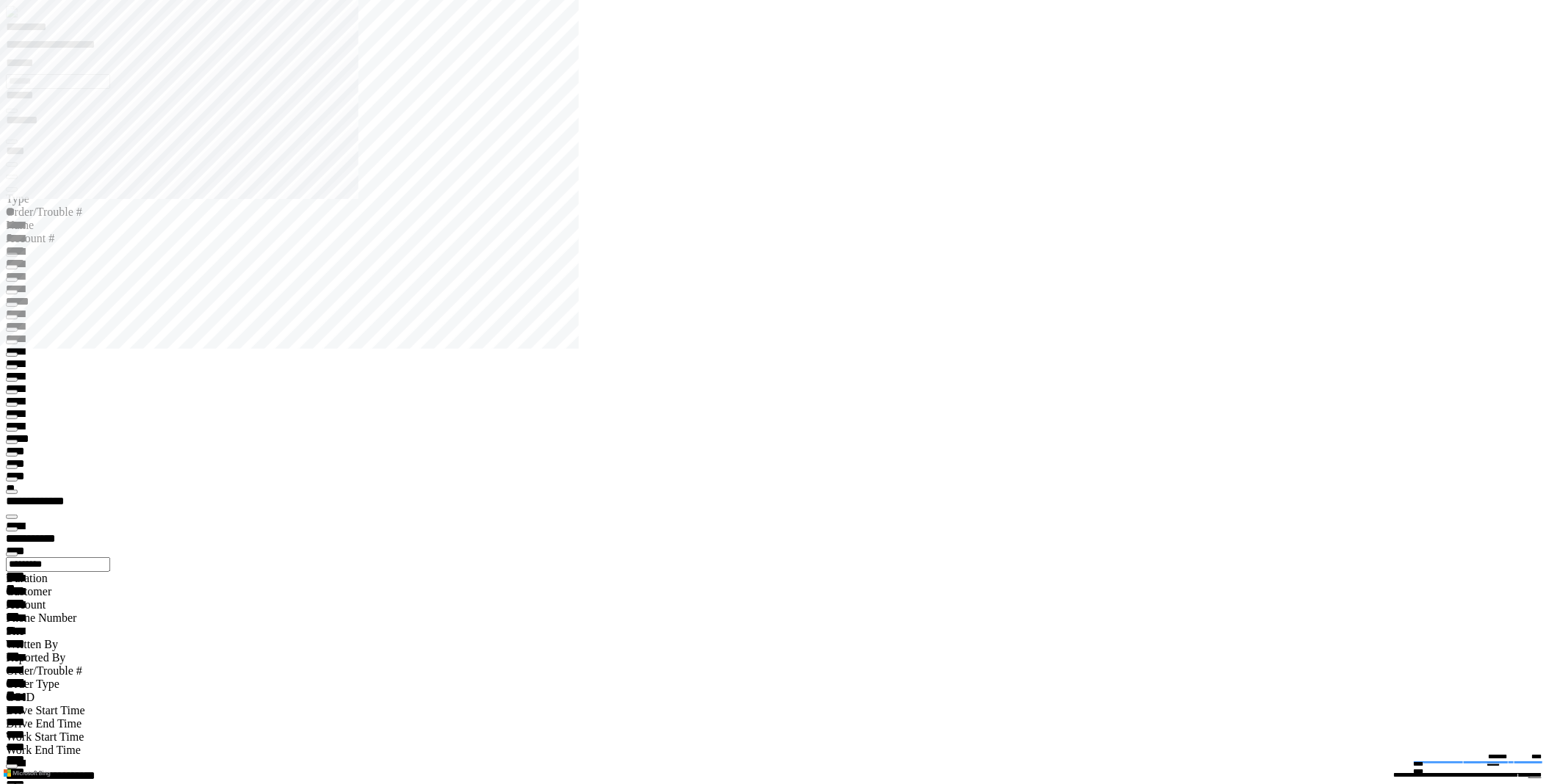click 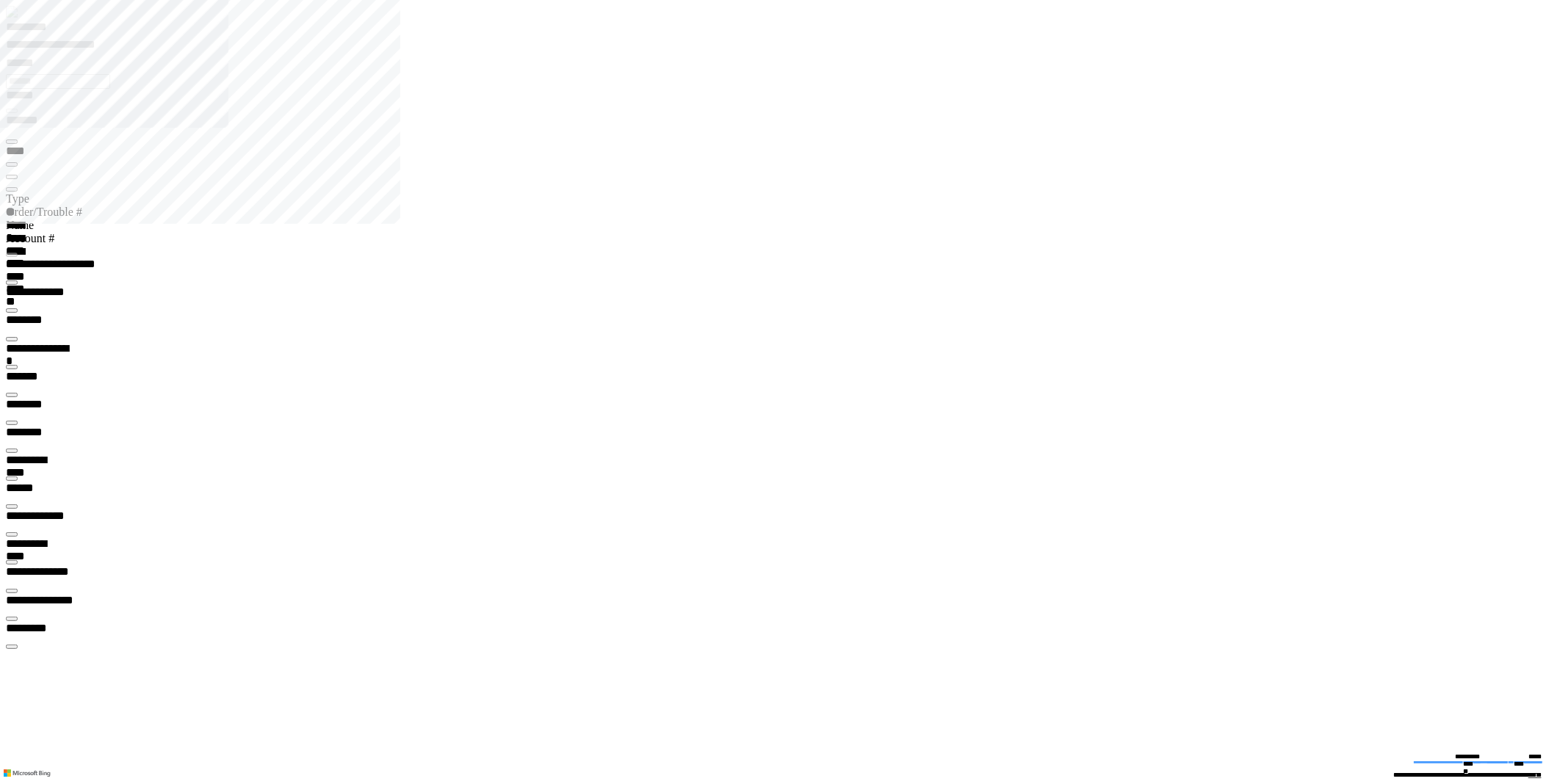type on "*********" 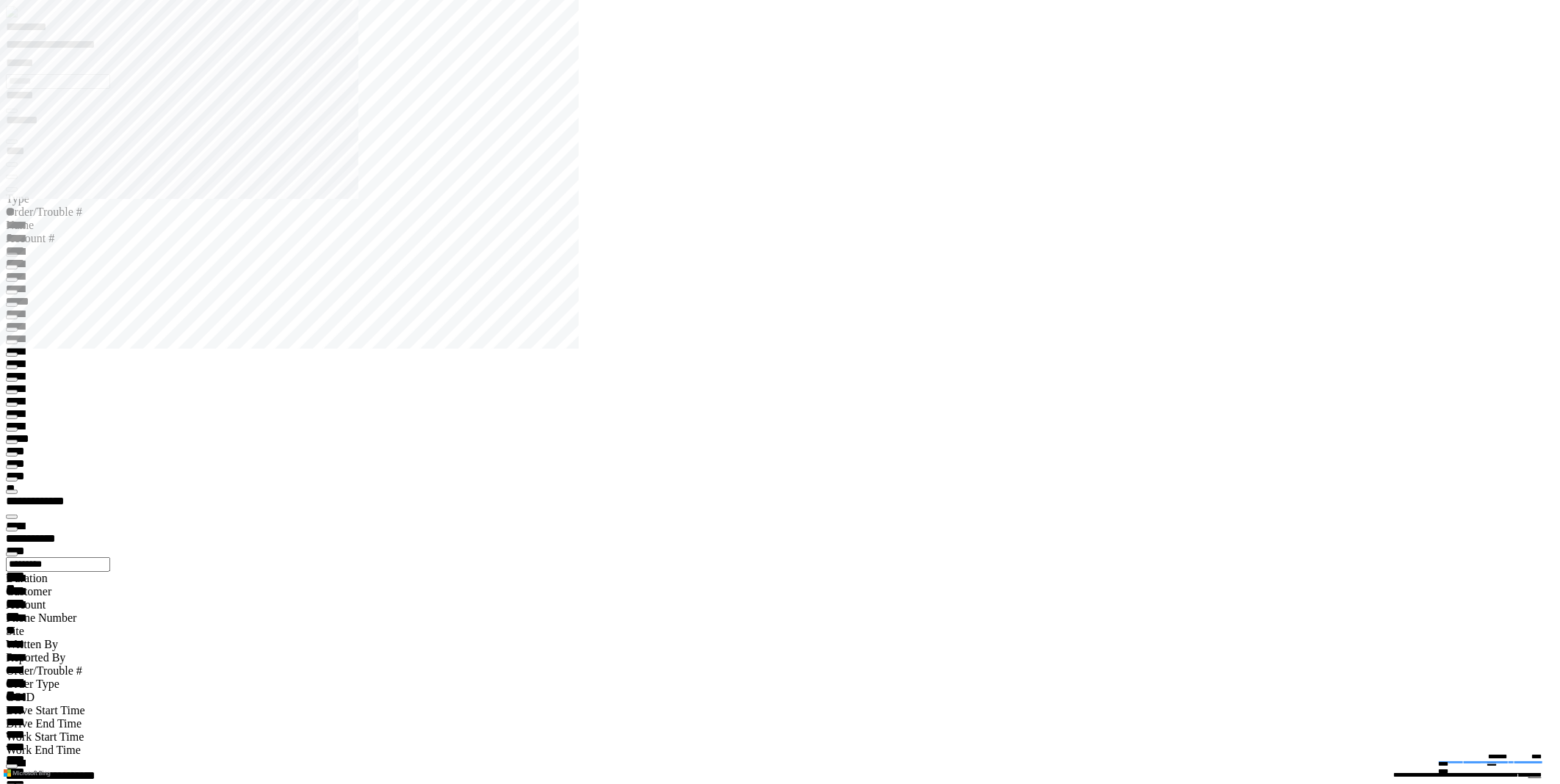 click 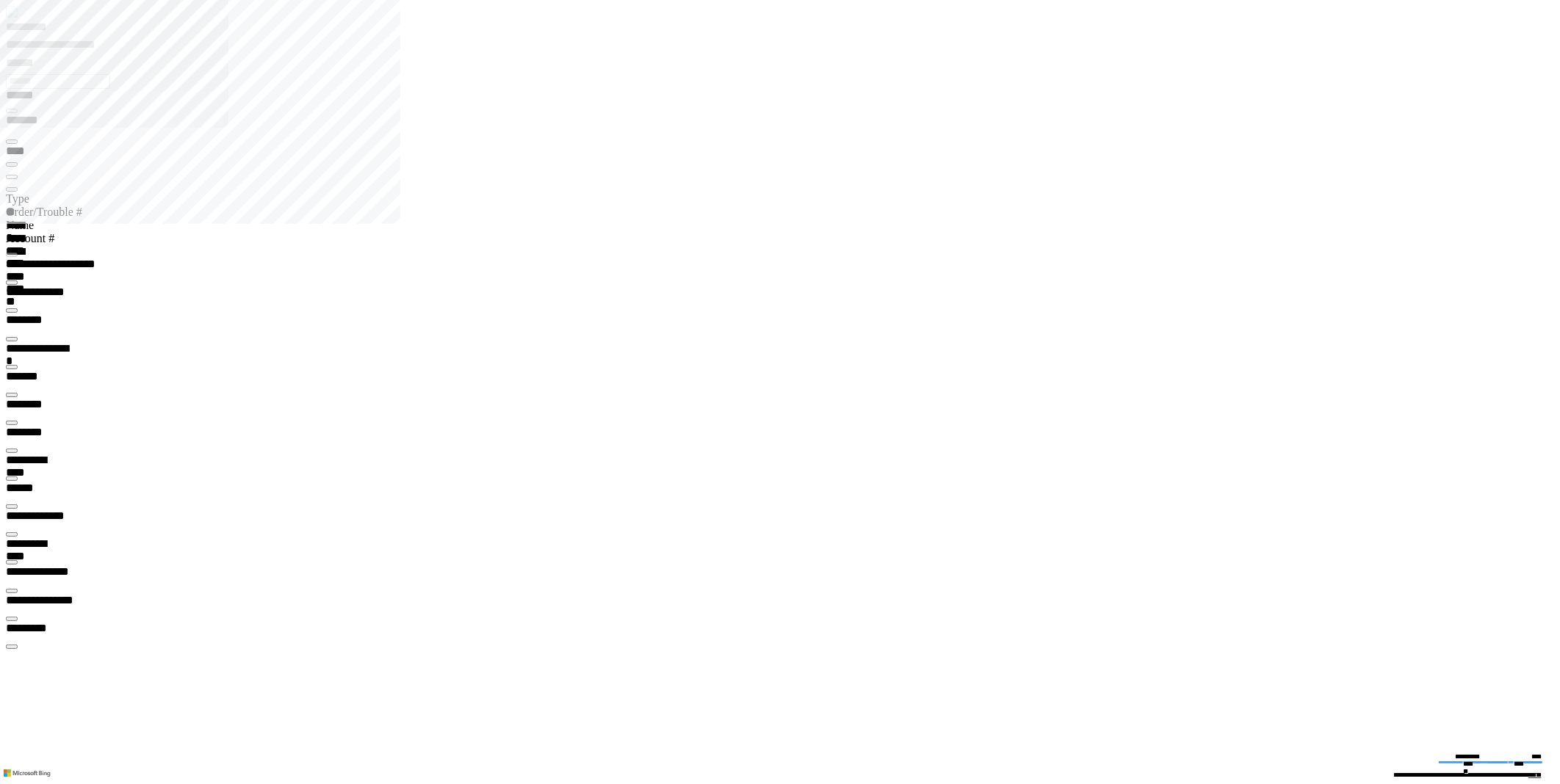 type on "*********" 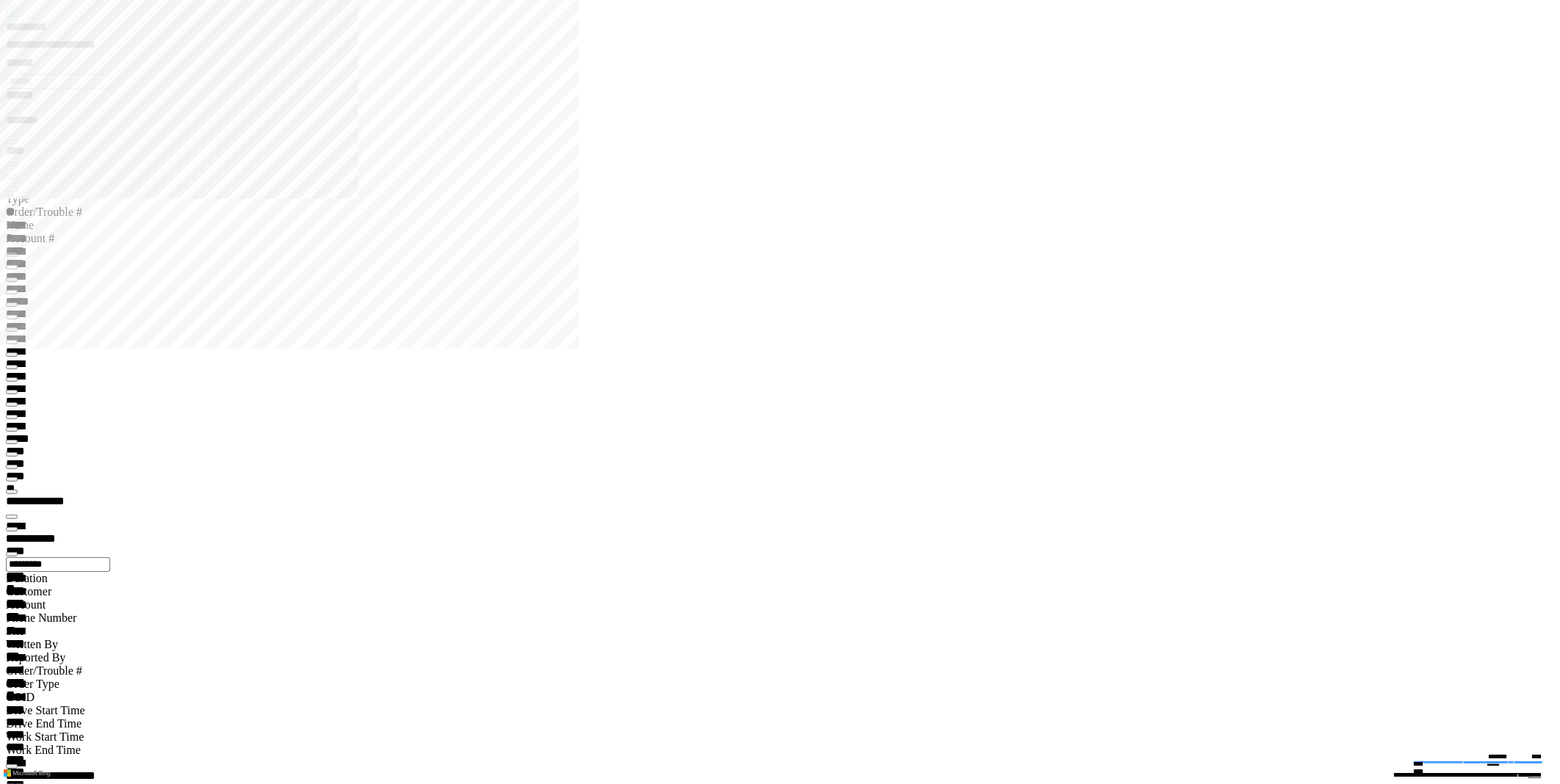 click 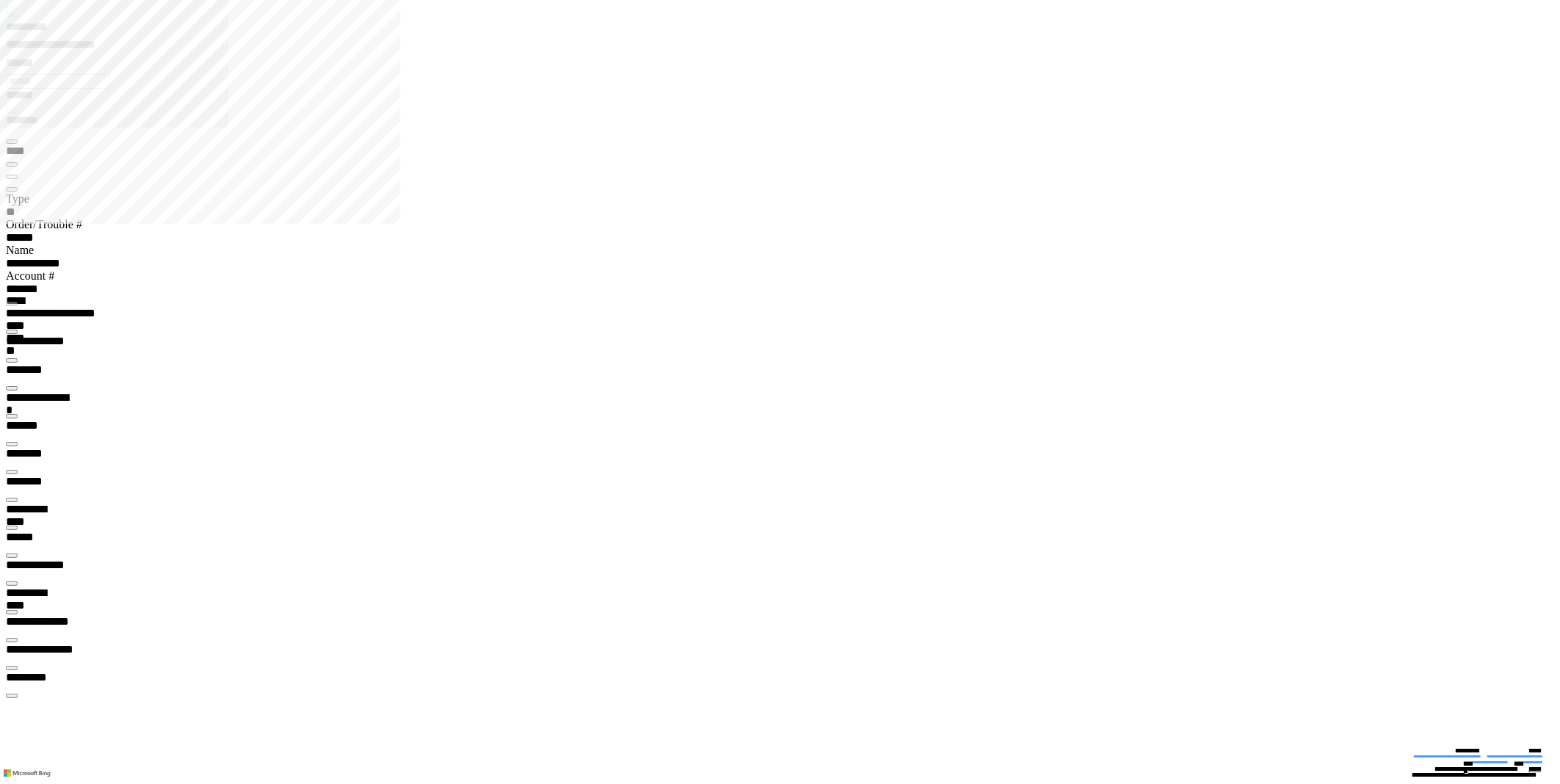 type on "*********" 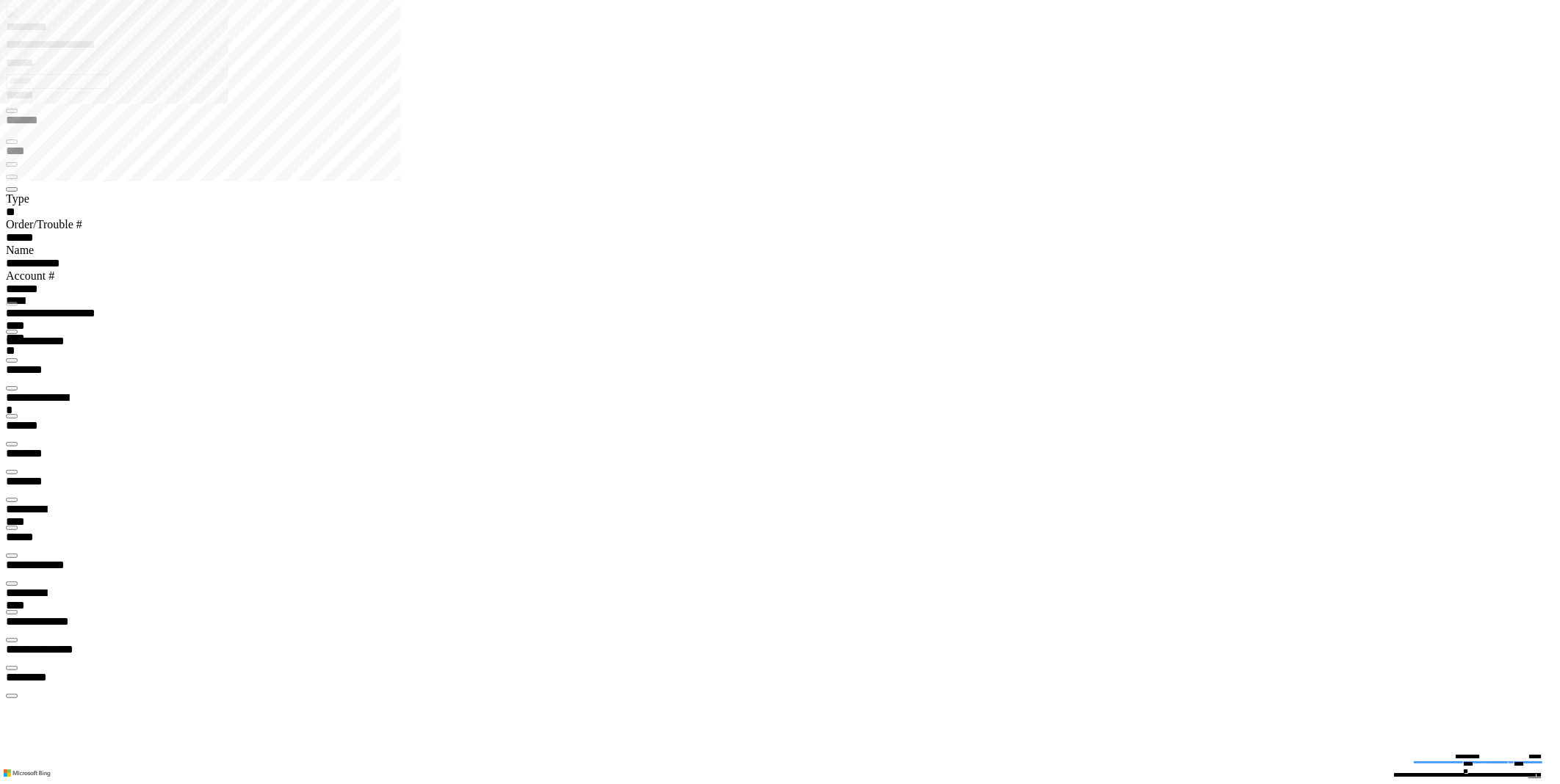 click on "******** *" at bounding box center [43, 5851] 